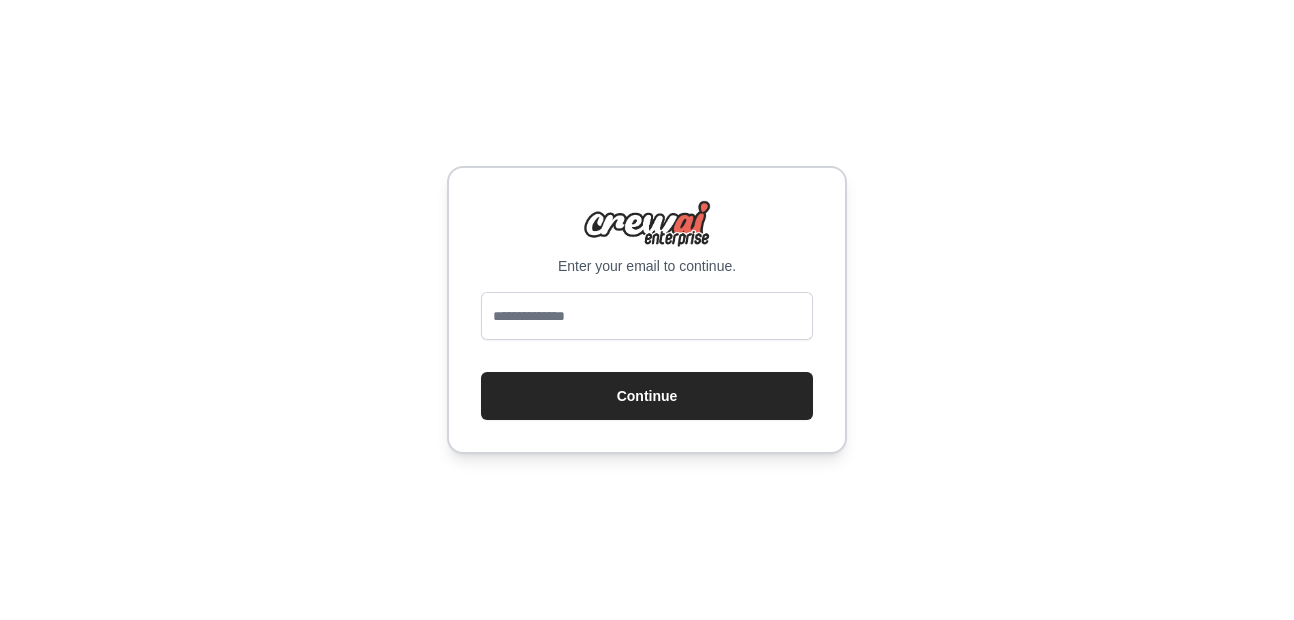 scroll, scrollTop: 0, scrollLeft: 0, axis: both 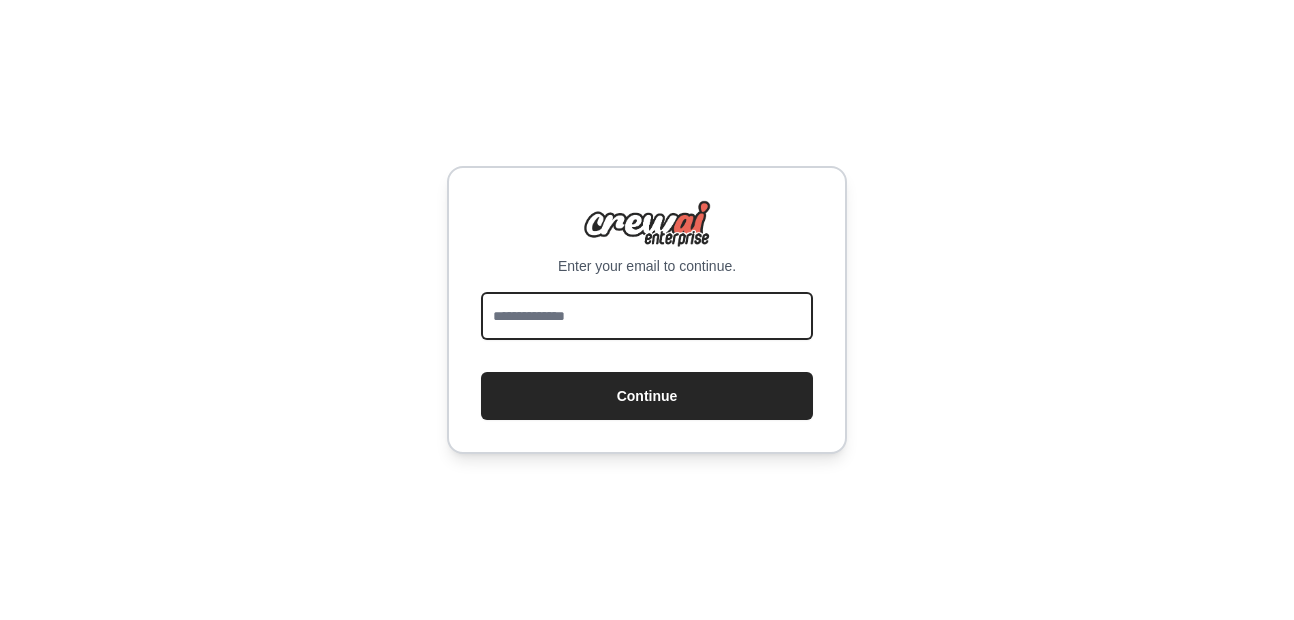 click at bounding box center [647, 316] 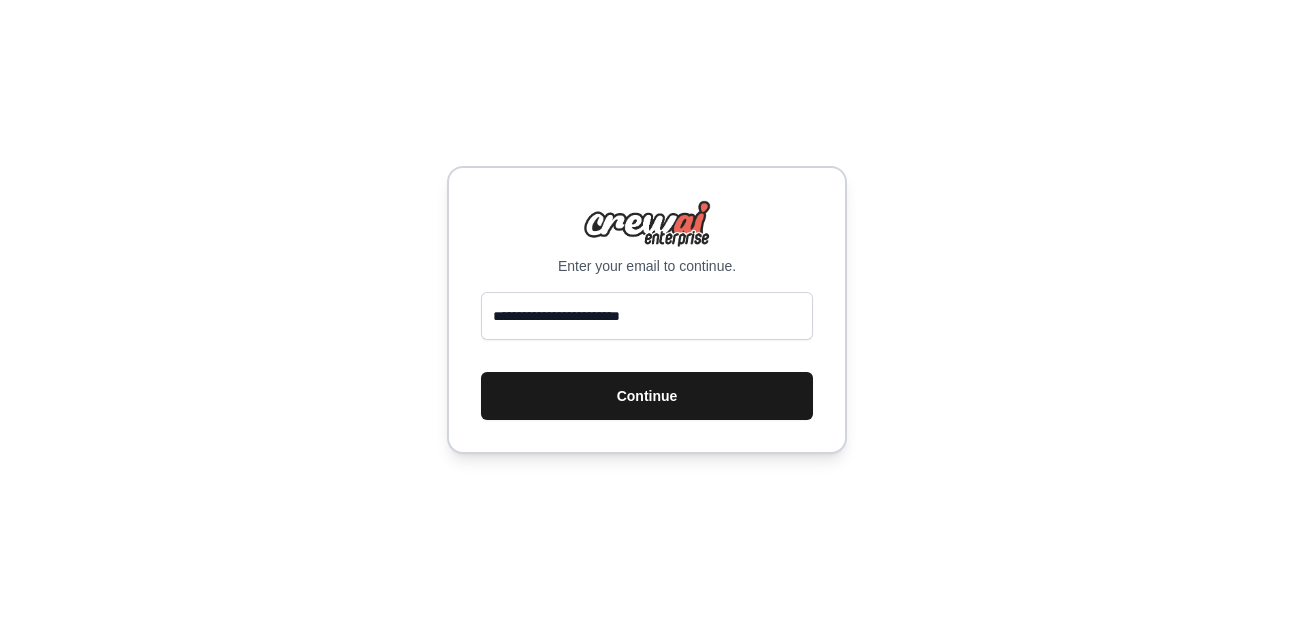 click on "Continue" at bounding box center [647, 396] 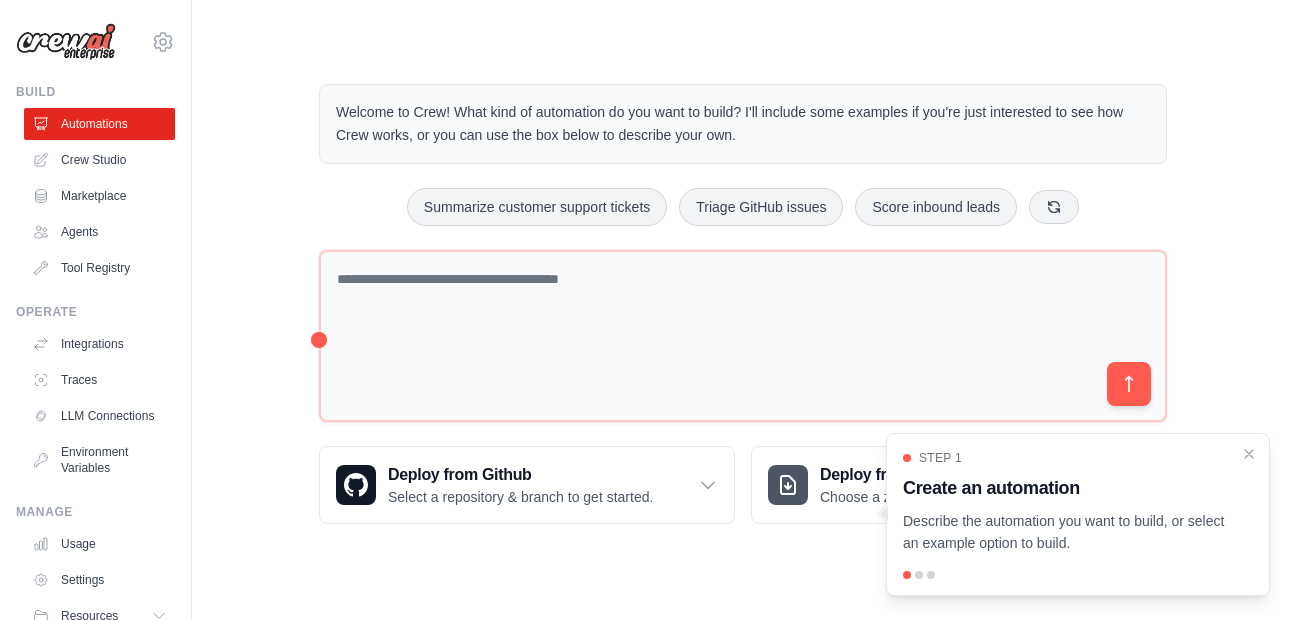 scroll, scrollTop: 0, scrollLeft: 0, axis: both 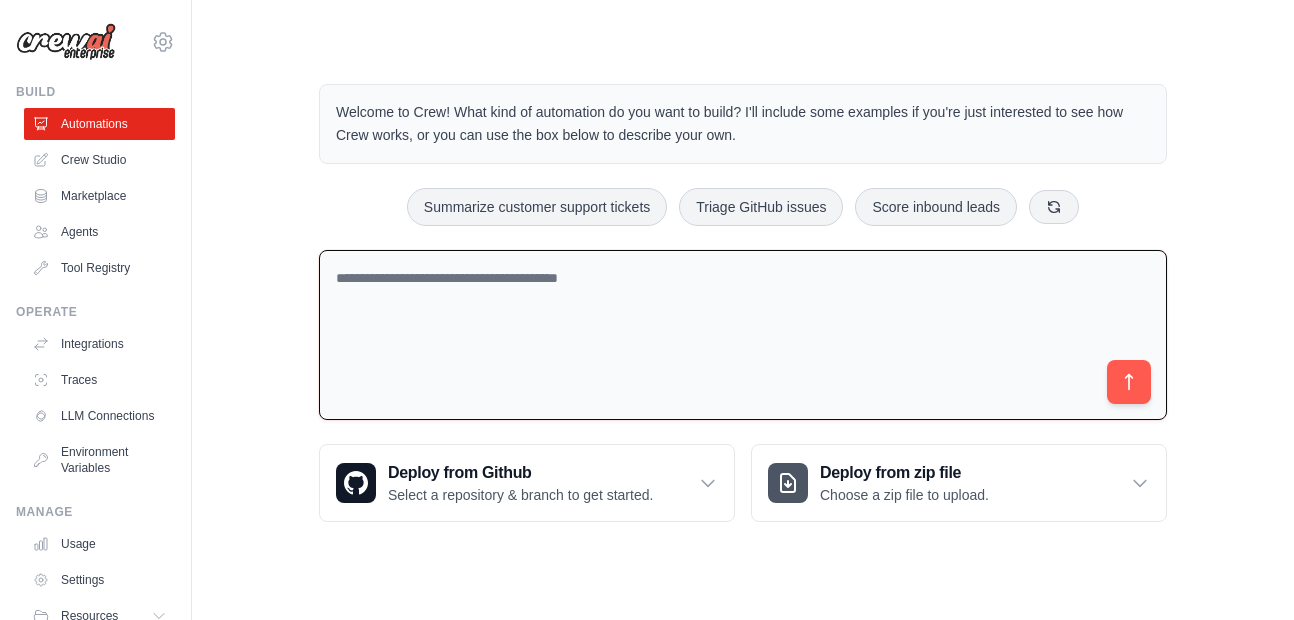 click at bounding box center [743, 335] 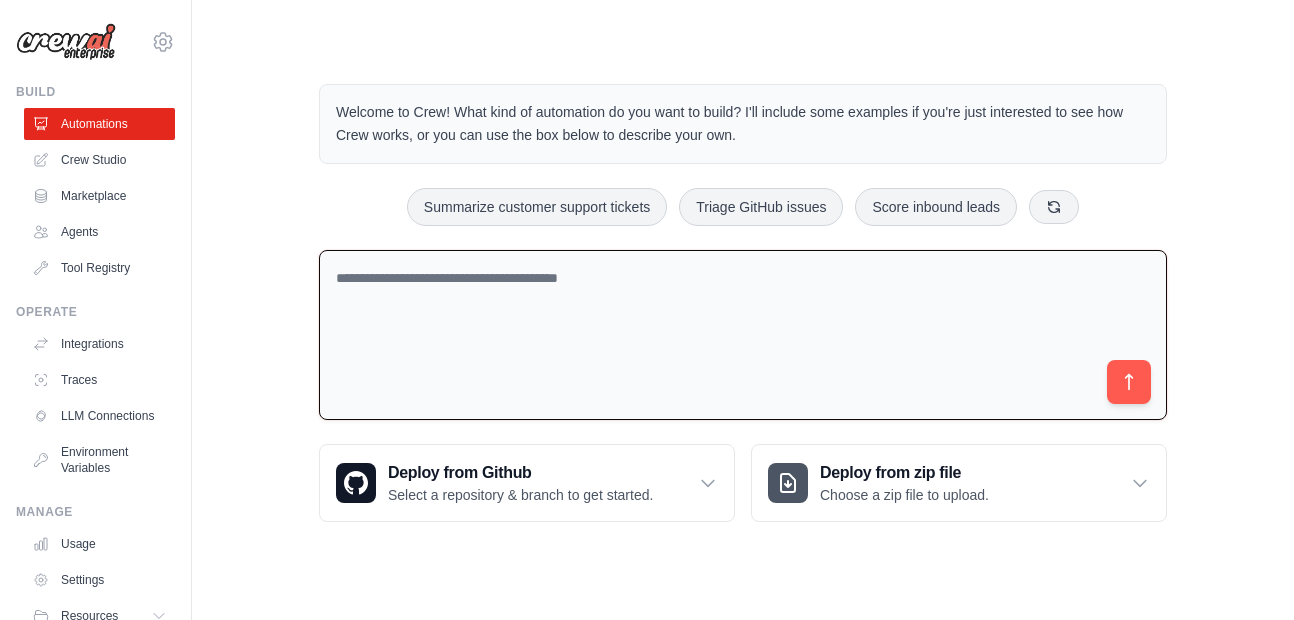 type on "*" 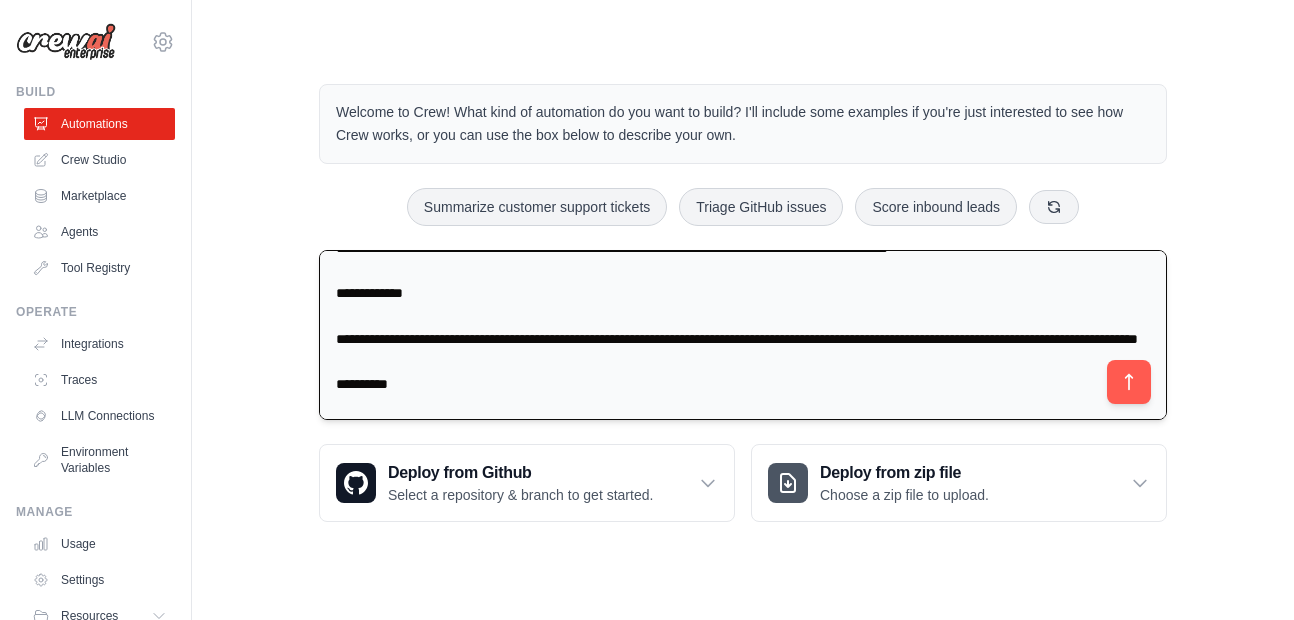 scroll, scrollTop: 0, scrollLeft: 0, axis: both 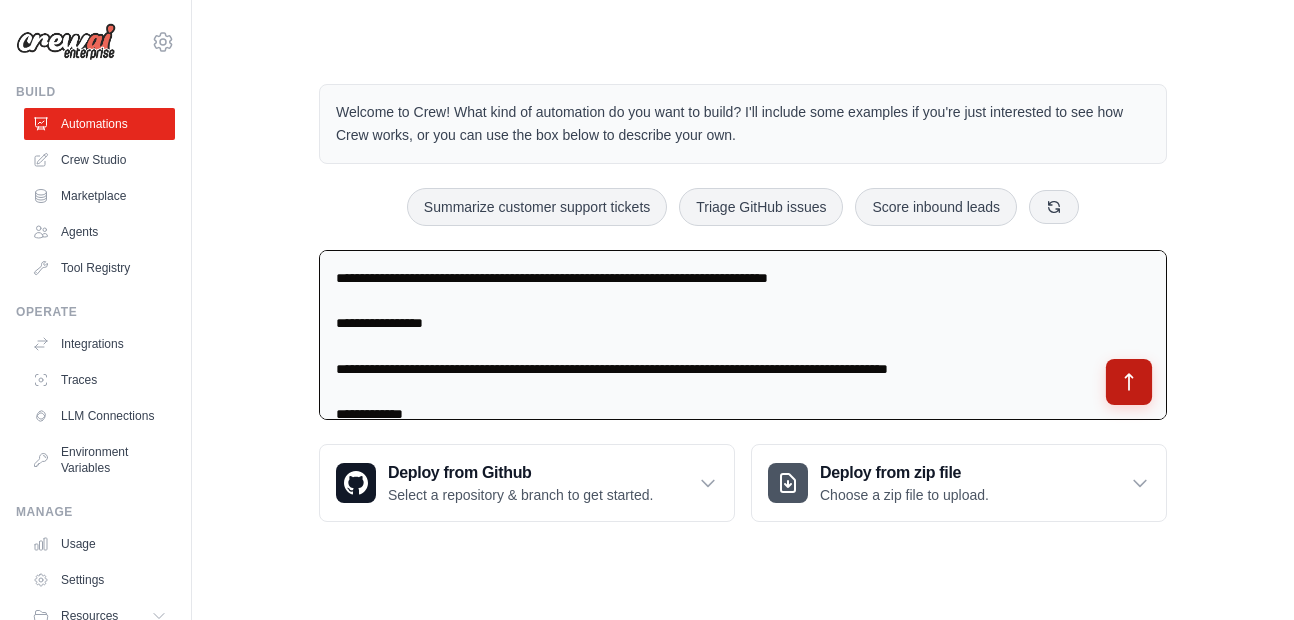 type on "**********" 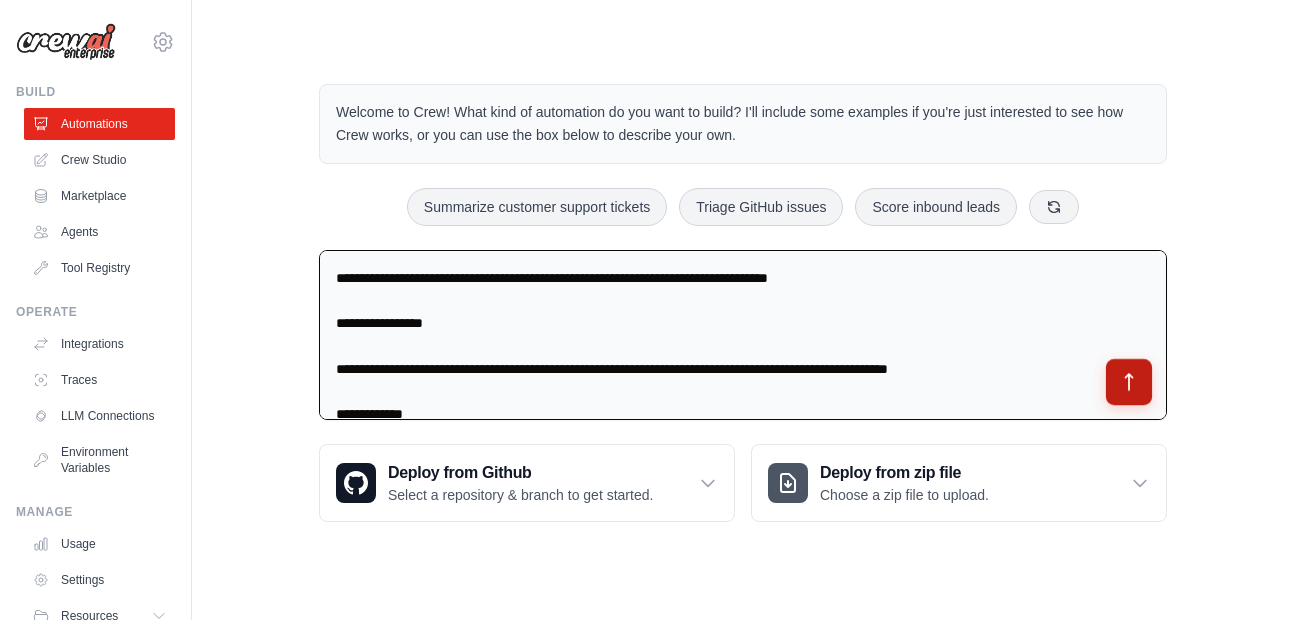 click 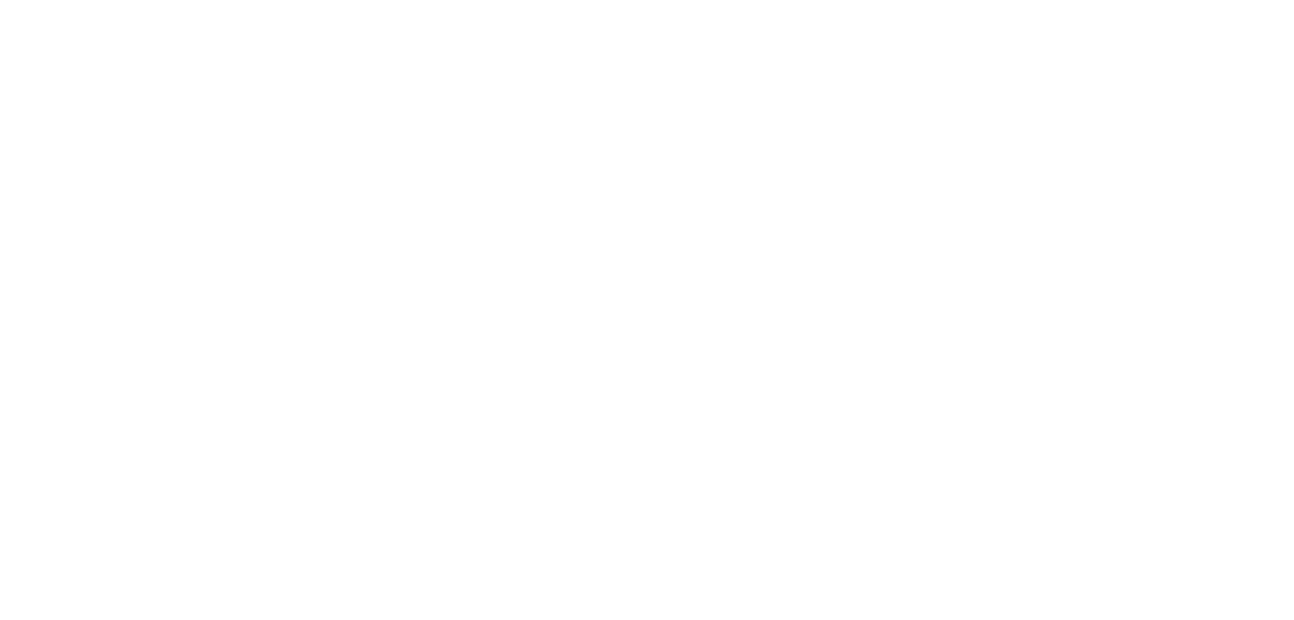 scroll, scrollTop: 0, scrollLeft: 0, axis: both 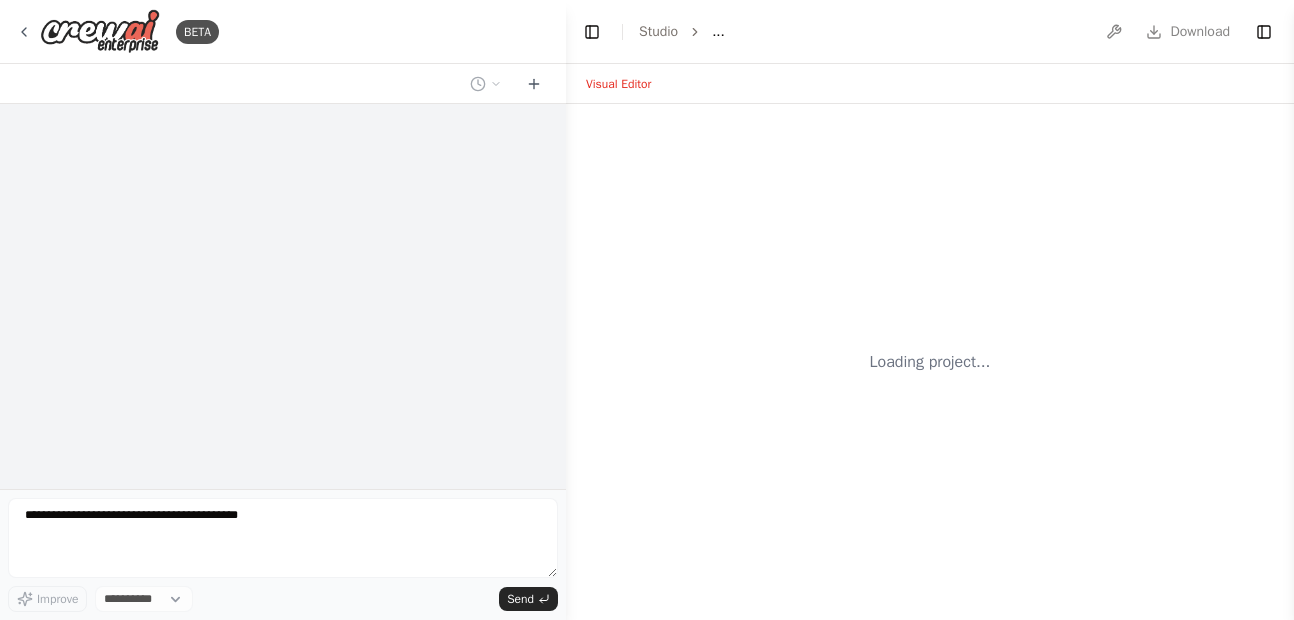 select on "****" 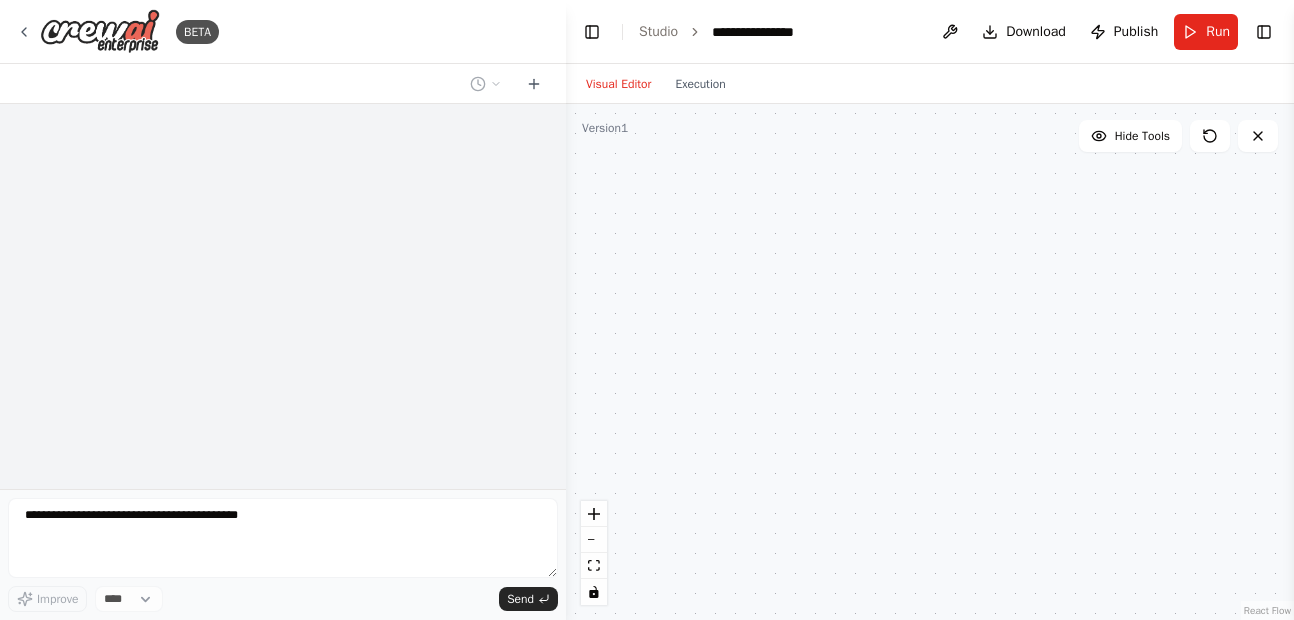 scroll, scrollTop: 165, scrollLeft: 0, axis: vertical 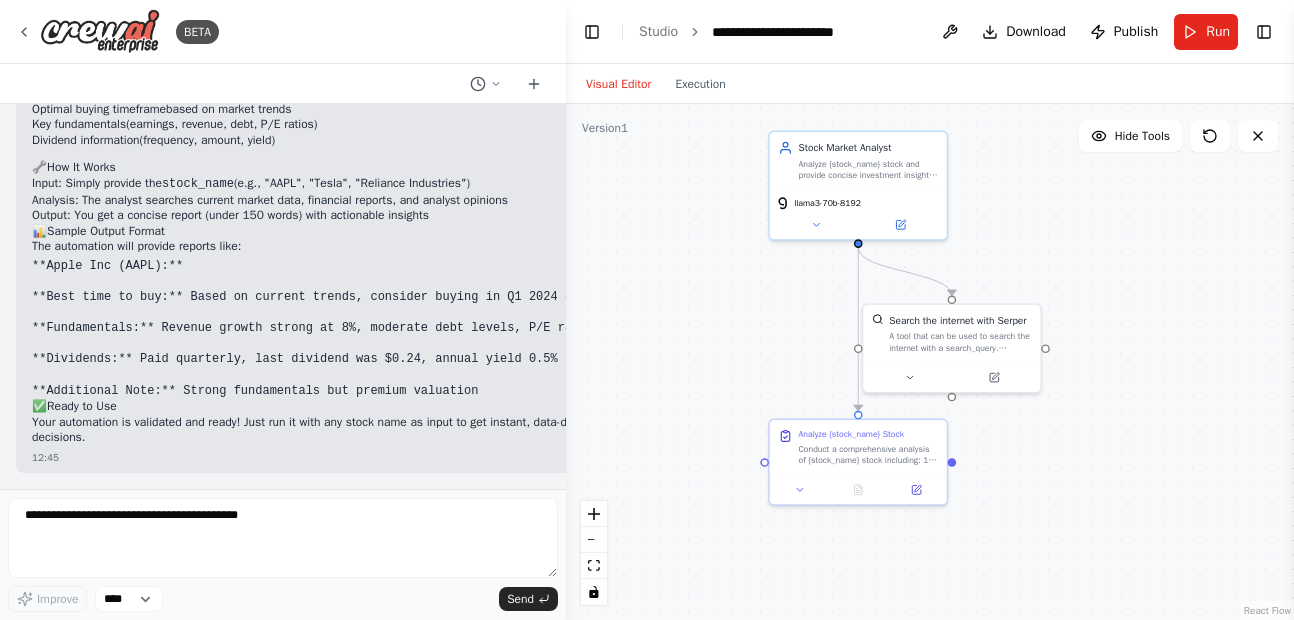 drag, startPoint x: 976, startPoint y: 479, endPoint x: 1131, endPoint y: 487, distance: 155.20631 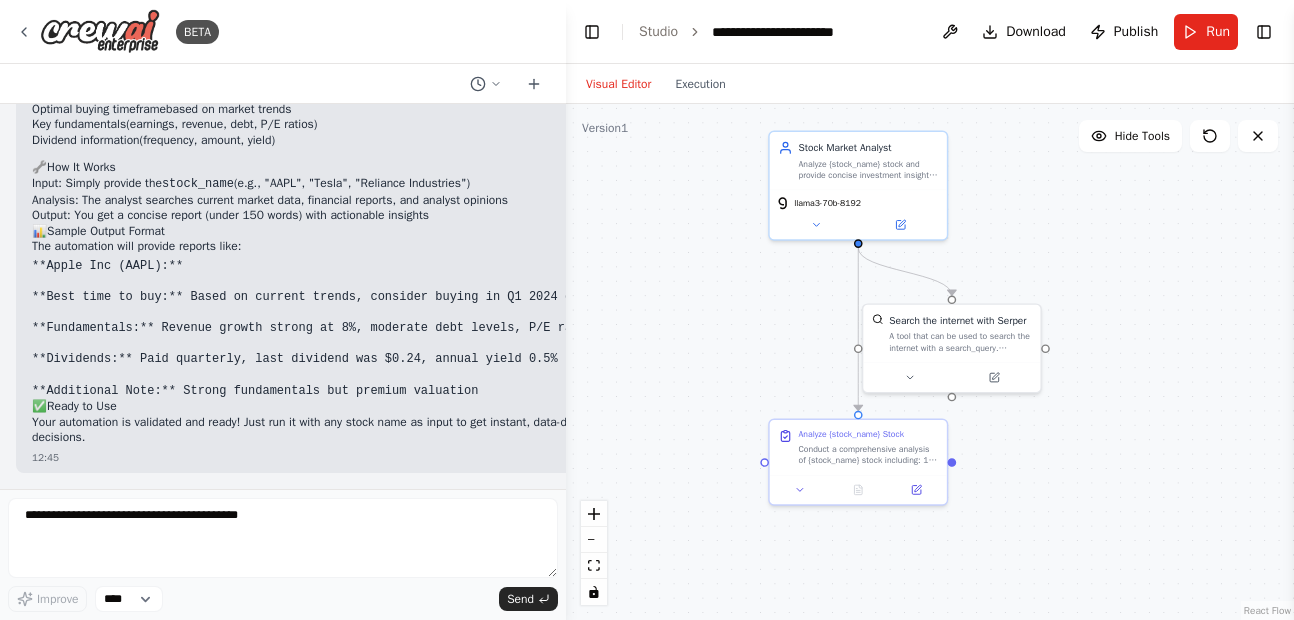 click on ".deletable-edge-delete-btn {
width: 20px;
height: 20px;
border: 0px solid #ffffff;
color: #6b7280;
background-color: #f8fafc;
cursor: pointer;
border-radius: 50%;
font-size: 12px;
padding: 3px;
display: flex;
align-items: center;
justify-content: center;
transition: all 0.2s cubic-bezier(0.4, 0, 0.2, 1);
box-shadow: 0 2px 4px rgba(0, 0, 0, 0.1);
}
.deletable-edge-delete-btn:hover {
background-color: #ef4444;
color: #ffffff;
border-color: #dc2626;
transform: scale(1.1);
box-shadow: 0 4px 12px rgba(239, 68, 68, 0.4);
}
.deletable-edge-delete-btn:active {
transform: scale(0.95);
box-shadow: 0 2px 4px rgba(239, 68, 68, 0.3);
}
Stock Market Analyst llama3-70b-8192 Search the internet with Serper" at bounding box center (930, 362) 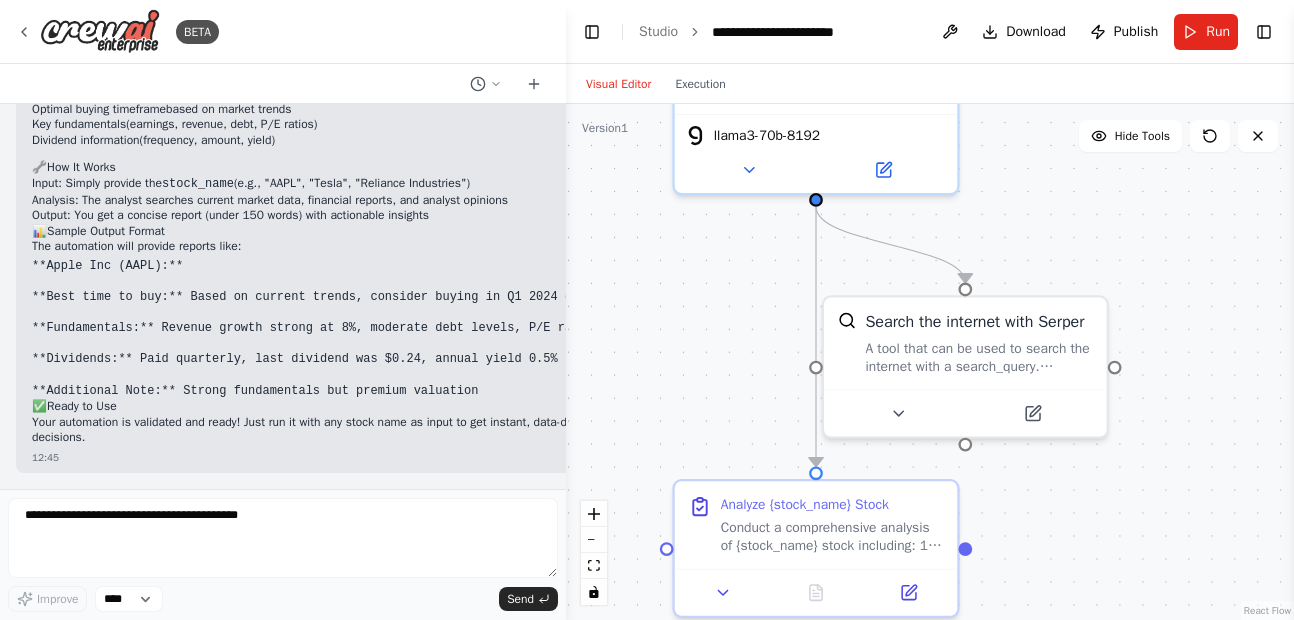 drag, startPoint x: 1003, startPoint y: 445, endPoint x: 1076, endPoint y: 555, distance: 132.01894 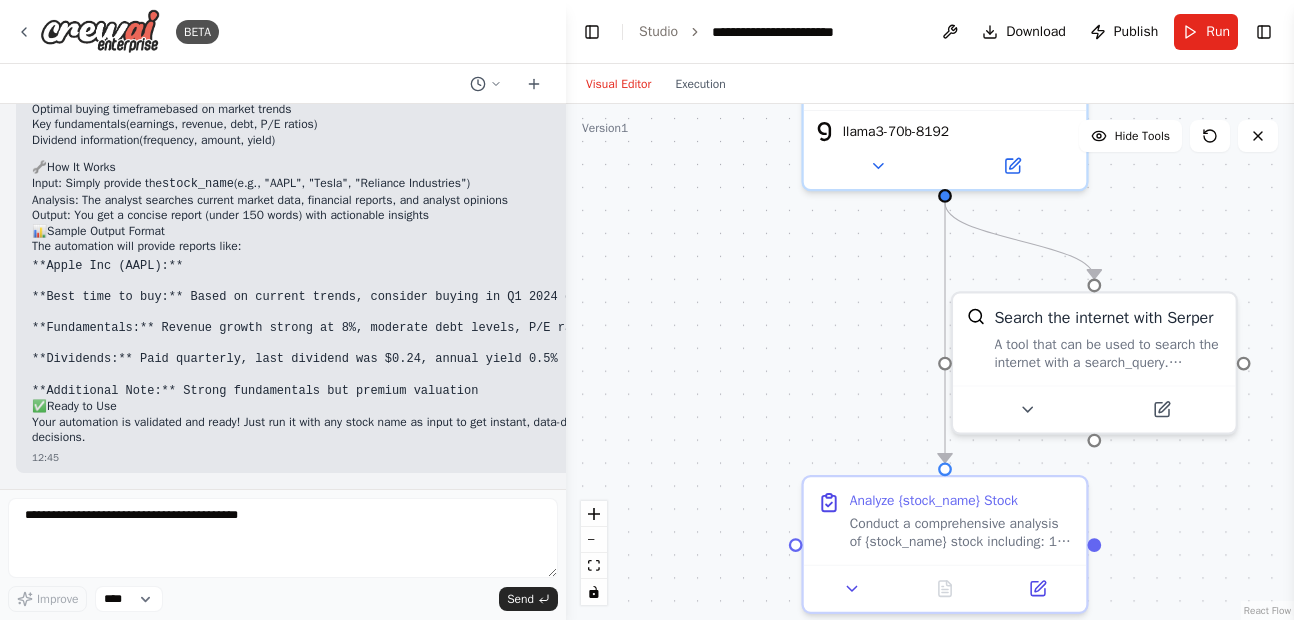 drag, startPoint x: 694, startPoint y: 285, endPoint x: 822, endPoint y: 285, distance: 128 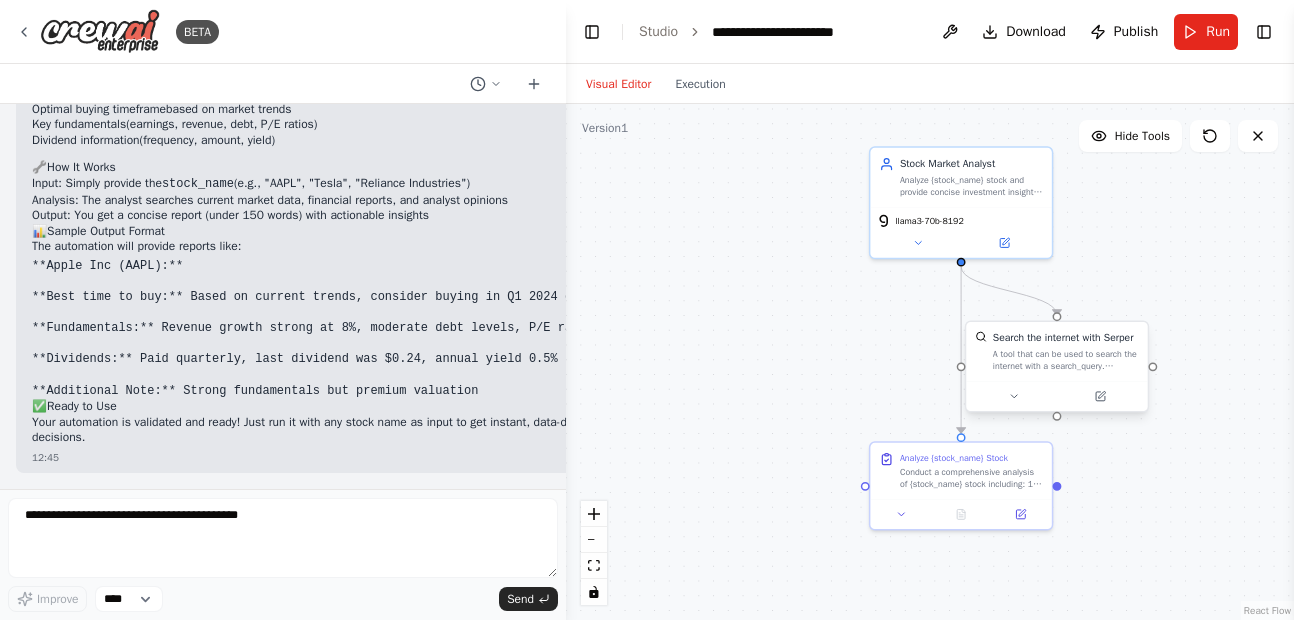 click on "Search the internet with Serper A tool that can be used to search the internet with a search_query. Supports different search types: 'search' (default), 'news'" at bounding box center [1057, 351] 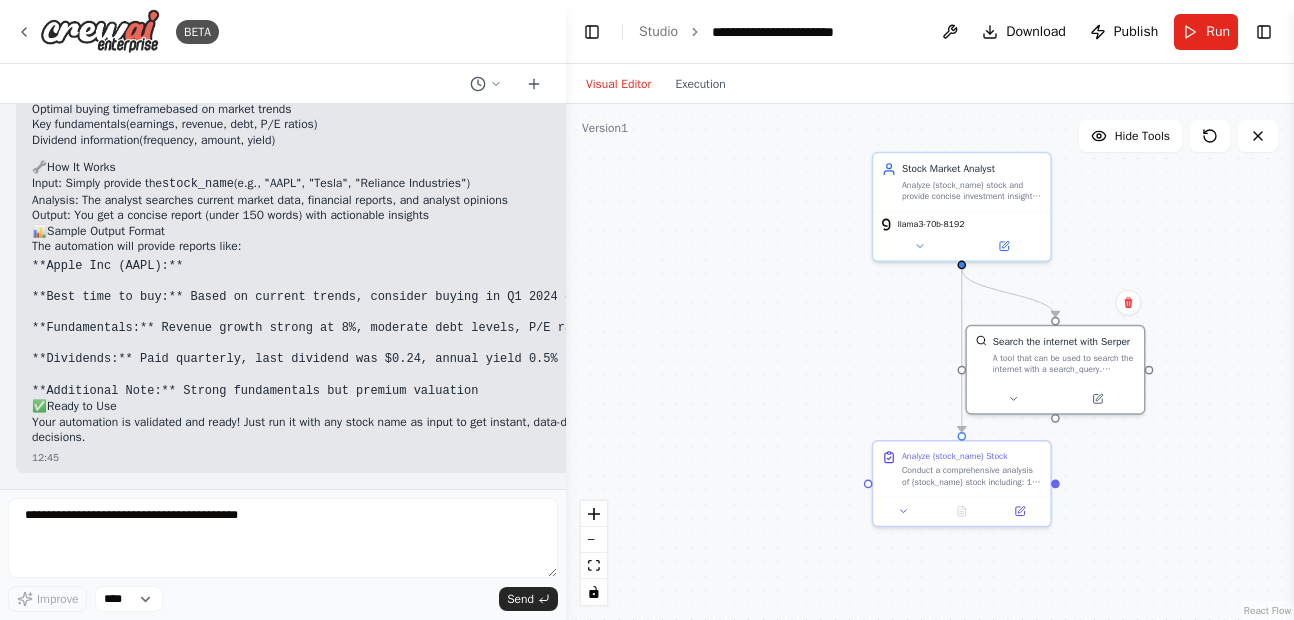 drag, startPoint x: 1026, startPoint y: 451, endPoint x: 1067, endPoint y: 480, distance: 50.219517 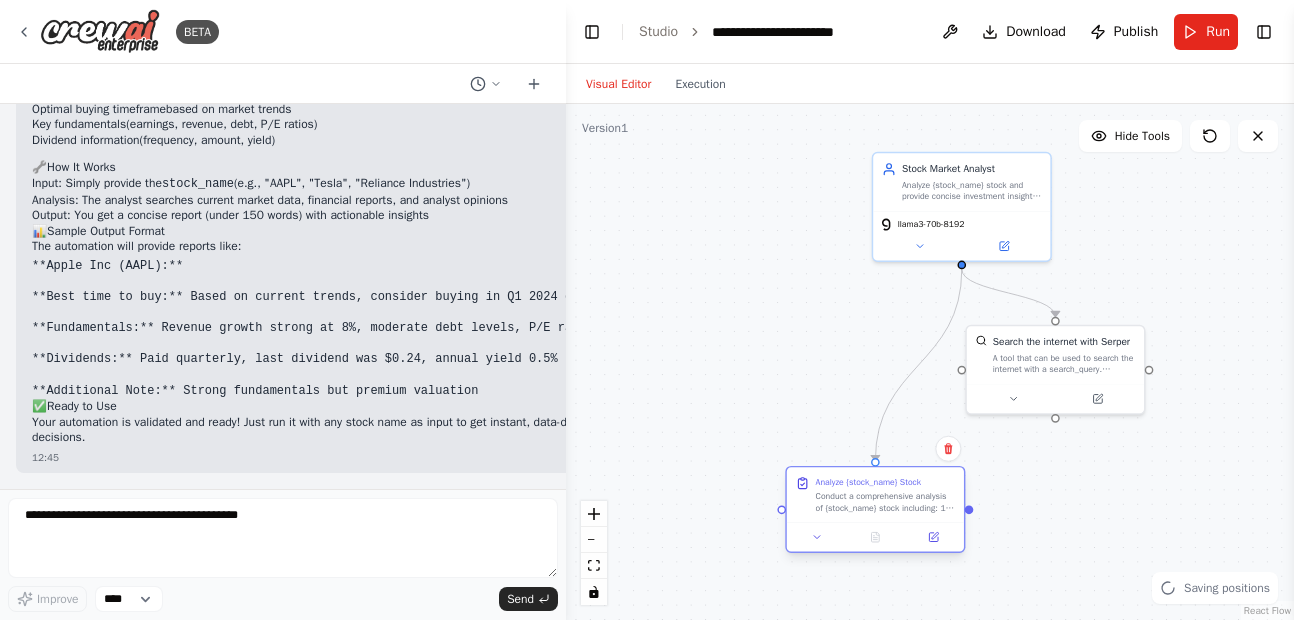 drag, startPoint x: 972, startPoint y: 493, endPoint x: 855, endPoint y: 509, distance: 118.08895 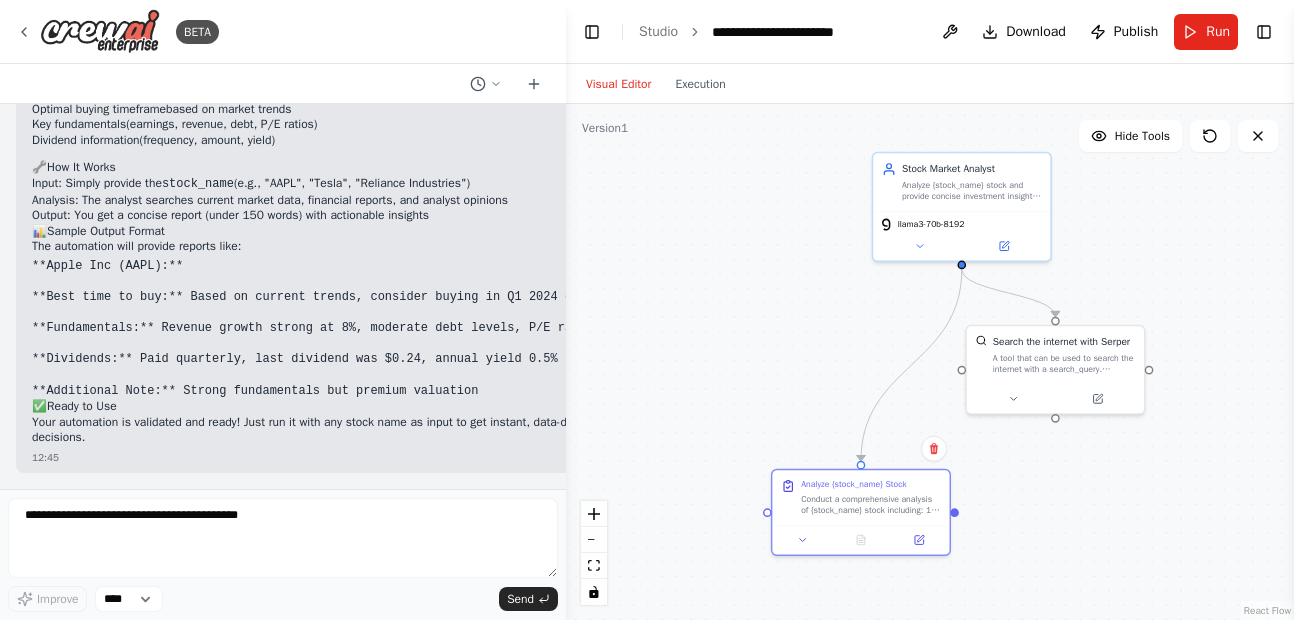 click on ".deletable-edge-delete-btn {
width: 20px;
height: 20px;
border: 0px solid #ffffff;
color: #6b7280;
background-color: #f8fafc;
cursor: pointer;
border-radius: 50%;
font-size: 12px;
padding: 3px;
display: flex;
align-items: center;
justify-content: center;
transition: all 0.2s cubic-bezier(0.4, 0, 0.2, 1);
box-shadow: 0 2px 4px rgba(0, 0, 0, 0.1);
}
.deletable-edge-delete-btn:hover {
background-color: #ef4444;
color: #ffffff;
border-color: #dc2626;
transform: scale(1.1);
box-shadow: 0 4px 12px rgba(239, 68, 68, 0.4);
}
.deletable-edge-delete-btn:active {
transform: scale(0.95);
box-shadow: 0 2px 4px rgba(239, 68, 68, 0.3);
}
Stock Market Analyst llama3-70b-8192 Search the internet with Serper" at bounding box center [930, 362] 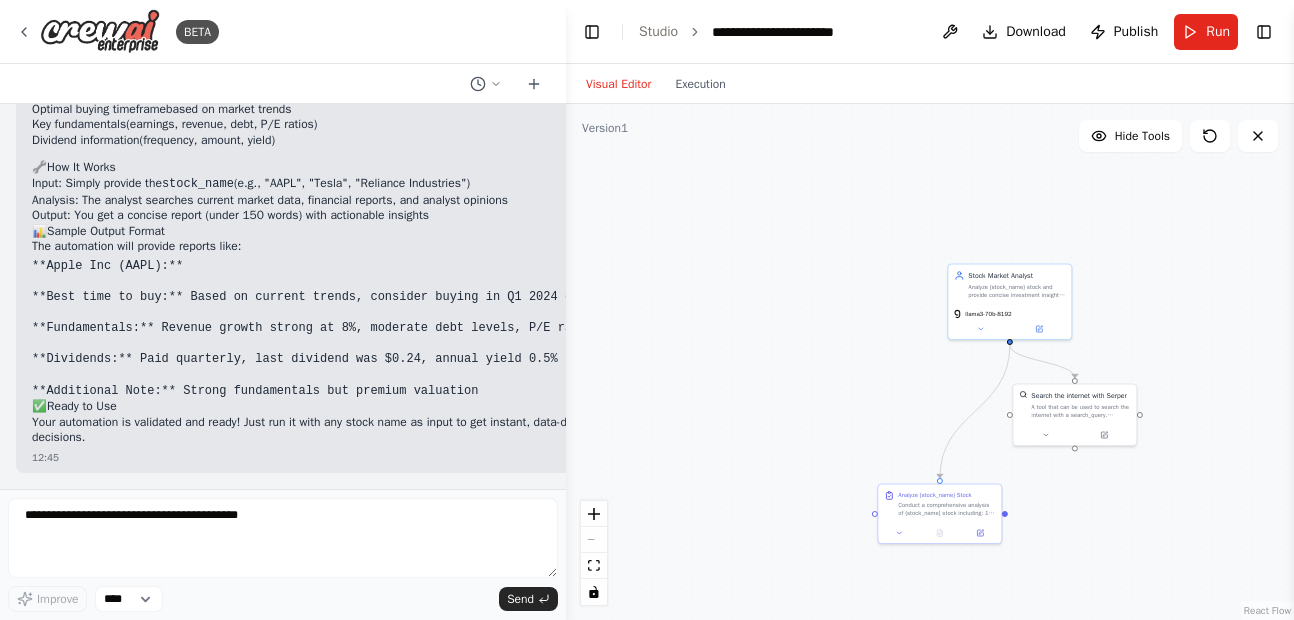 drag, startPoint x: 1119, startPoint y: 517, endPoint x: 1152, endPoint y: 564, distance: 57.428215 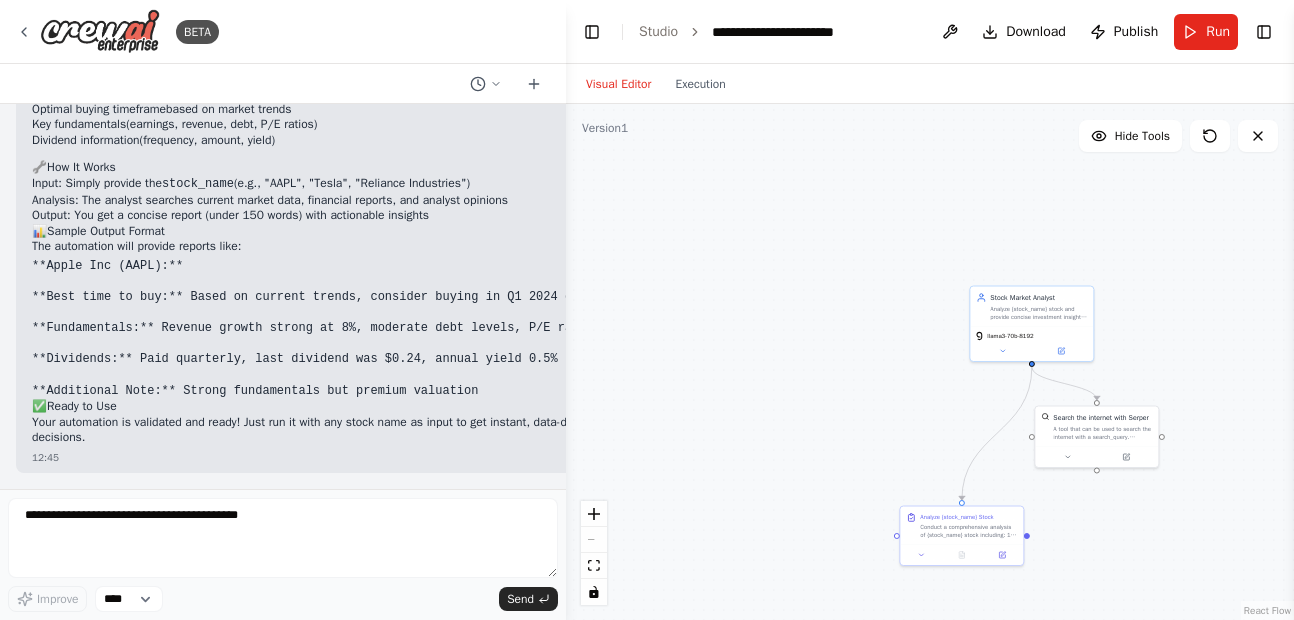 click on ".deletable-edge-delete-btn {
width: 20px;
height: 20px;
border: 0px solid #ffffff;
color: #6b7280;
background-color: #f8fafc;
cursor: pointer;
border-radius: 50%;
font-size: 12px;
padding: 3px;
display: flex;
align-items: center;
justify-content: center;
transition: all 0.2s cubic-bezier(0.4, 0, 0.2, 1);
box-shadow: 0 2px 4px rgba(0, 0, 0, 0.1);
}
.deletable-edge-delete-btn:hover {
background-color: #ef4444;
color: #ffffff;
border-color: #dc2626;
transform: scale(1.1);
box-shadow: 0 4px 12px rgba(239, 68, 68, 0.4);
}
.deletable-edge-delete-btn:active {
transform: scale(0.95);
box-shadow: 0 2px 4px rgba(239, 68, 68, 0.3);
}
Stock Market Analyst llama3-70b-8192 Search the internet with Serper" at bounding box center (930, 362) 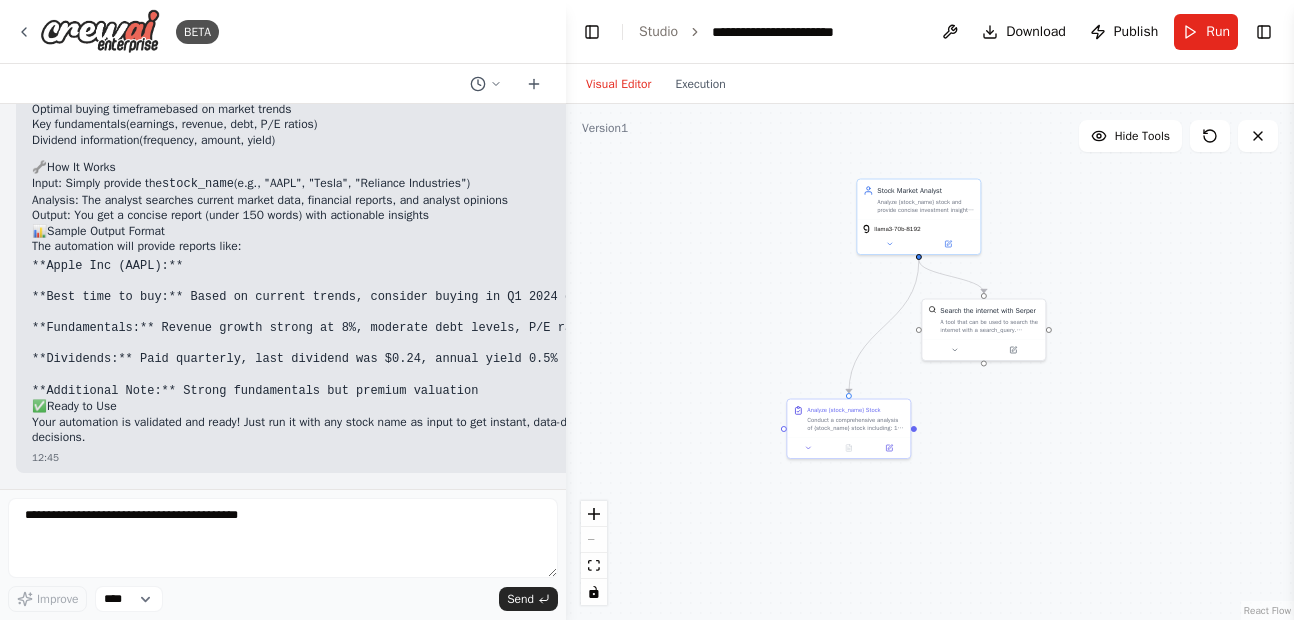 drag, startPoint x: 734, startPoint y: 283, endPoint x: 684, endPoint y: 232, distance: 71.42129 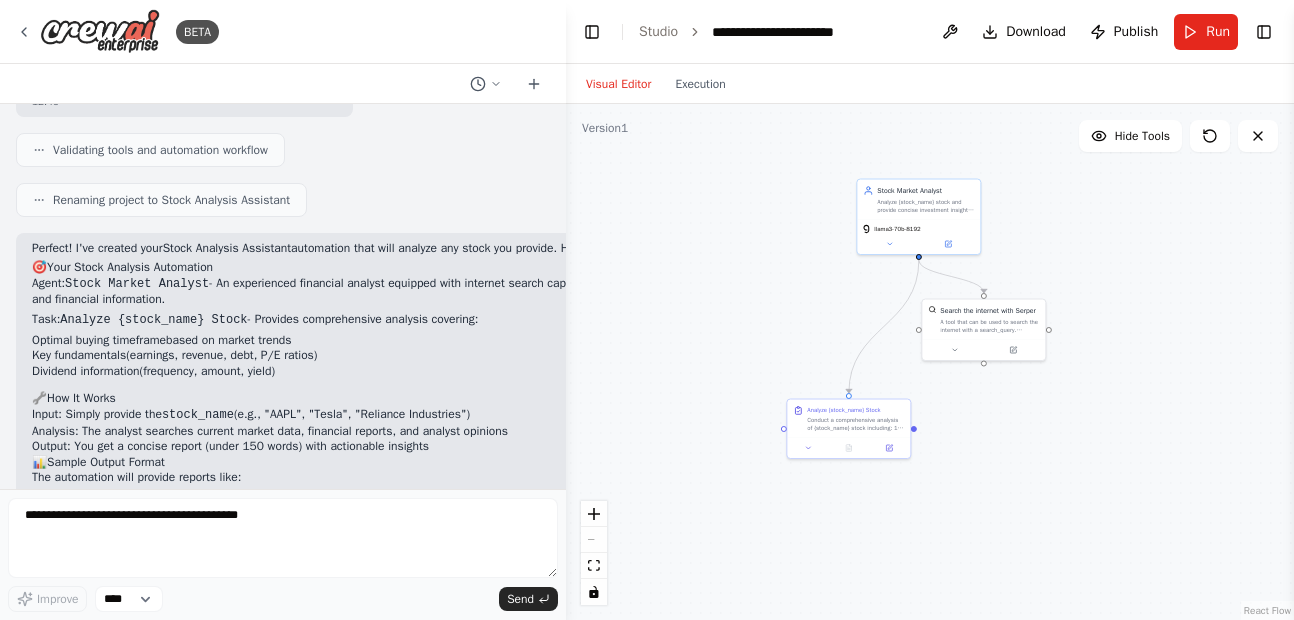 scroll, scrollTop: 1528, scrollLeft: 0, axis: vertical 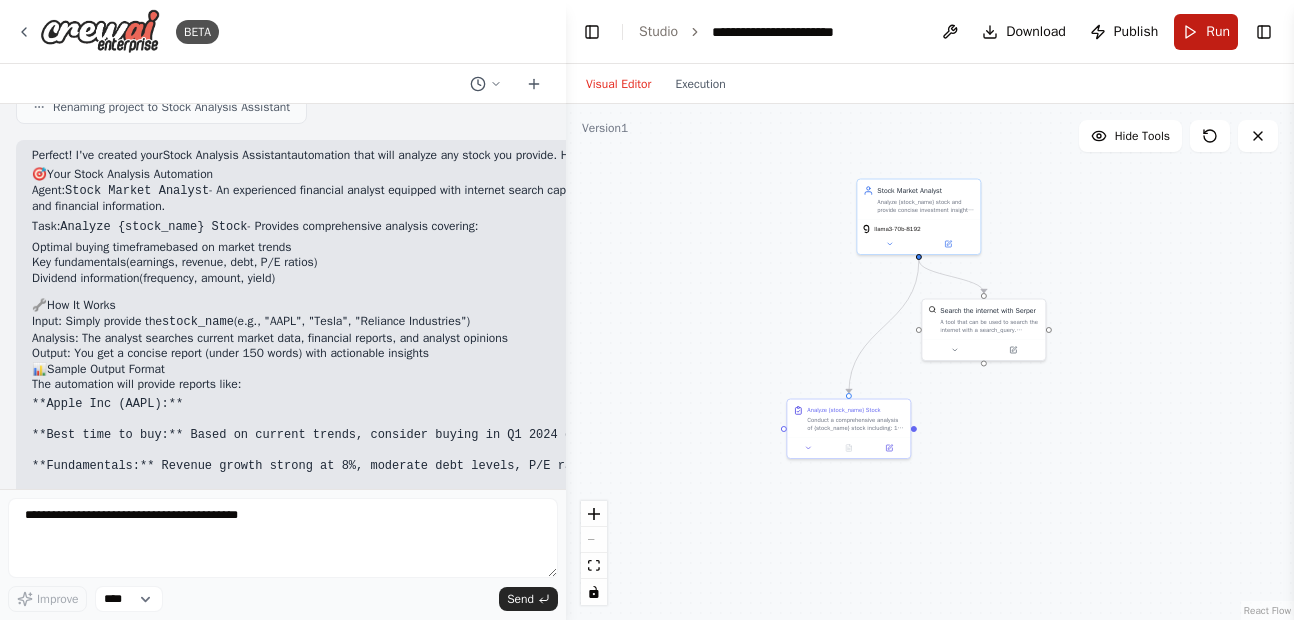 click on "Run" at bounding box center (1206, 32) 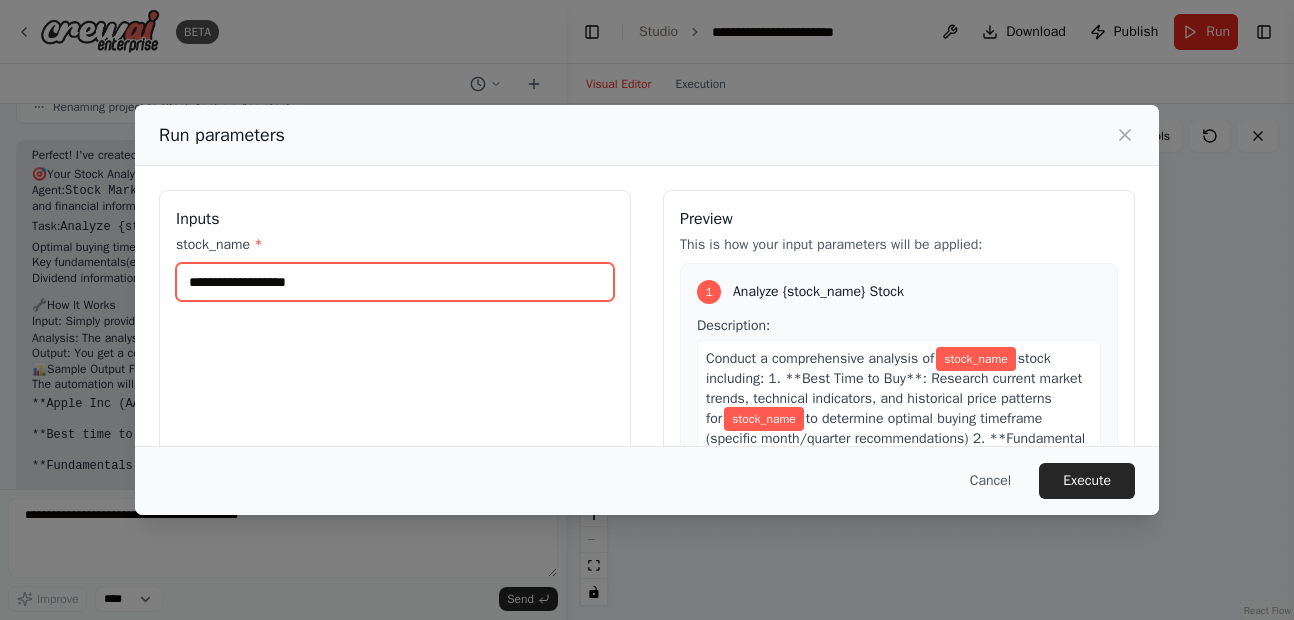 click on "stock_name *" at bounding box center (395, 282) 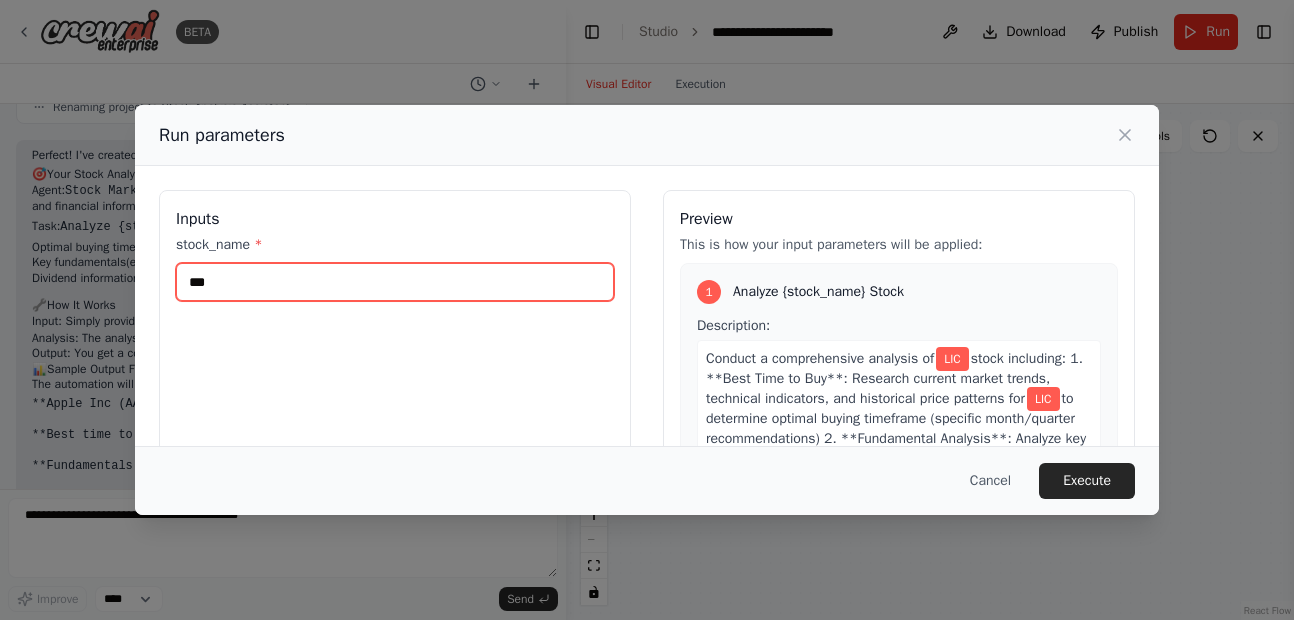 type on "***" 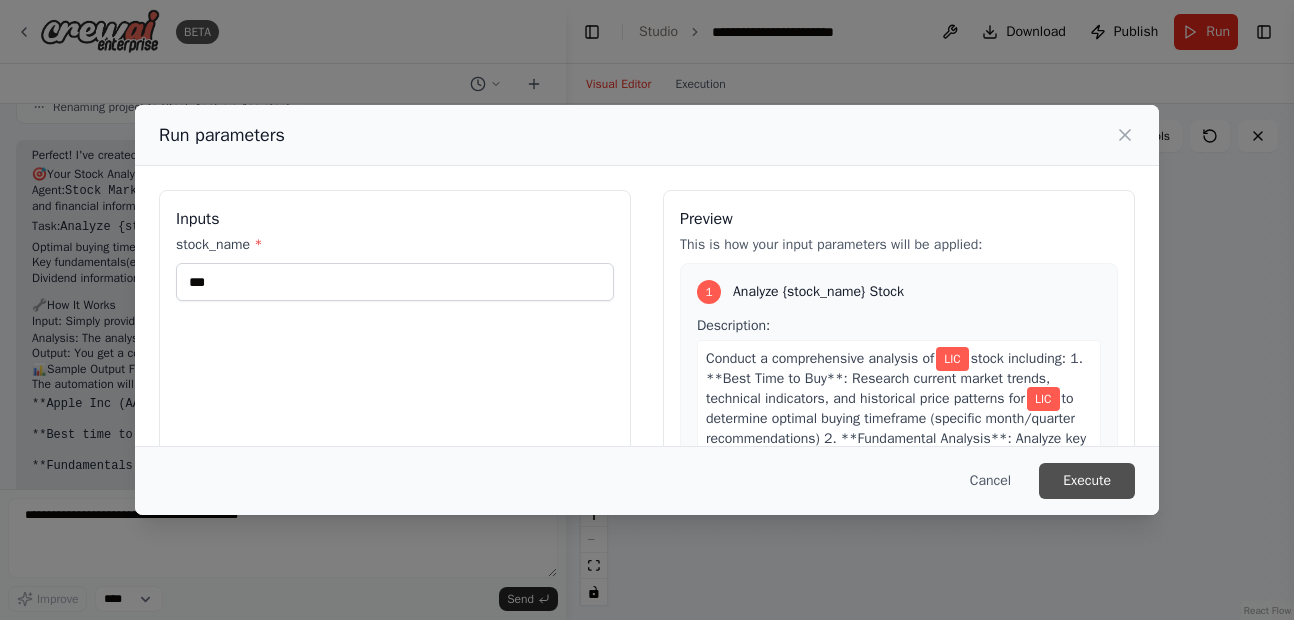 click on "Execute" at bounding box center [1087, 481] 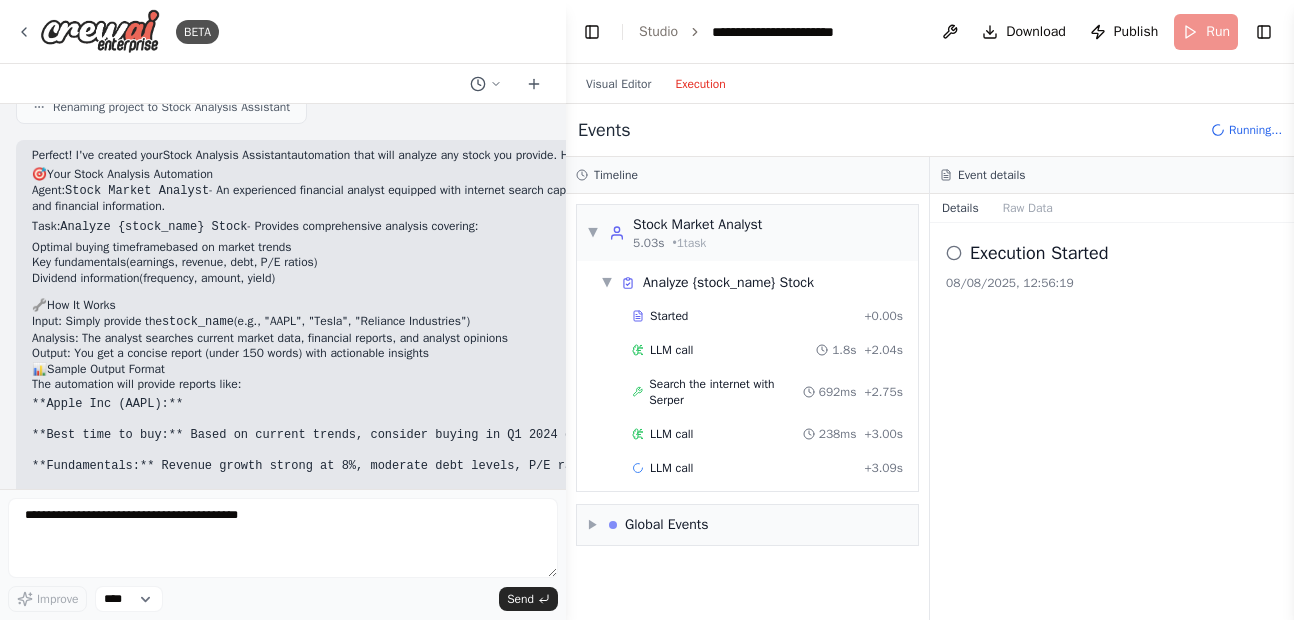 click on "Execution" at bounding box center (700, 84) 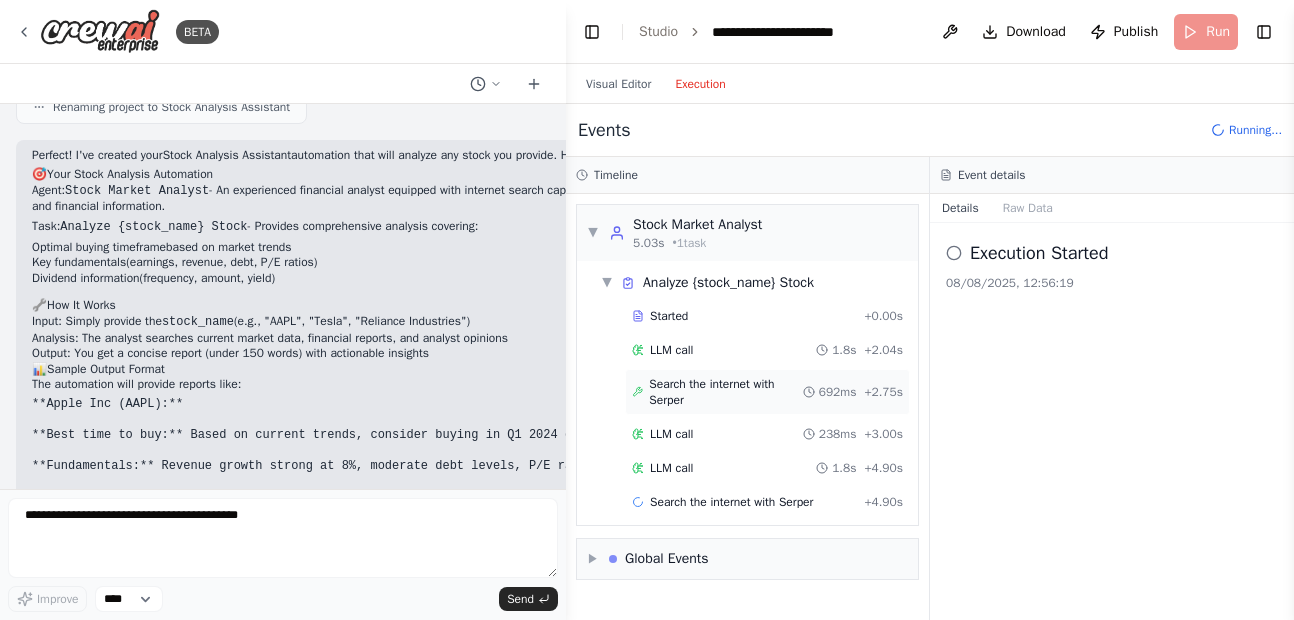 scroll, scrollTop: 32, scrollLeft: 0, axis: vertical 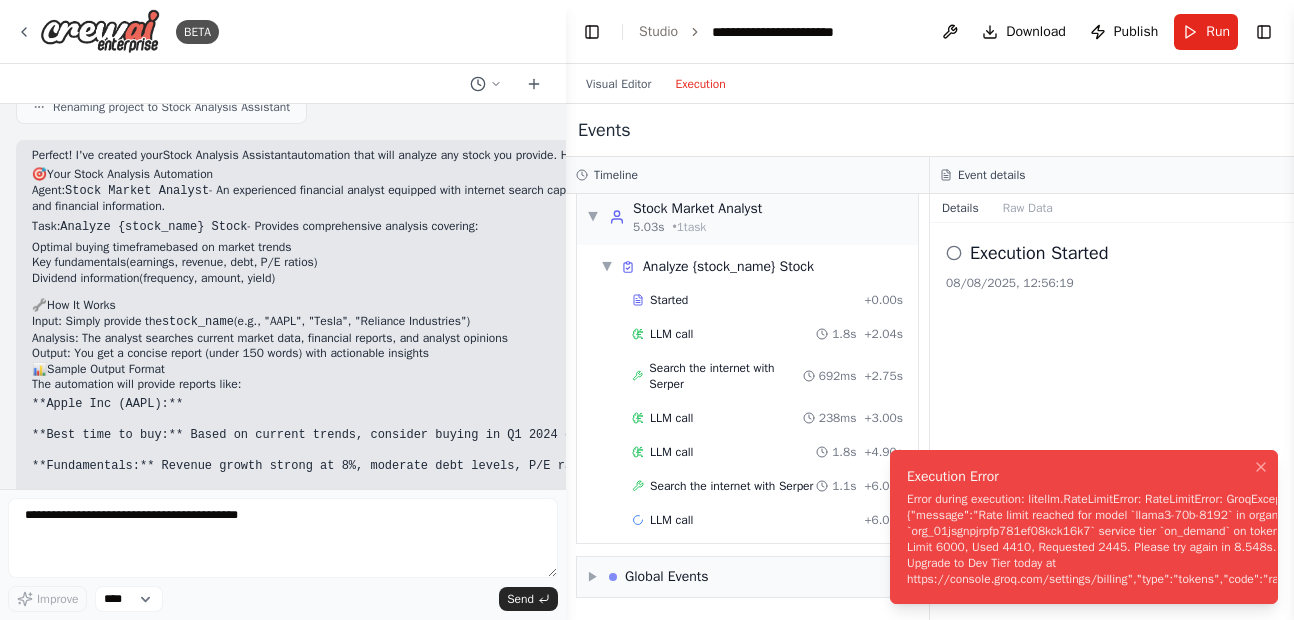 click on "Error during execution: litellm.RateLimitError: RateLimitError: GroqException - {"error":{"message":"Rate limit reached for model `llama3-70b-8192` in organization `org_01jsgnpjrpfp781ef08kck16k7` service tier `on_demand` on tokens per minute (TPM): Limit 6000, Used 4410, Requested 2445. Please try again in 8.548s. Need more tokens? Upgrade to Dev Tier today at https://console.groq.com/settings/billing","type":"tokens","code":"rate_limit_exceeded"}}" at bounding box center [1146, 539] 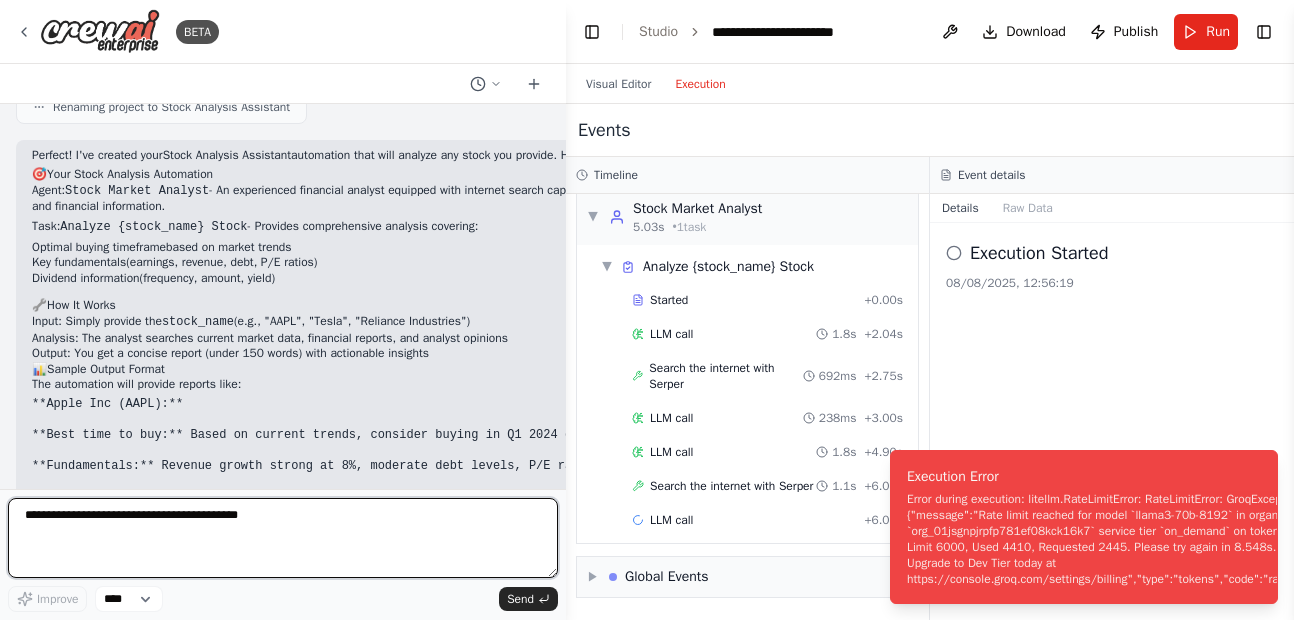 click at bounding box center [283, 538] 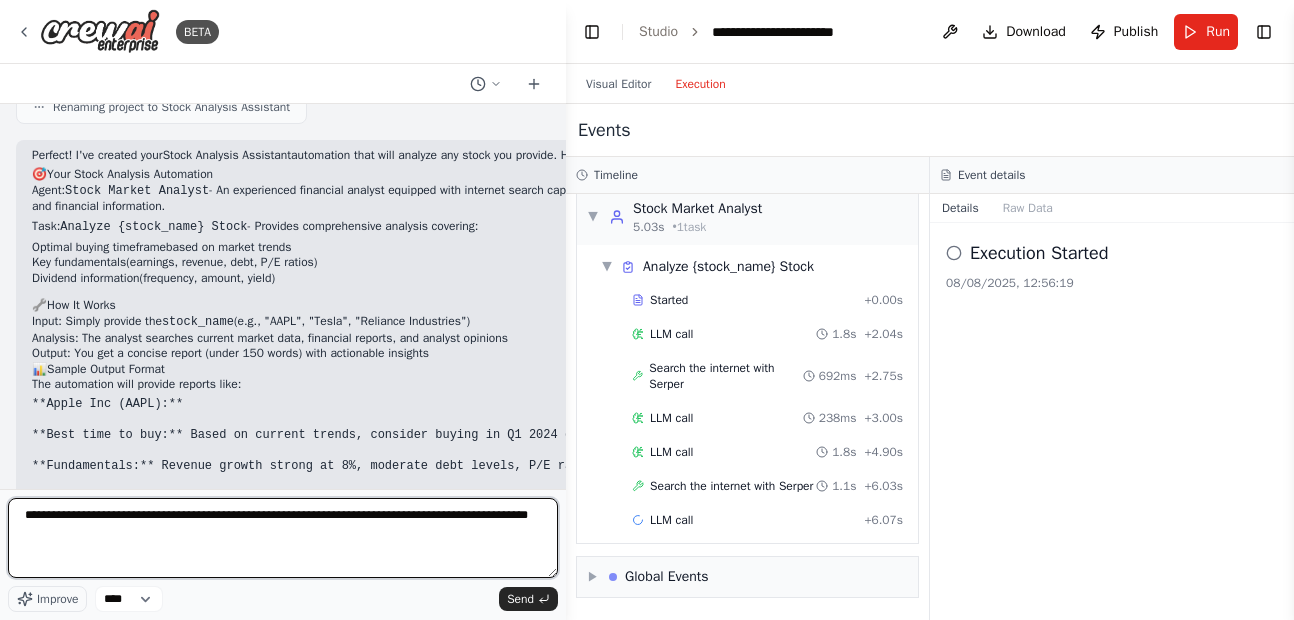 type on "**********" 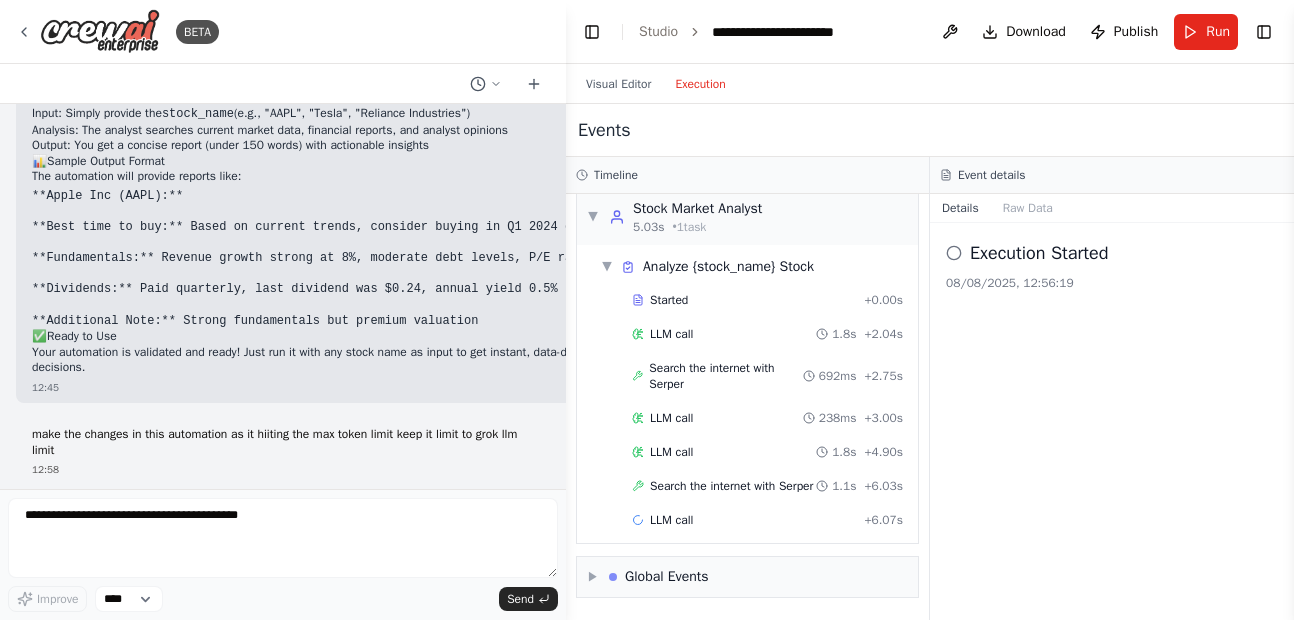 scroll, scrollTop: 1819, scrollLeft: 0, axis: vertical 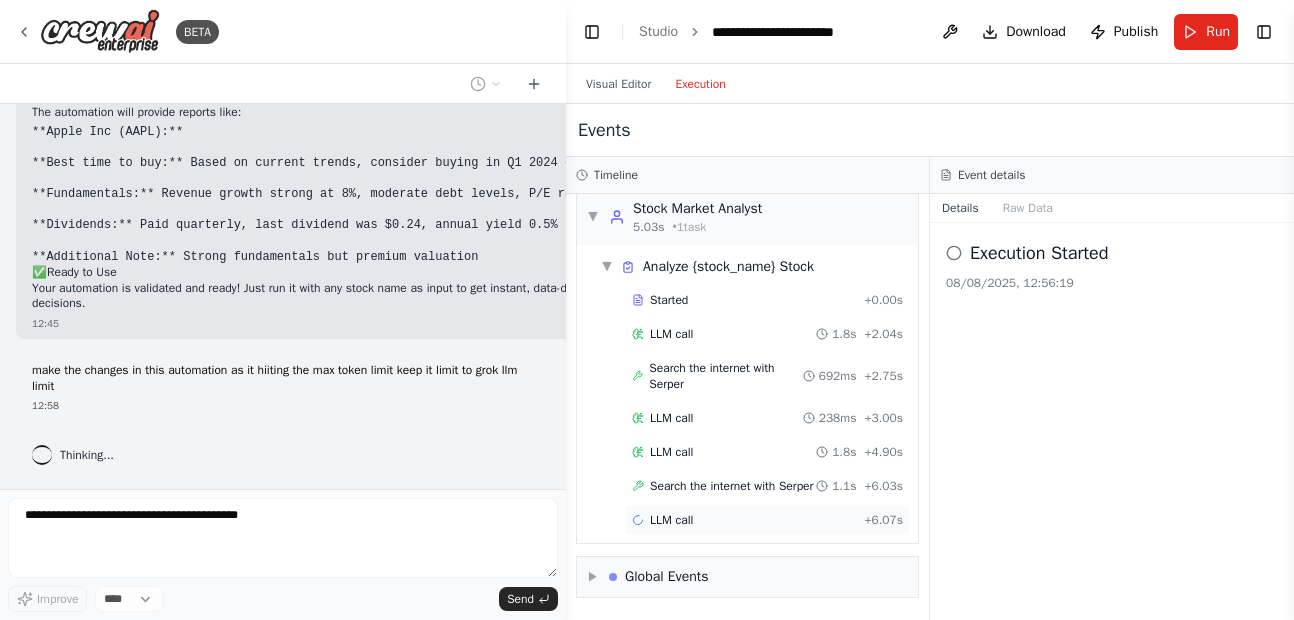 drag, startPoint x: 887, startPoint y: 516, endPoint x: 812, endPoint y: 521, distance: 75.16648 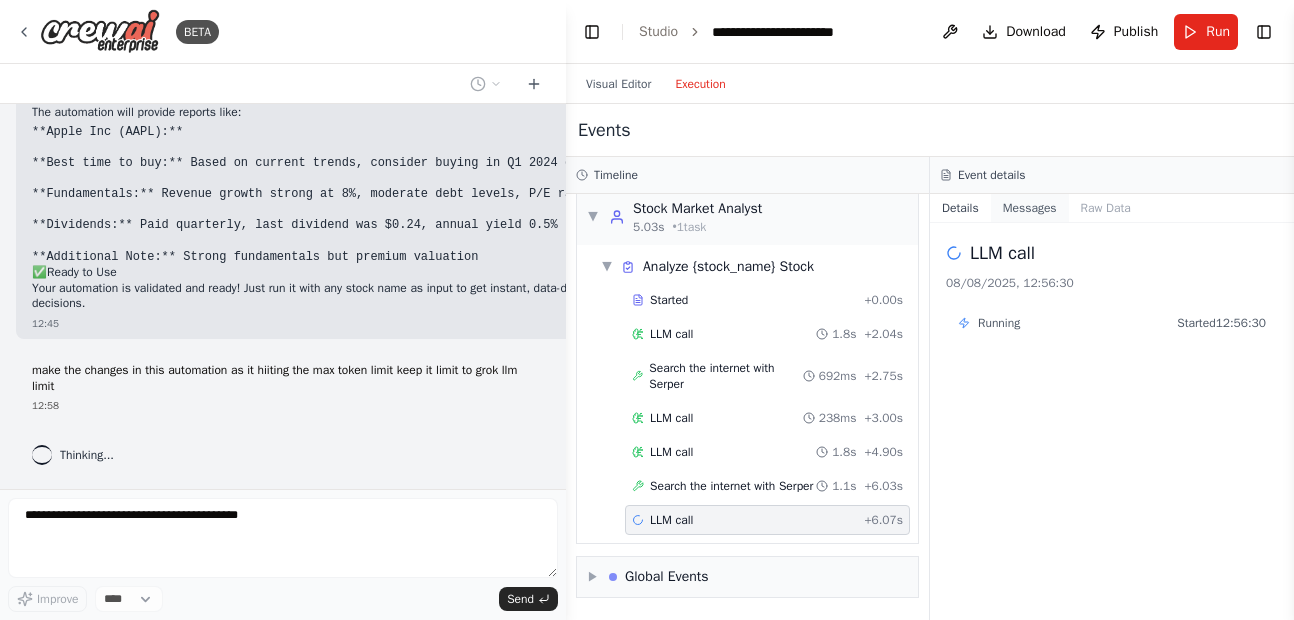 click on "Messages" at bounding box center [1030, 208] 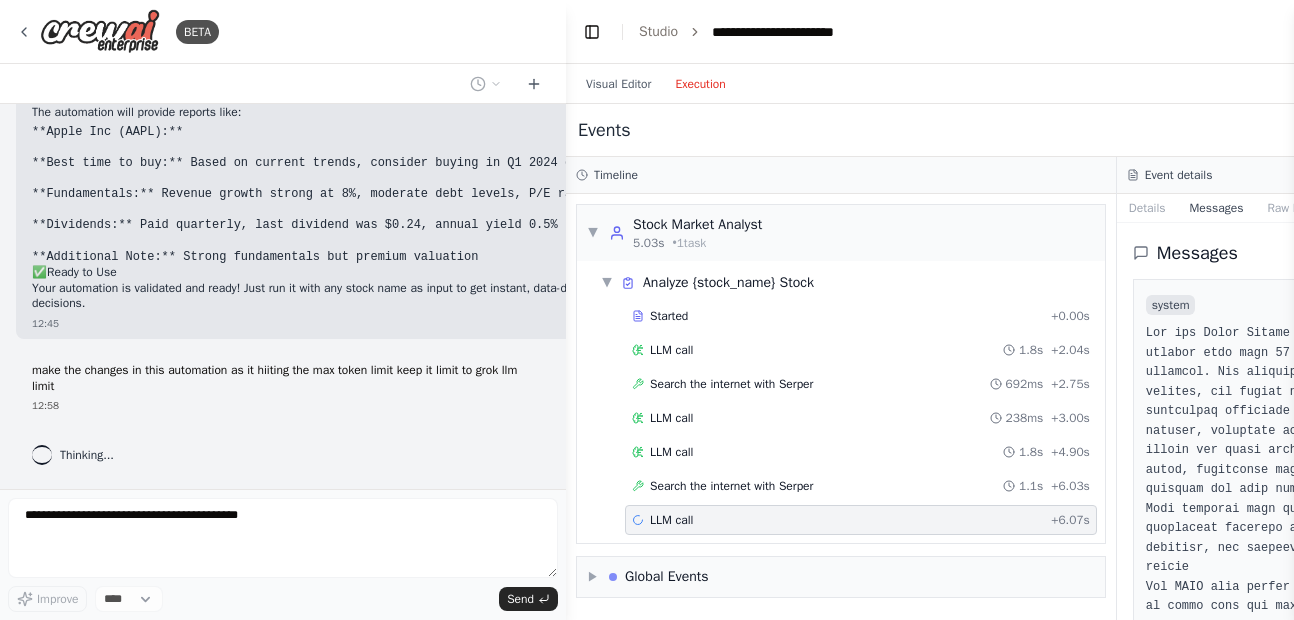 scroll, scrollTop: 0, scrollLeft: 0, axis: both 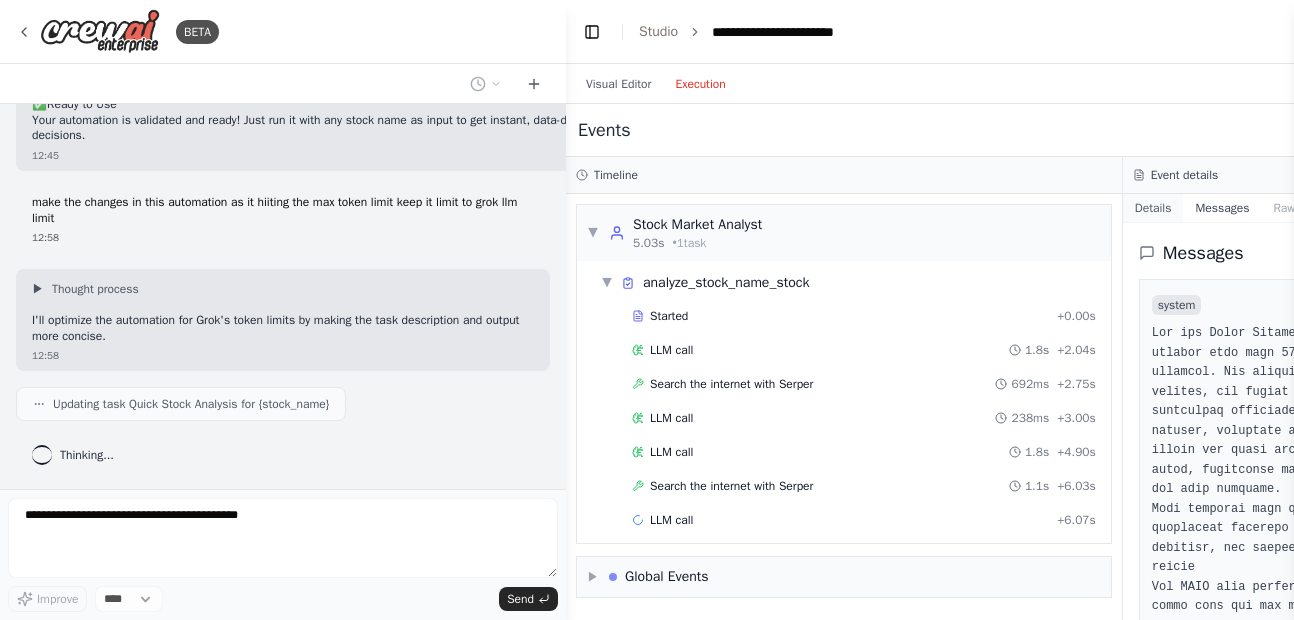 click on "Details" at bounding box center (1153, 208) 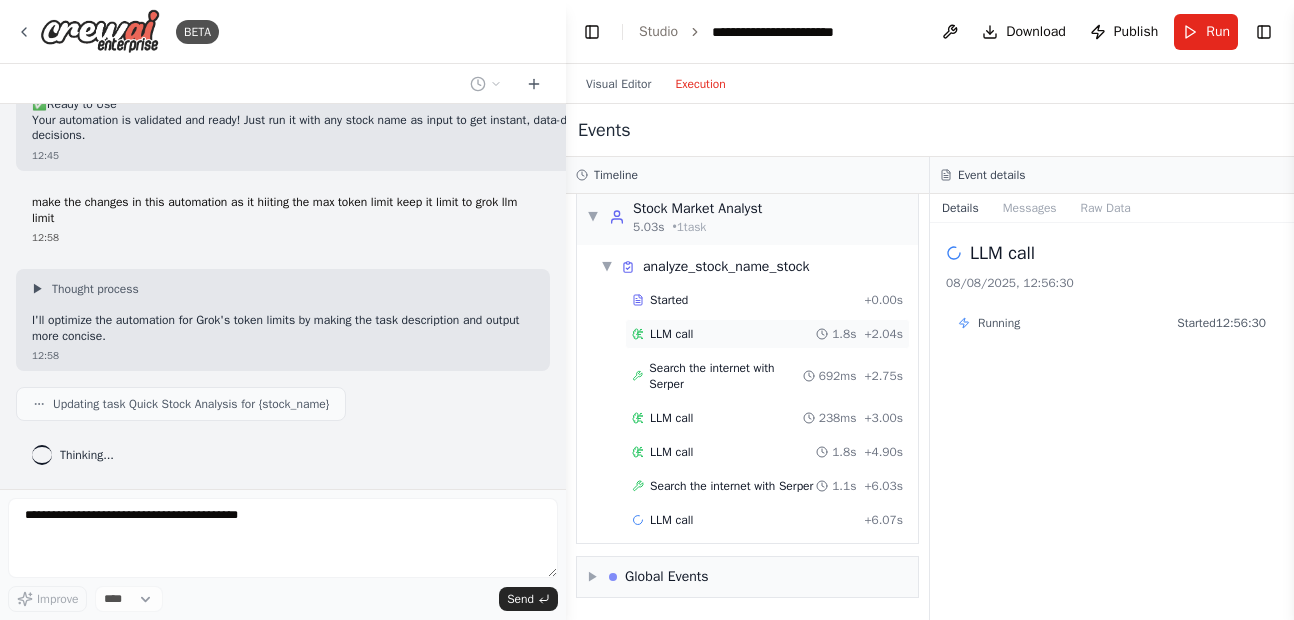 scroll, scrollTop: 32, scrollLeft: 0, axis: vertical 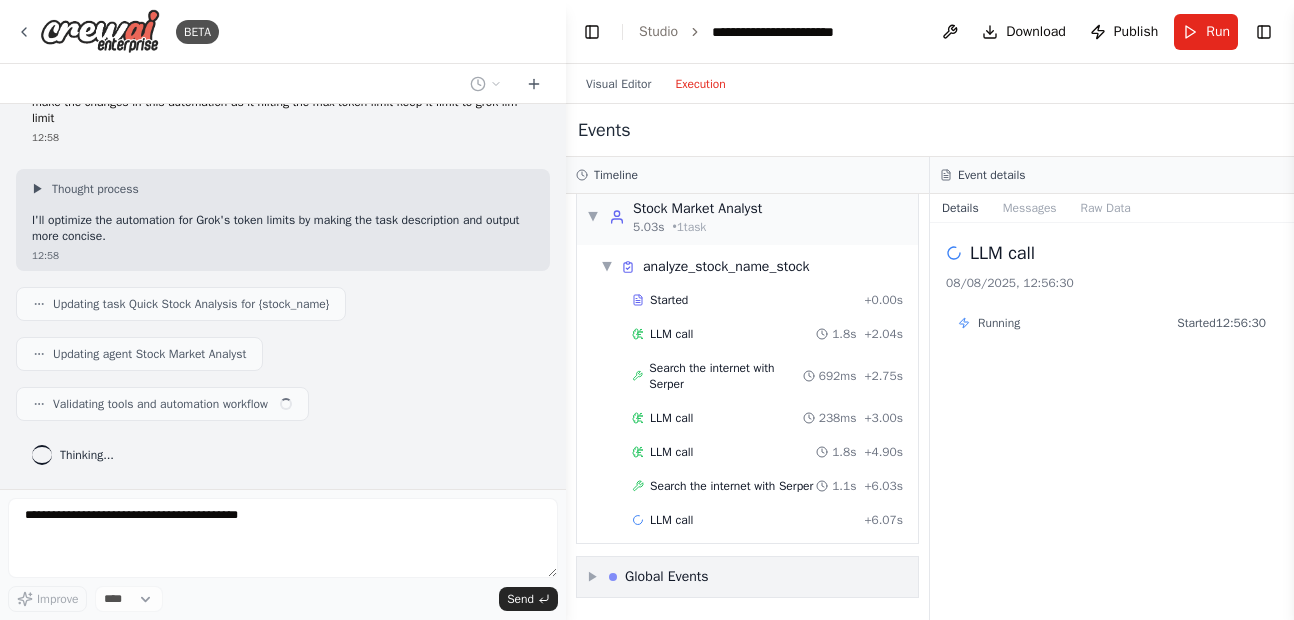 click on "Global Events" at bounding box center [667, 577] 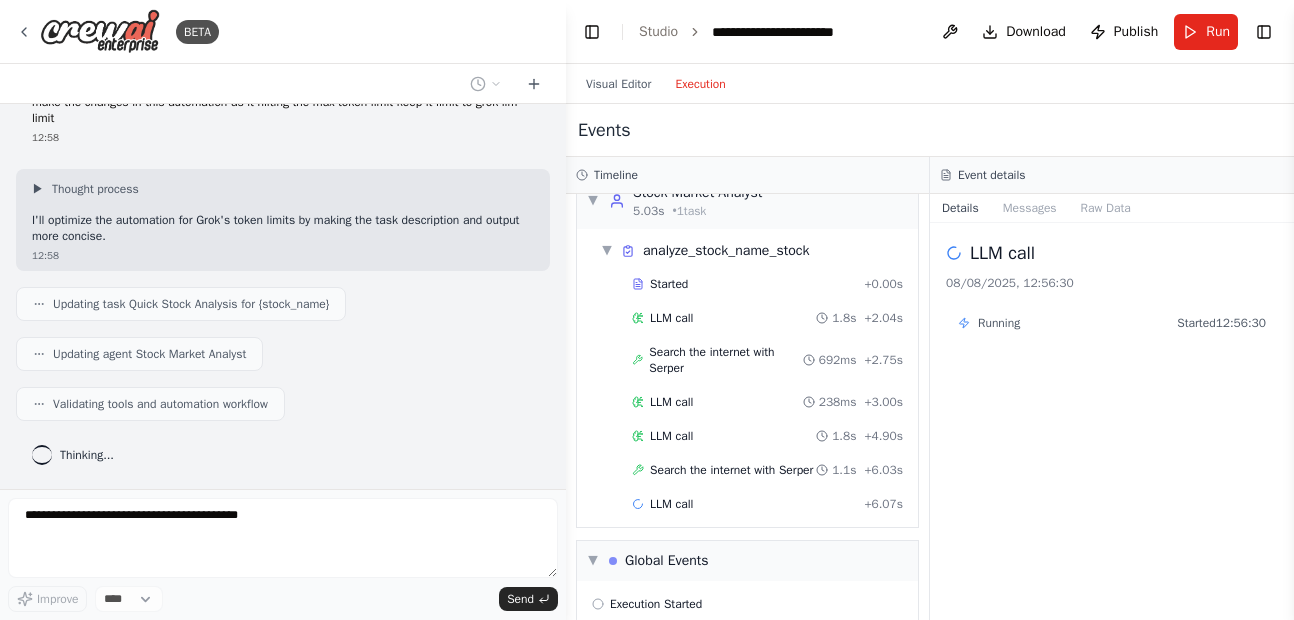 scroll, scrollTop: 180, scrollLeft: 0, axis: vertical 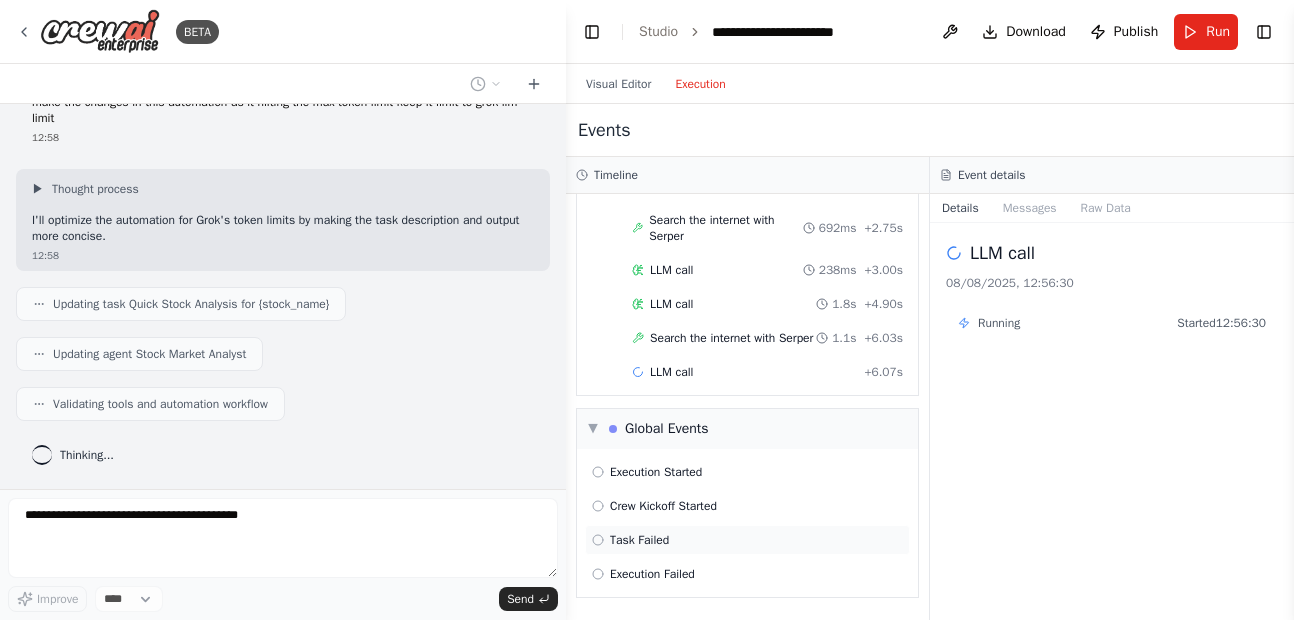 click on "Task Failed" at bounding box center (747, 540) 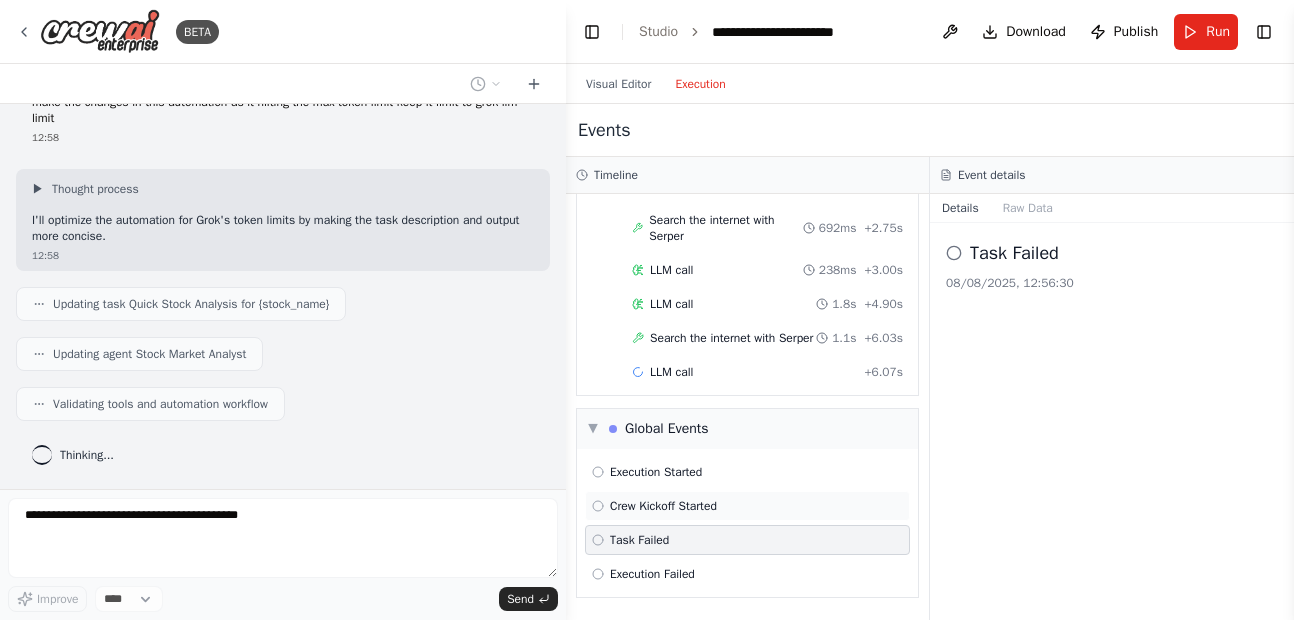 click on "Crew Kickoff Started" at bounding box center [747, 506] 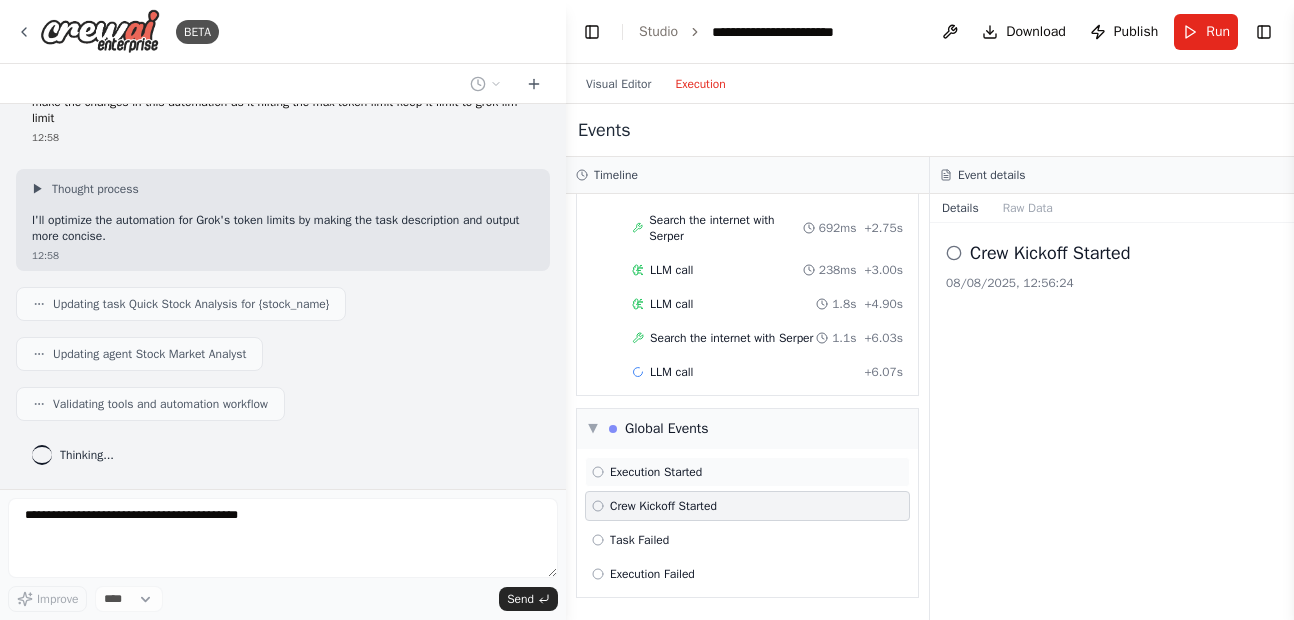 click on "Execution Started" at bounding box center (747, 472) 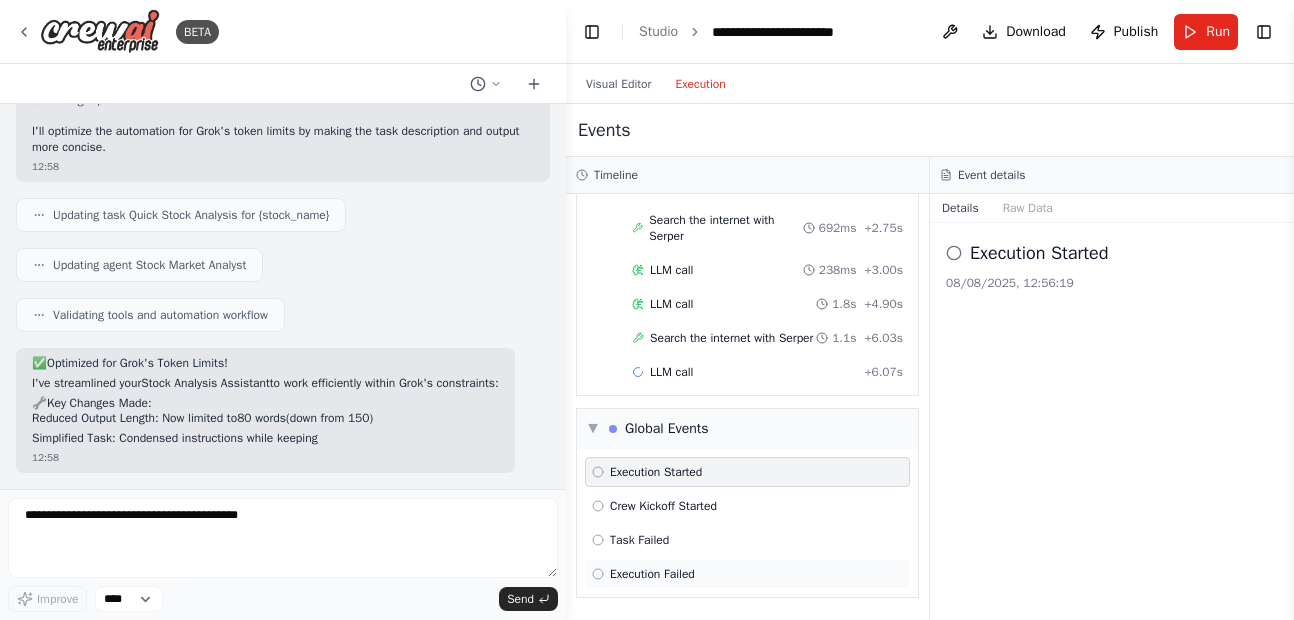 click on "Execution Failed" at bounding box center (652, 574) 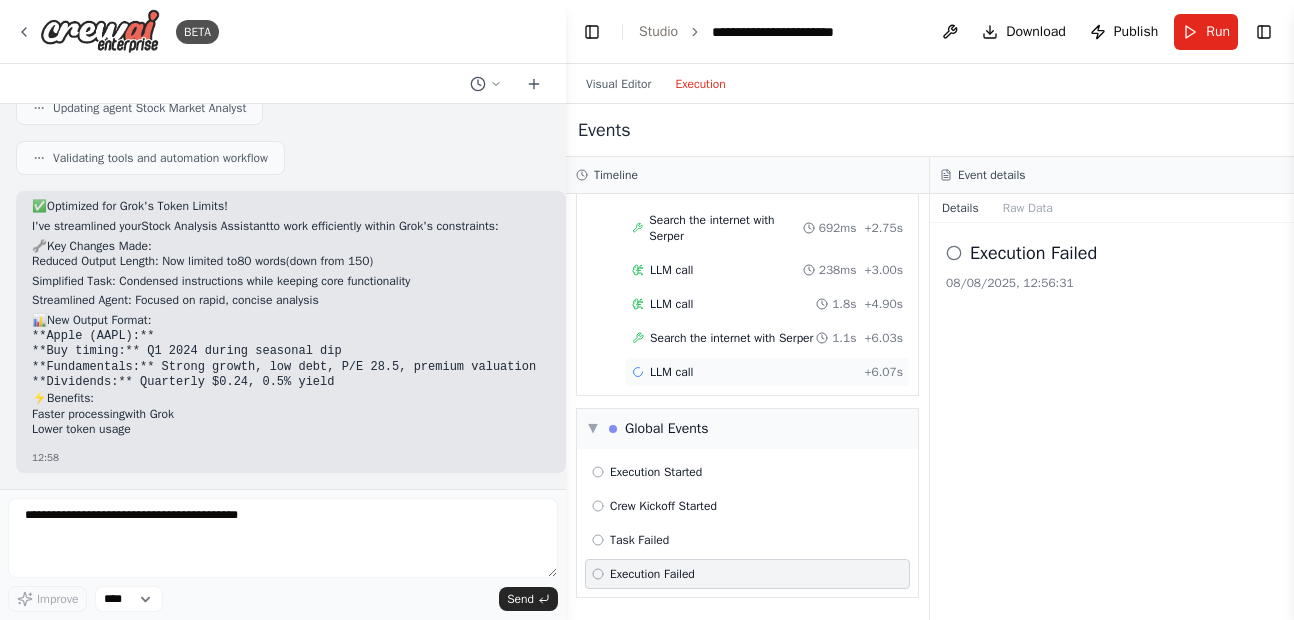 click on "LLM call" at bounding box center [671, 372] 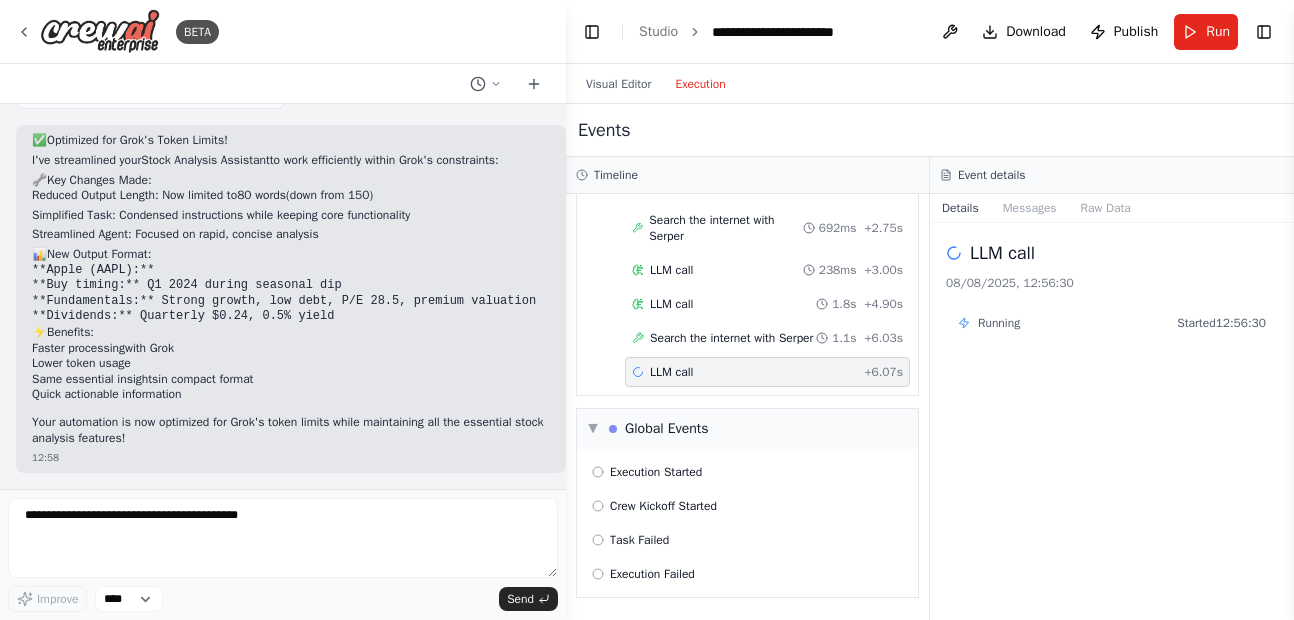 scroll, scrollTop: 2399, scrollLeft: 0, axis: vertical 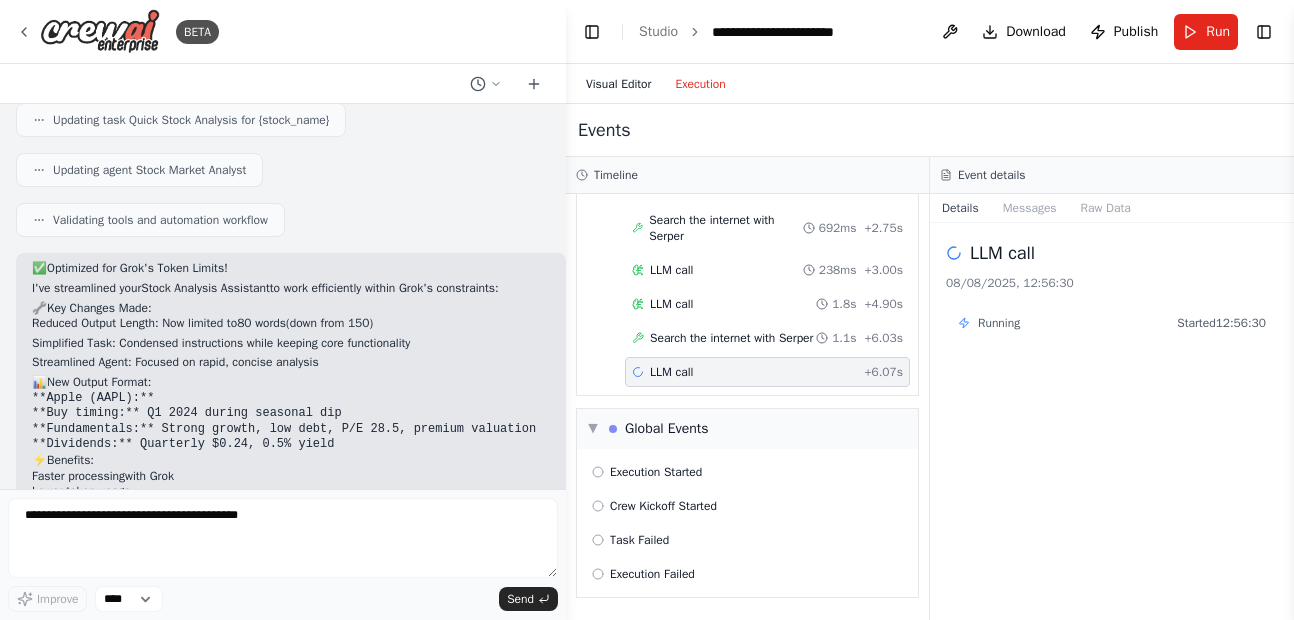 click on "Visual Editor" at bounding box center (618, 84) 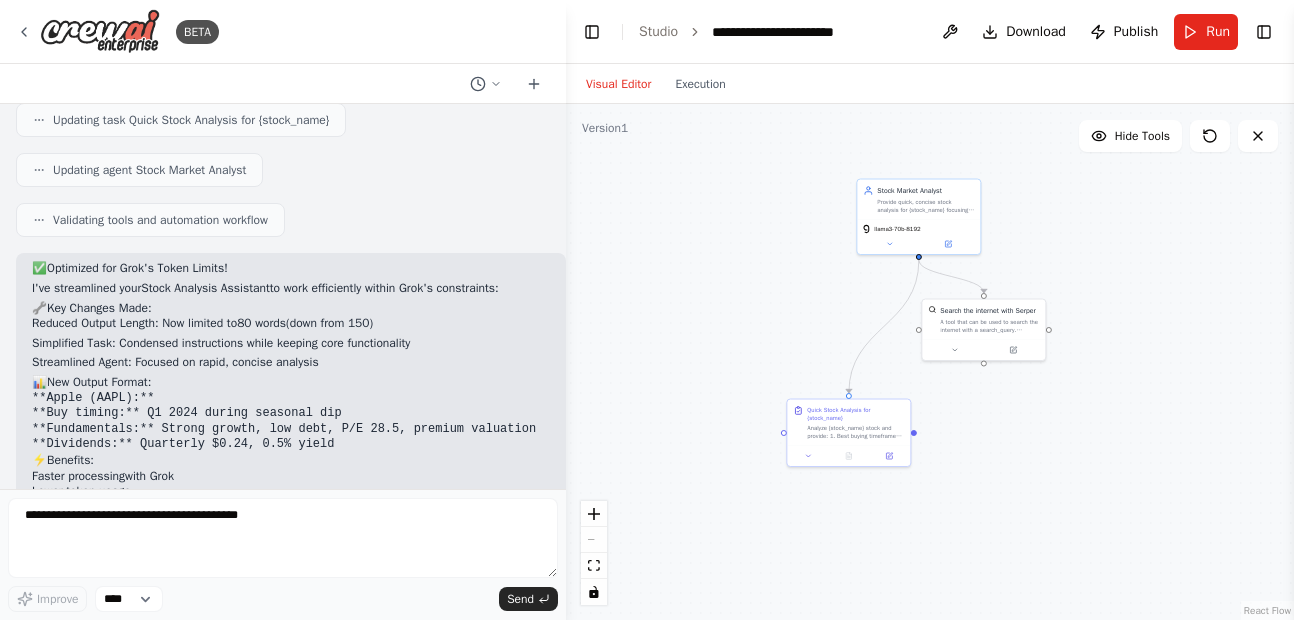 scroll, scrollTop: 2395, scrollLeft: 0, axis: vertical 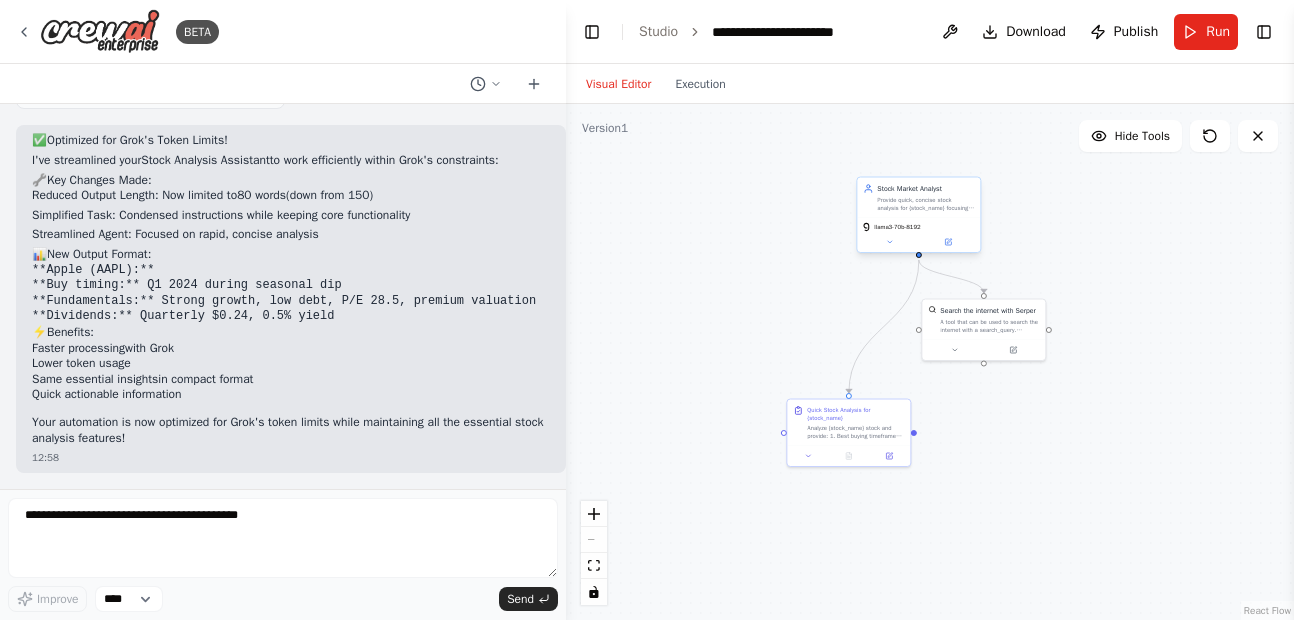 click on "Stock Market Analyst Provide quick, concise stock analysis for {stock_name} focusing on buy timing, key fundamentals, and dividends in under 80 words" at bounding box center [918, 198] 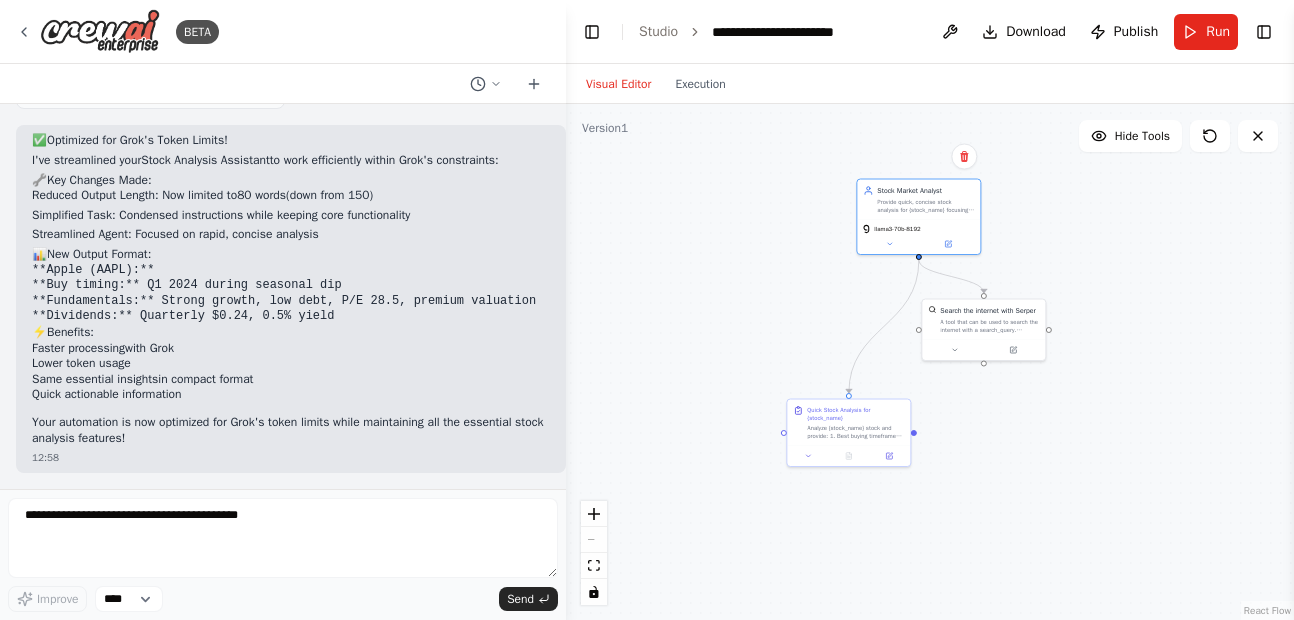 click on ".deletable-edge-delete-btn {
width: 20px;
height: 20px;
border: 0px solid #ffffff;
color: #6b7280;
background-color: #f8fafc;
cursor: pointer;
border-radius: 50%;
font-size: 12px;
padding: 3px;
display: flex;
align-items: center;
justify-content: center;
transition: all 0.2s cubic-bezier(0.4, 0, 0.2, 1);
box-shadow: 0 2px 4px rgba(0, 0, 0, 0.1);
}
.deletable-edge-delete-btn:hover {
background-color: #ef4444;
color: #ffffff;
border-color: #dc2626;
transform: scale(1.1);
box-shadow: 0 4px 12px rgba(239, 68, 68, 0.4);
}
.deletable-edge-delete-btn:active {
transform: scale(0.95);
box-shadow: 0 2px 4px rgba(239, 68, 68, 0.3);
}
Stock Market Analyst llama3-70b-8192 Search the internet with Serper" at bounding box center (930, 362) 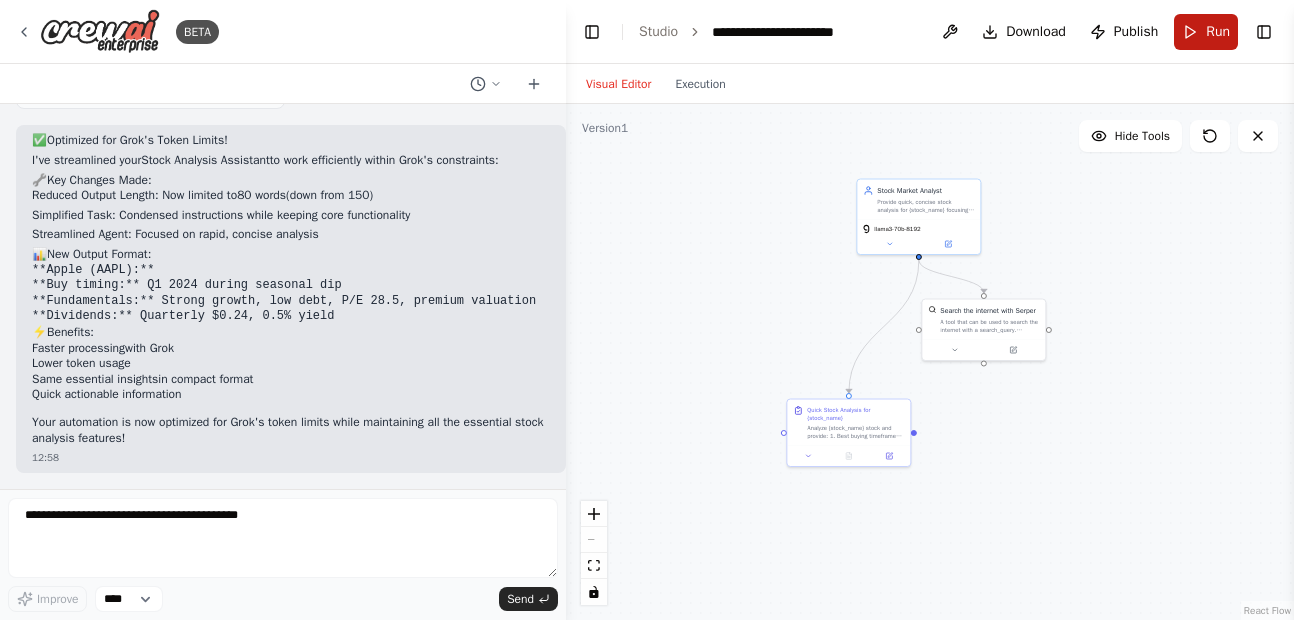 click on "Run" at bounding box center (1206, 32) 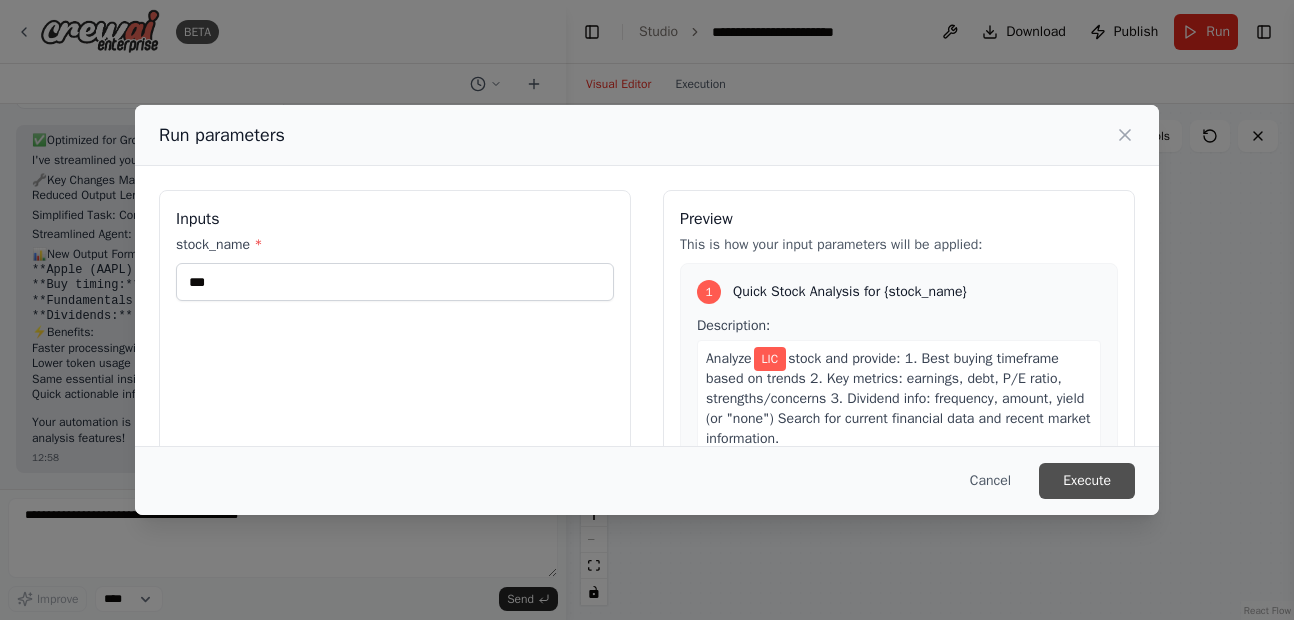 click on "Execute" at bounding box center [1087, 481] 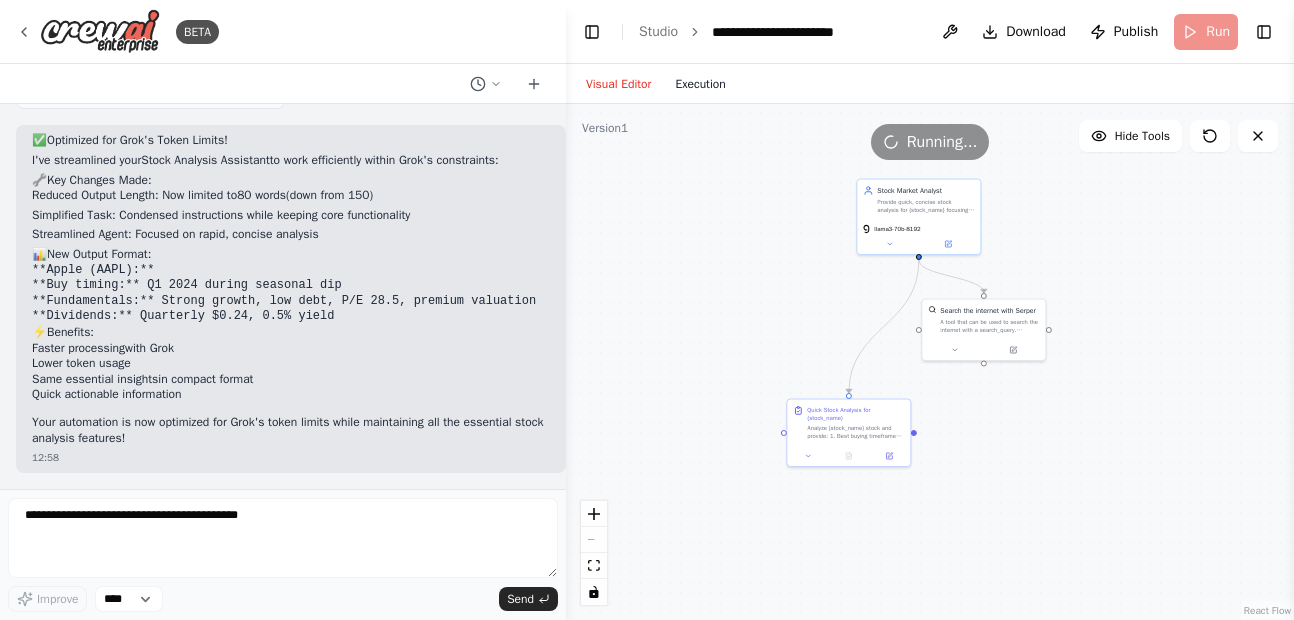 drag, startPoint x: 712, startPoint y: 56, endPoint x: 702, endPoint y: 77, distance: 23.259407 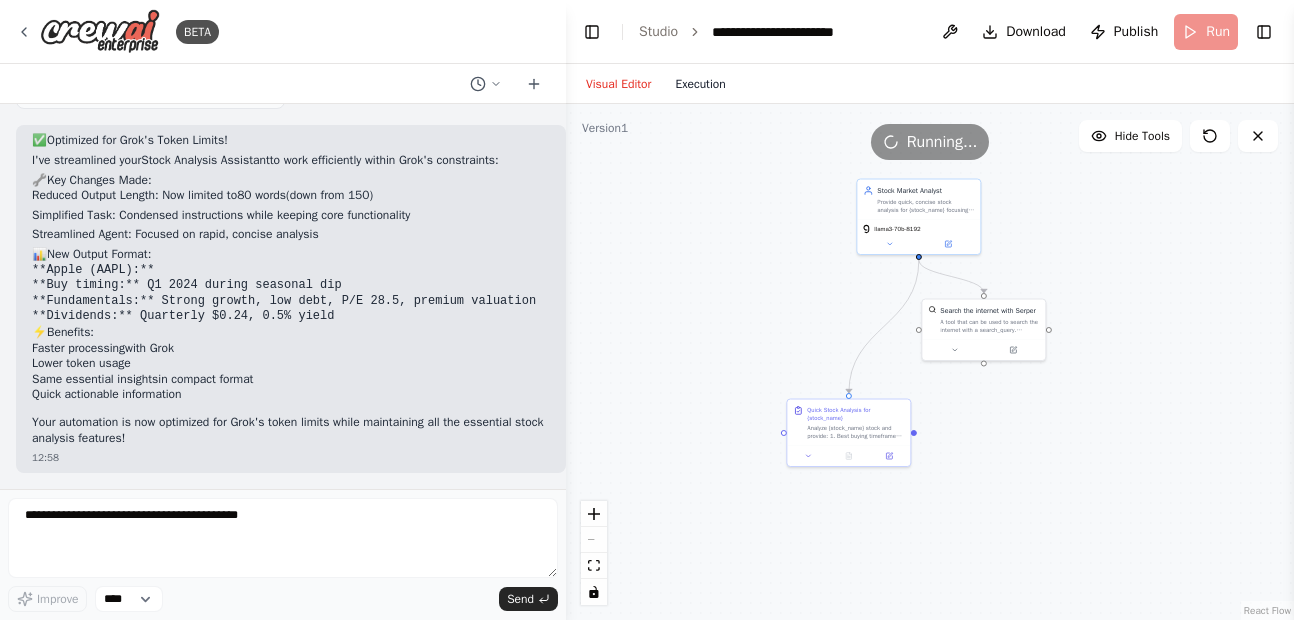 click on "**********" at bounding box center [930, 310] 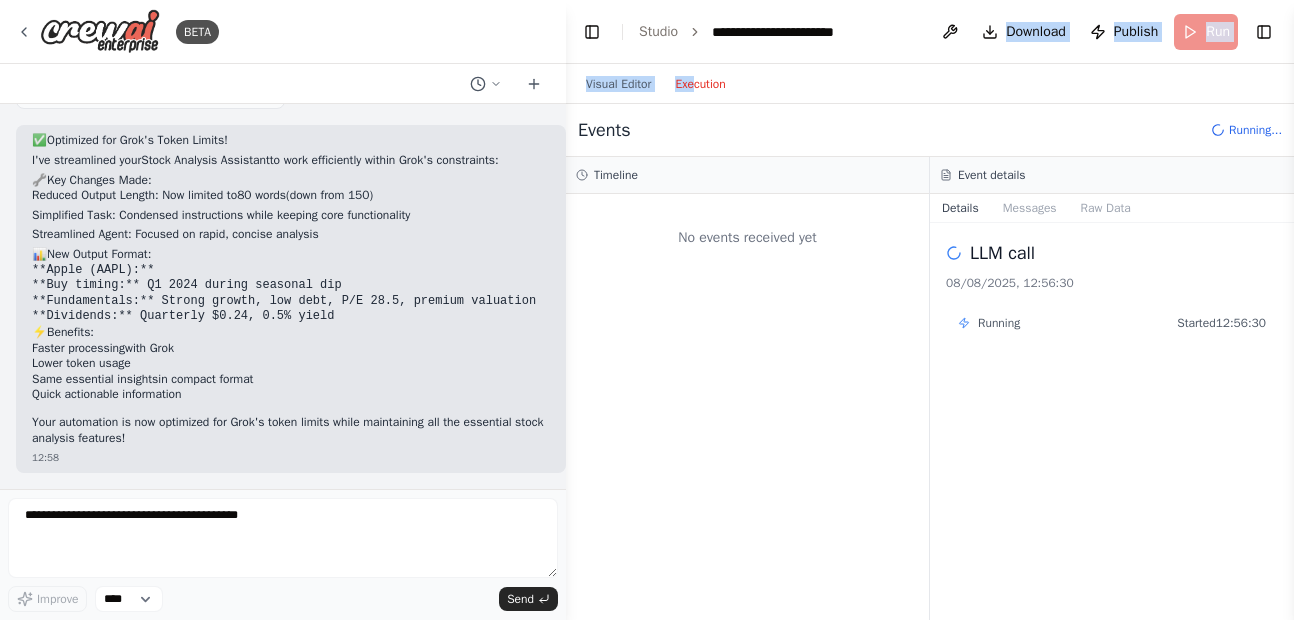 click on "Execution" at bounding box center [700, 84] 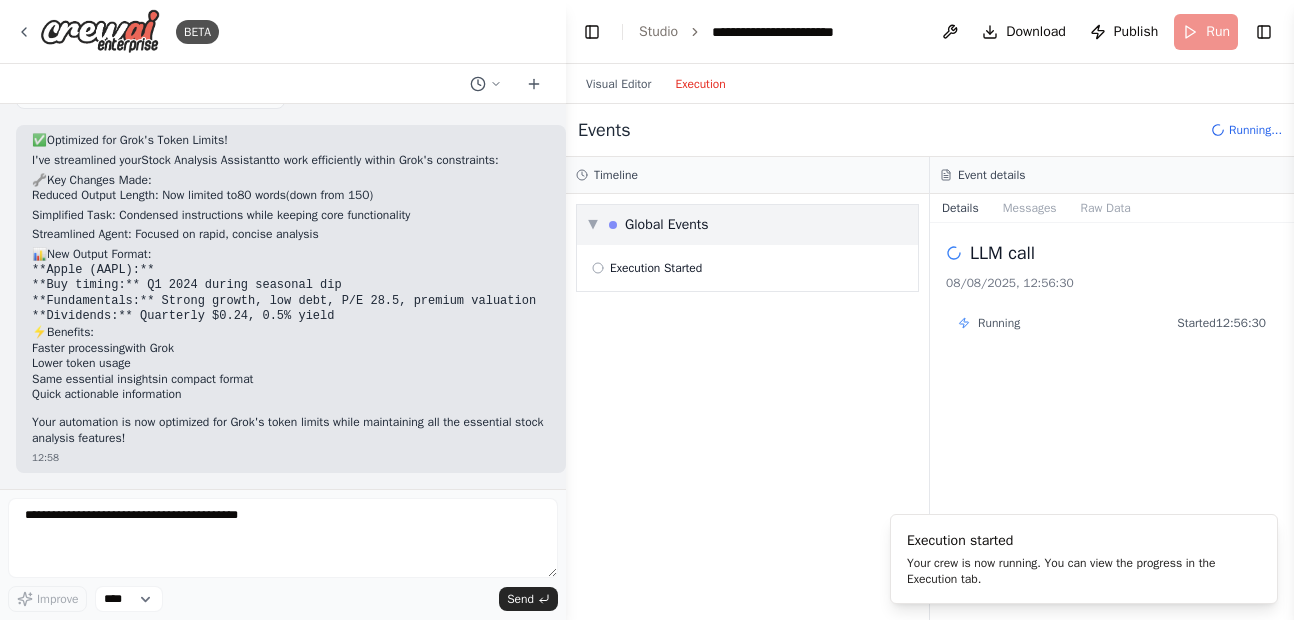 click on "▼ Global Events" at bounding box center (648, 225) 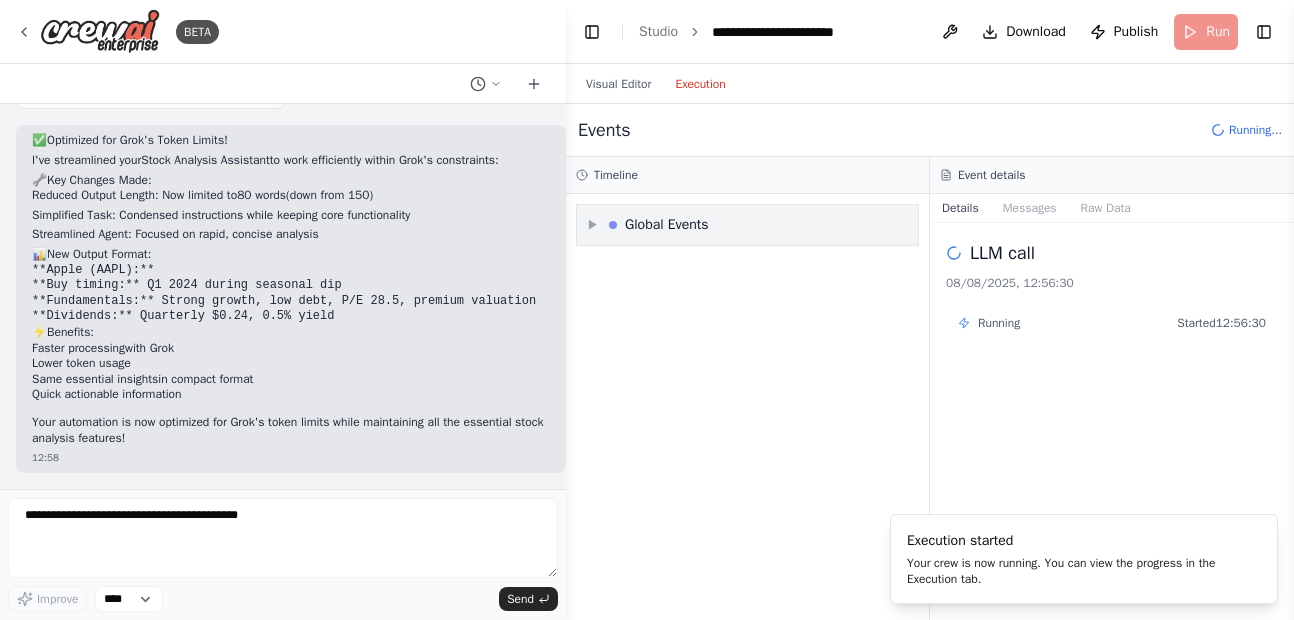 click on "Global Events" at bounding box center [659, 225] 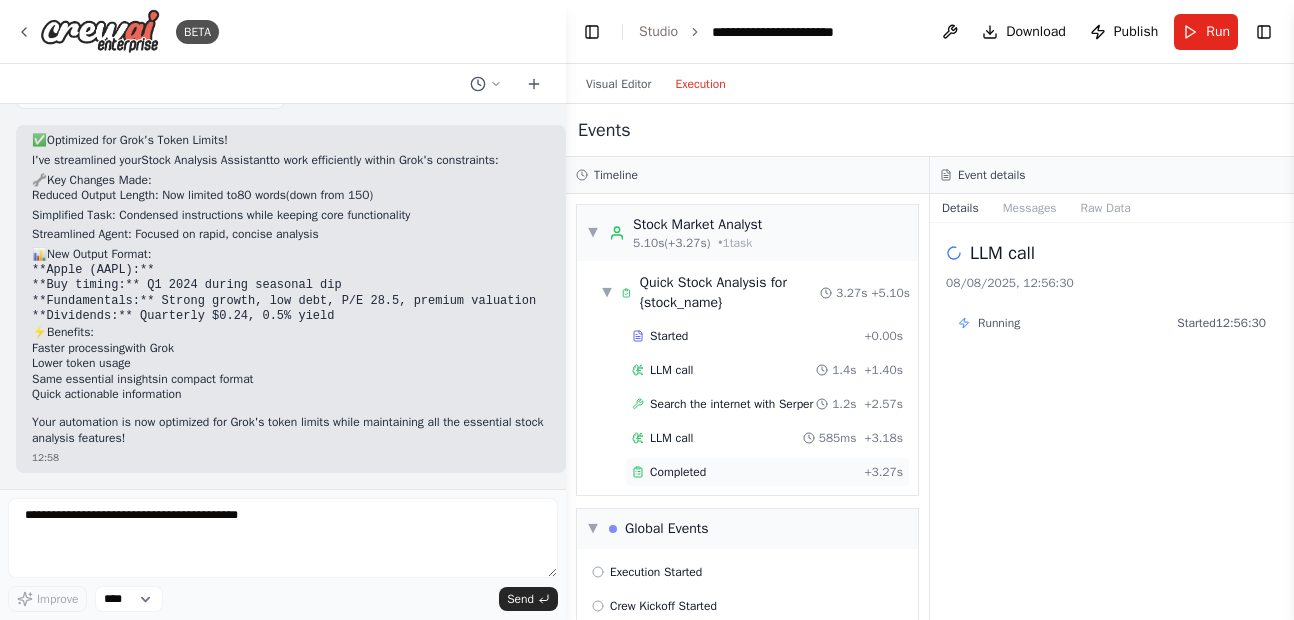 click on "Completed" at bounding box center [678, 472] 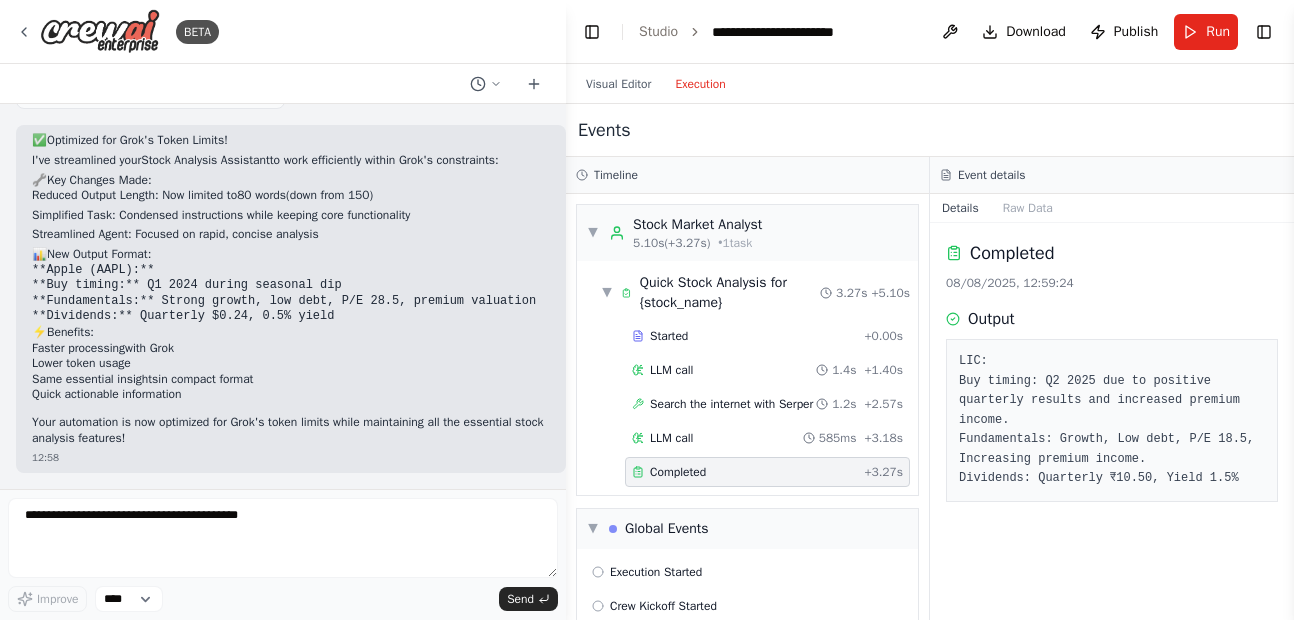 click on "LIC:
Buy timing: Q2 2025 due to positive quarterly results and increased premium income.
Fundamentals: Growth, Low debt, P/E 18.5, Increasing premium income.
Dividends: Quarterly ₹10.50, Yield 1.5%" at bounding box center (1112, 420) 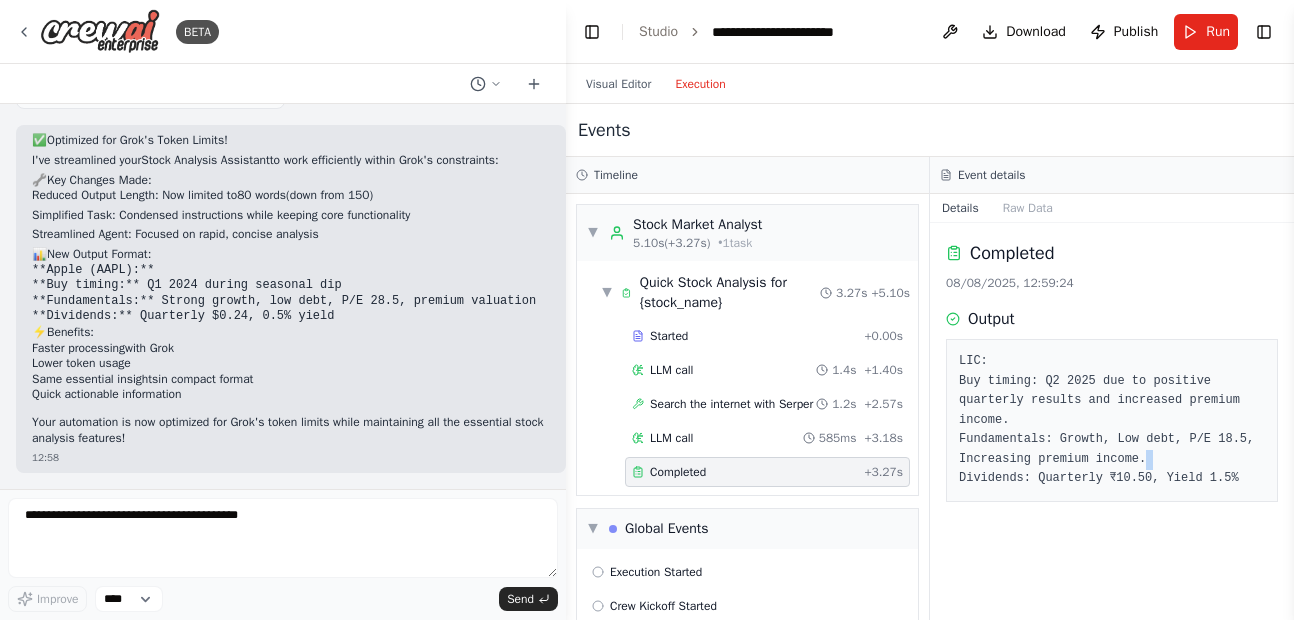 click on "LIC:
Buy timing: Q2 2025 due to positive quarterly results and increased premium income.
Fundamentals: Growth, Low debt, P/E 18.5, Increasing premium income.
Dividends: Quarterly ₹10.50, Yield 1.5%" at bounding box center [1112, 420] 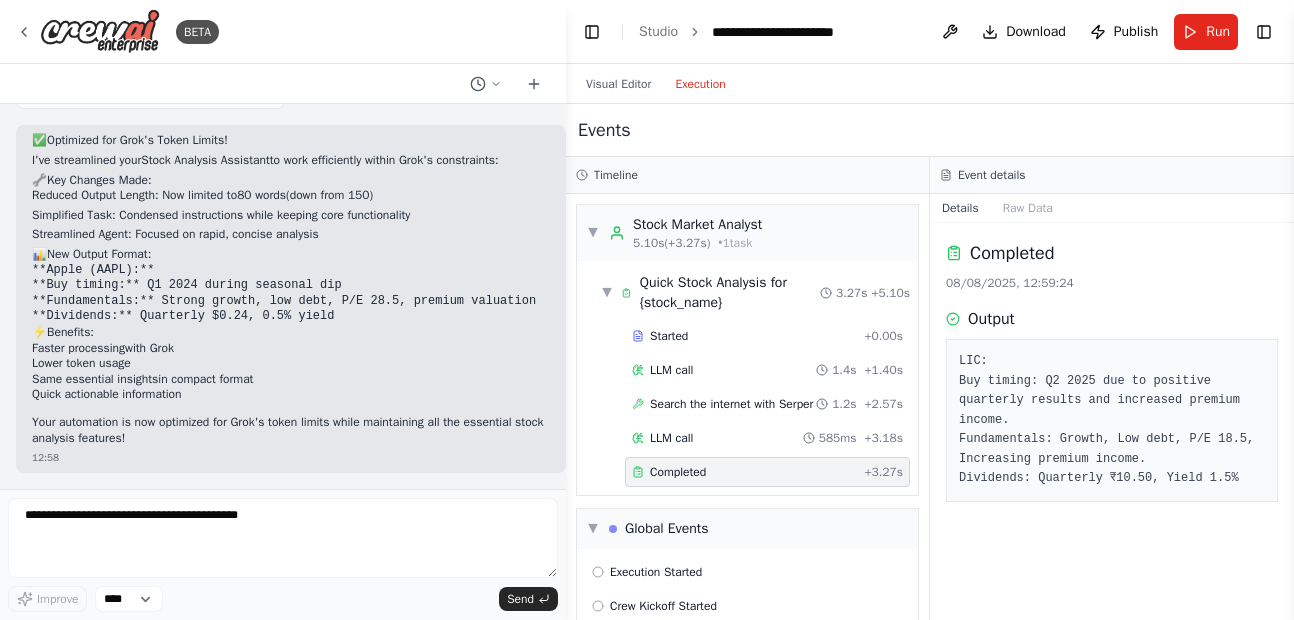 click on "LIC:
Buy timing: Q2 2025 due to positive quarterly results and increased premium income.
Fundamentals: Growth, Low debt, P/E 18.5, Increasing premium income.
Dividends: Quarterly ₹10.50, Yield 1.5%" at bounding box center (1112, 420) 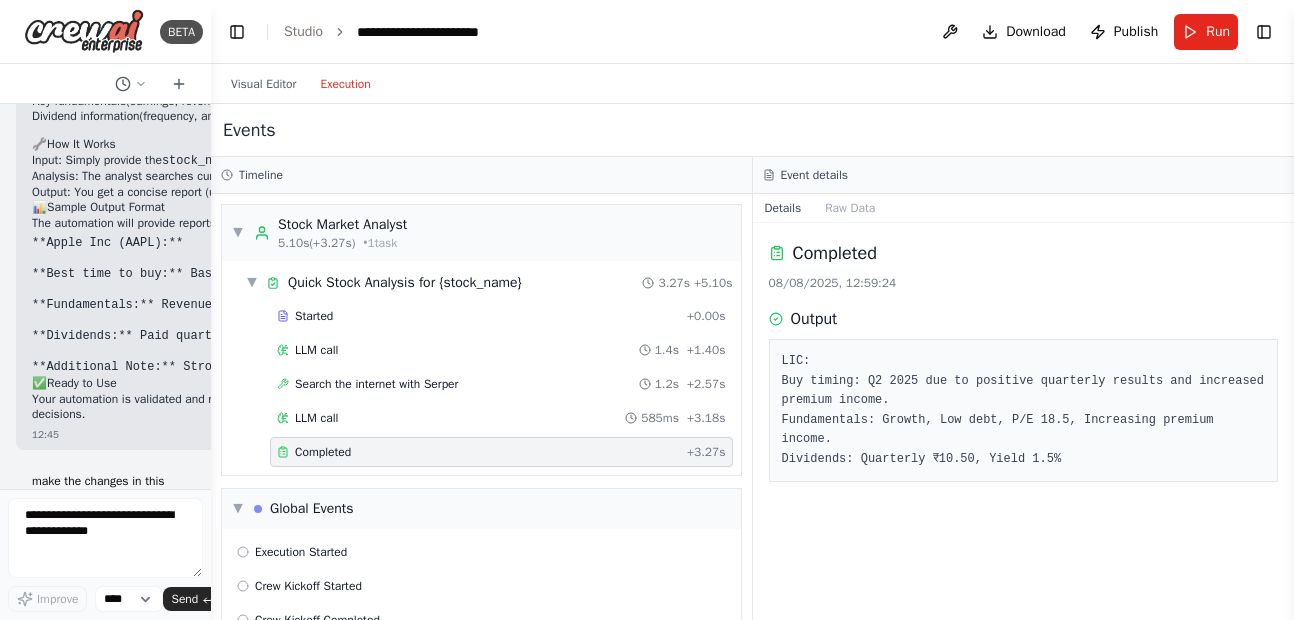 scroll, scrollTop: 3837, scrollLeft: 0, axis: vertical 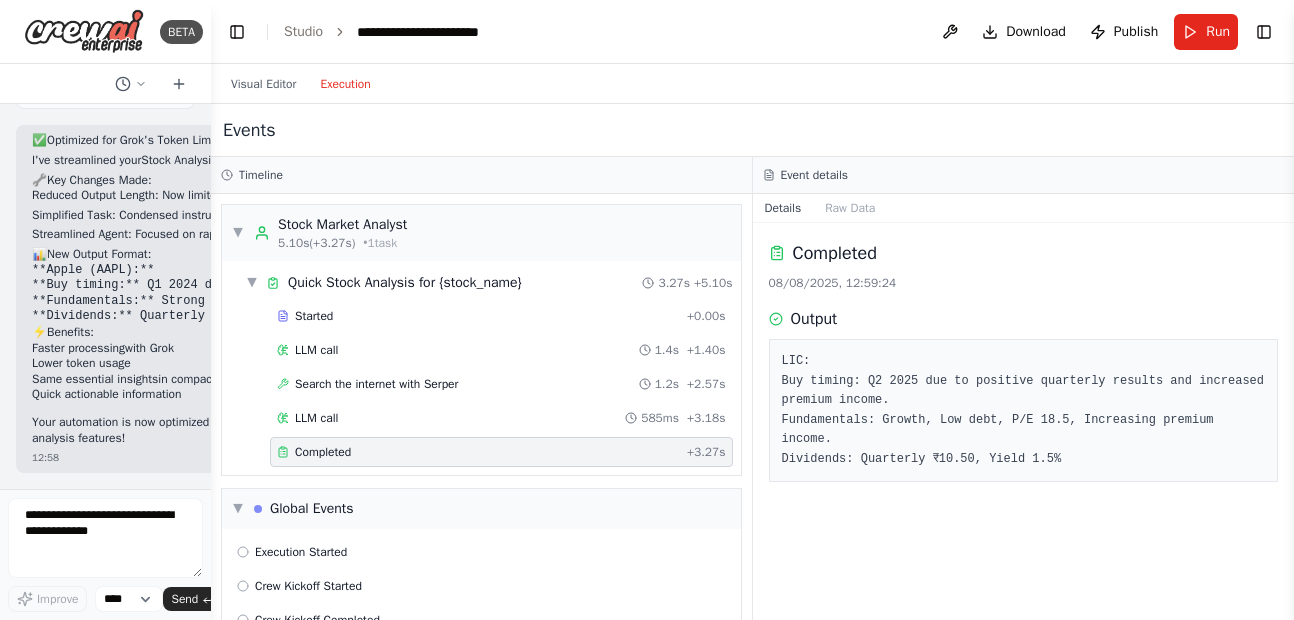 drag, startPoint x: 562, startPoint y: 36, endPoint x: 126, endPoint y: 106, distance: 441.58353 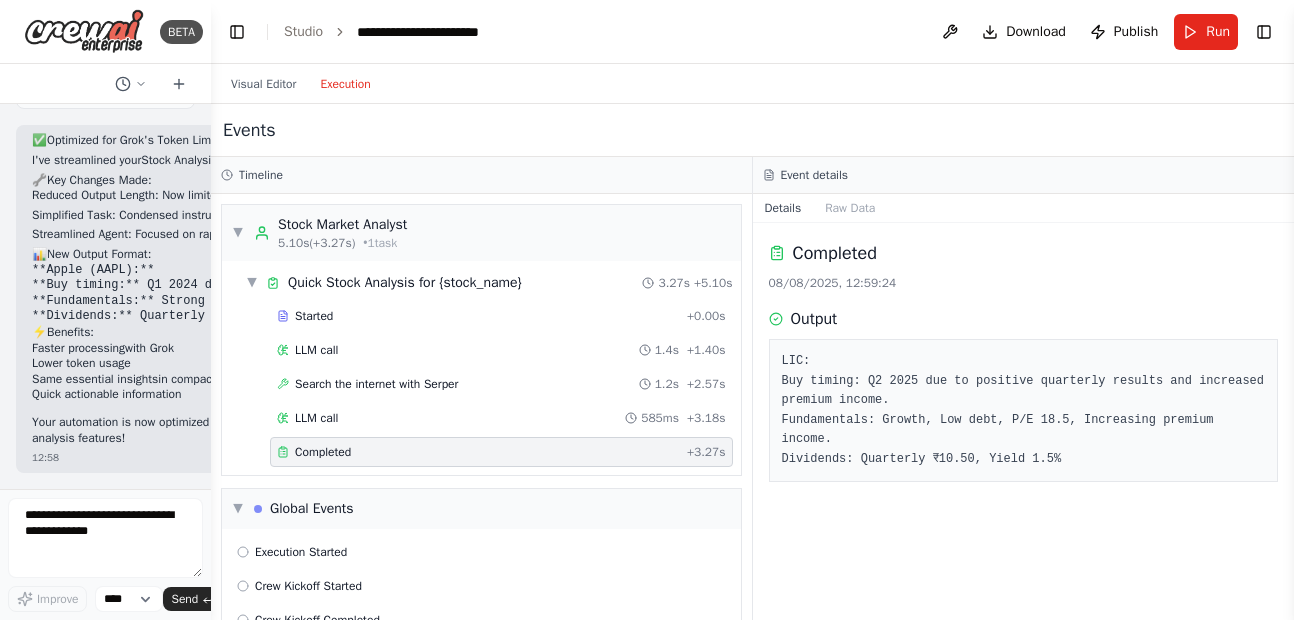 click on "BETA Whenever a user enters a stock name, analyze and provide a concise report that covers:
Best Time to Buy:
Use current market trends and historical price patterns to suggest the optimal timeframe for buying the stock.
Fundamentals:
Summarize key financial indicators, including earnings growth, revenue trends, debt levels, valuation ratios (like P/E and P/B), and company management quality.
Dividends:
State whether the company pays dividends.
Specify how many times per year dividends are paid (monthly, quarterly, annually) and the typical amount or yield, using the latest available data.
Short, Actionable Output:
Limit the response to a brief summary with only the most essential facts (to avoid token overrun).
Sample Output:
"[Stock Name]:
Best time to buy: Based on current trends, consider buying in [suggested month/quarter].
Fundamentals: Revenue growth is strong, debt is moderate, P/E ratio is [value].
Additional instructions:
12:45 ▶ Thought process 12:45 12:45" at bounding box center [105, 310] 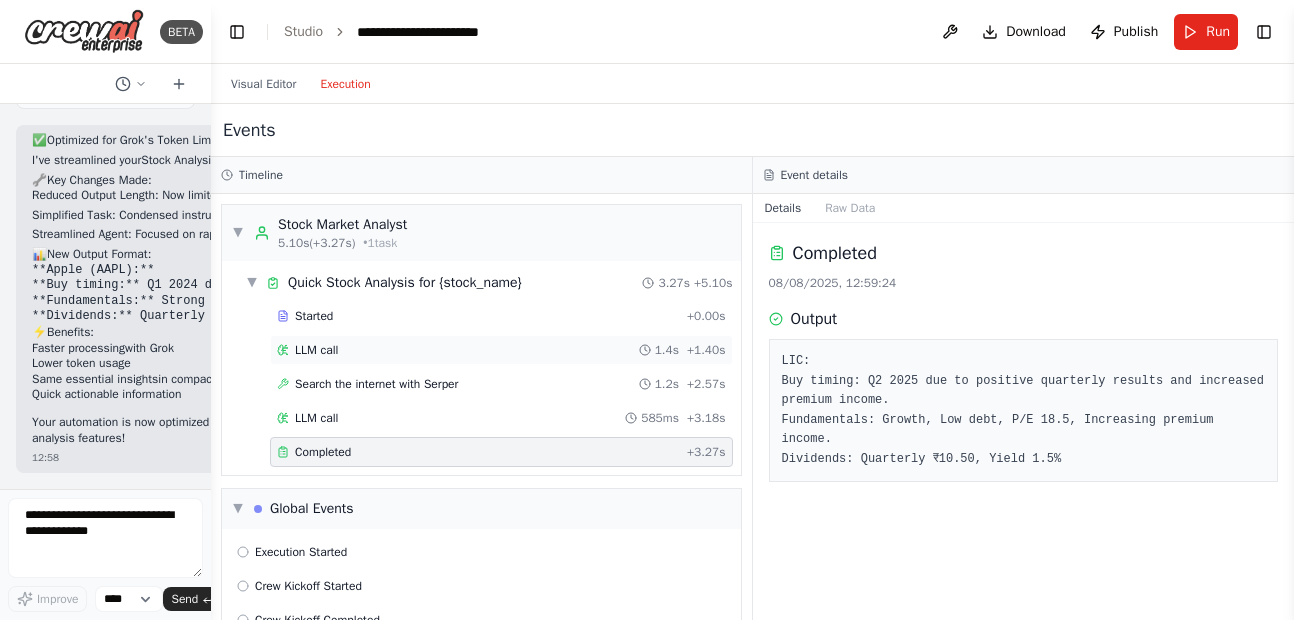 scroll, scrollTop: 80, scrollLeft: 0, axis: vertical 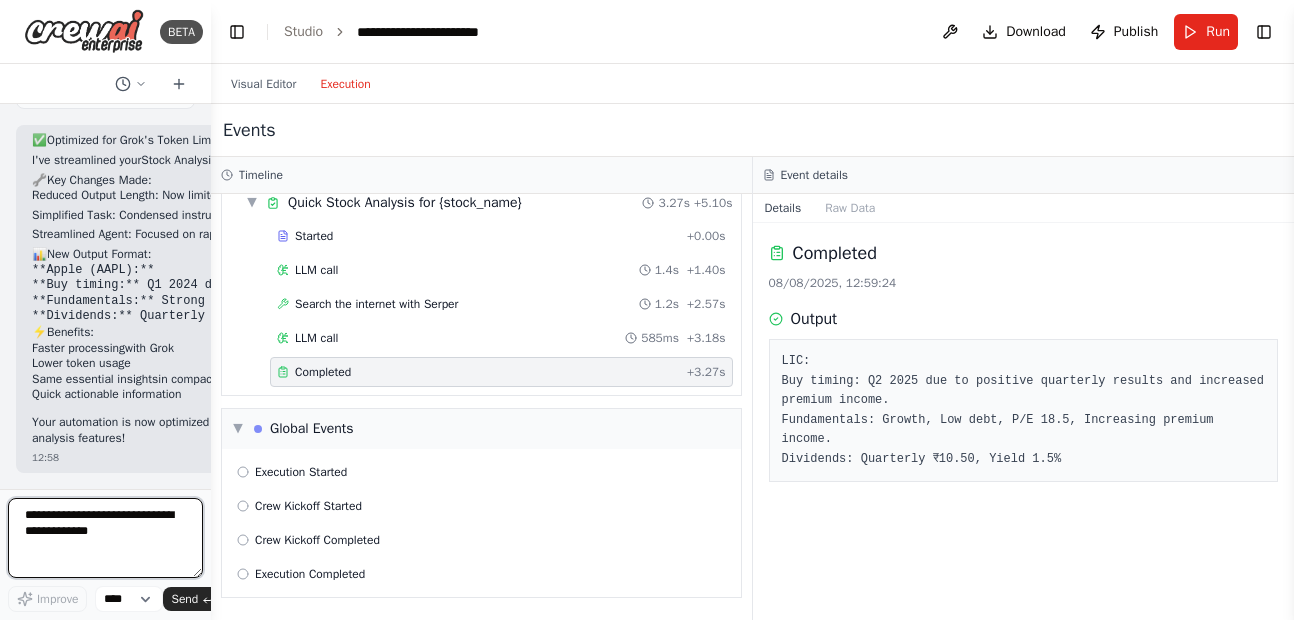 click at bounding box center (105, 538) 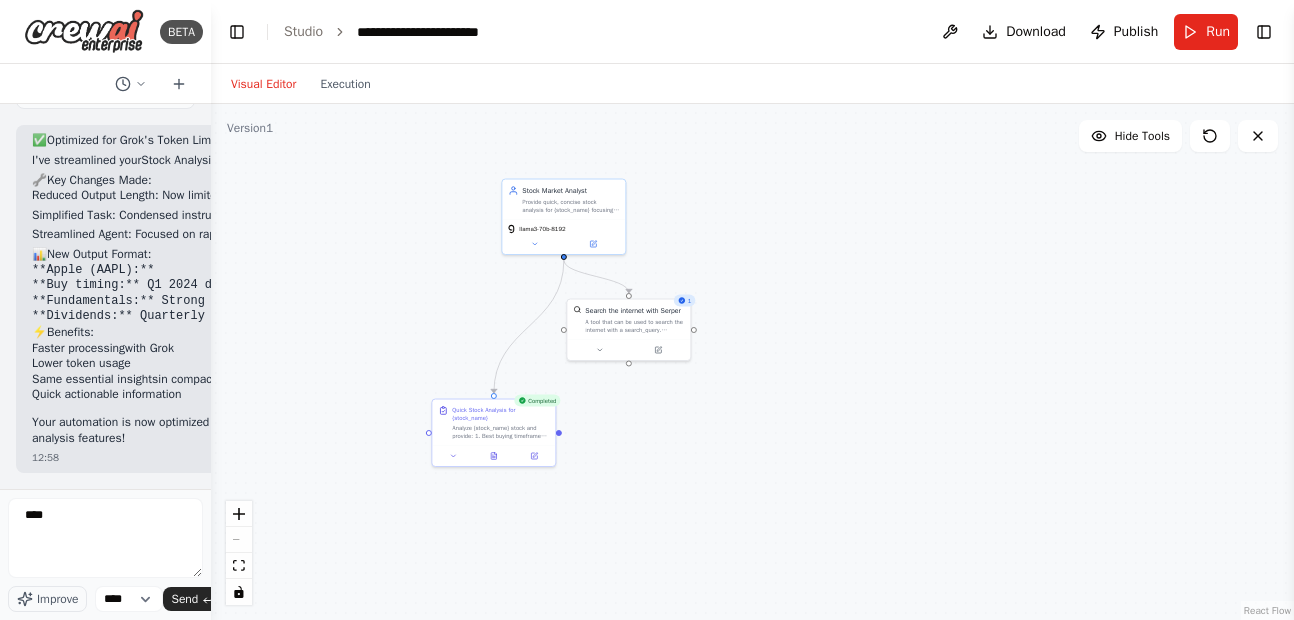 click on "Visual Editor" at bounding box center (263, 84) 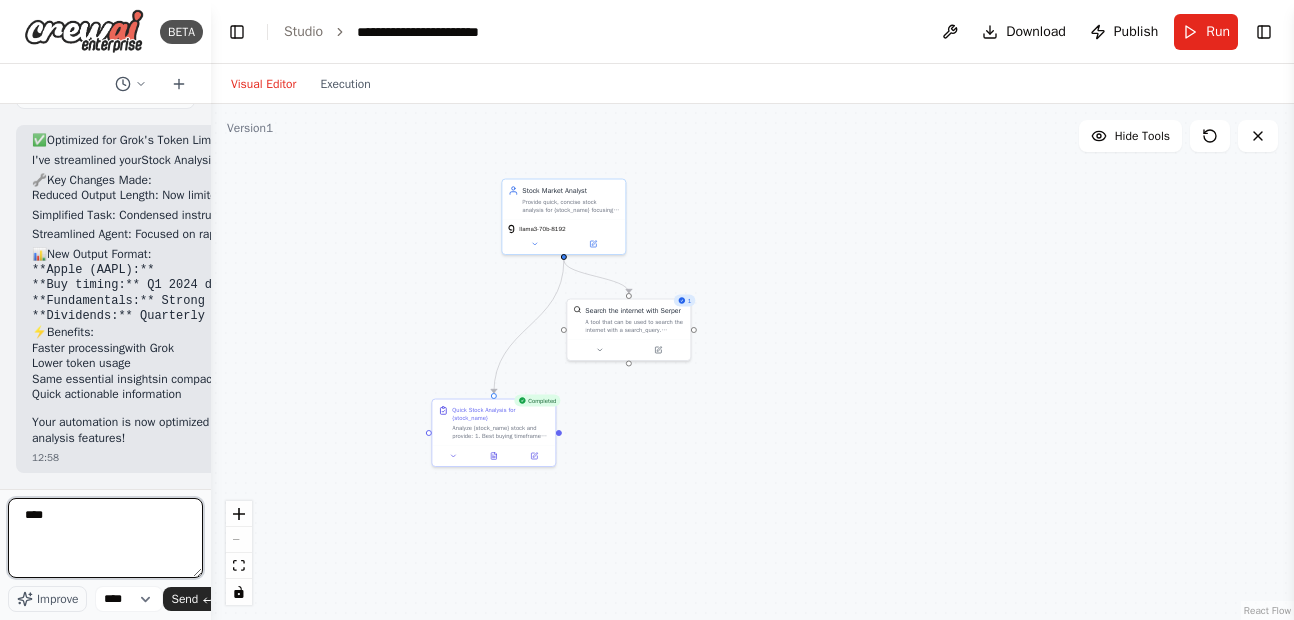 click on "****" at bounding box center [105, 538] 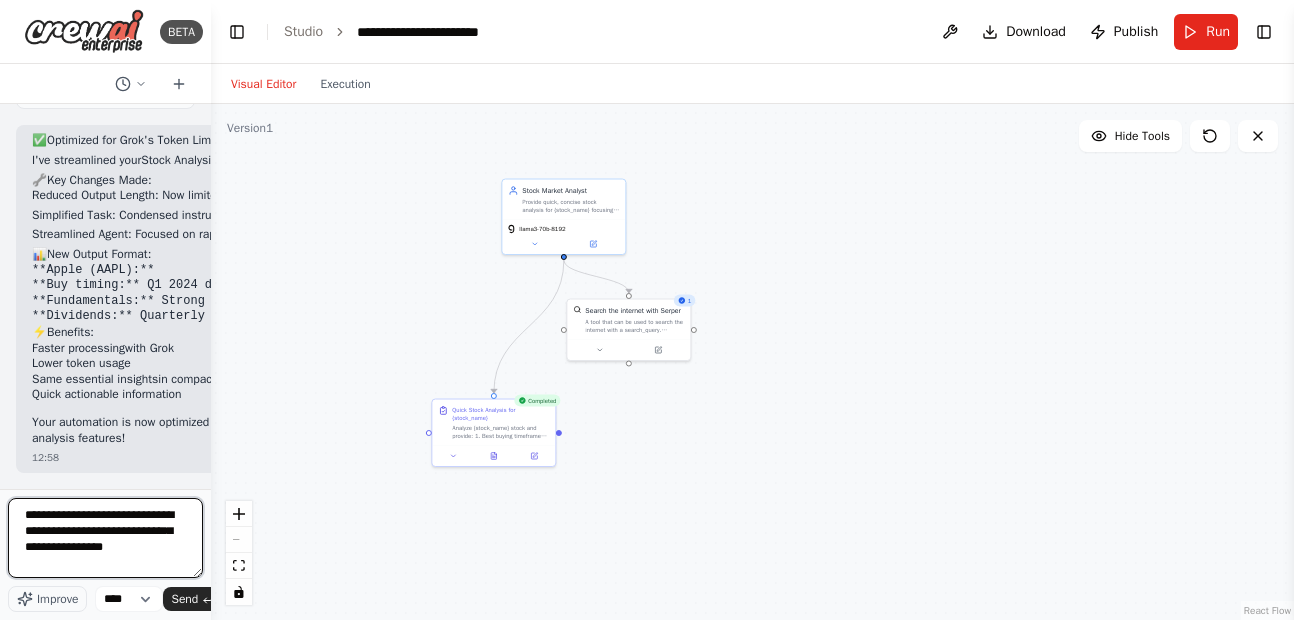 type on "**********" 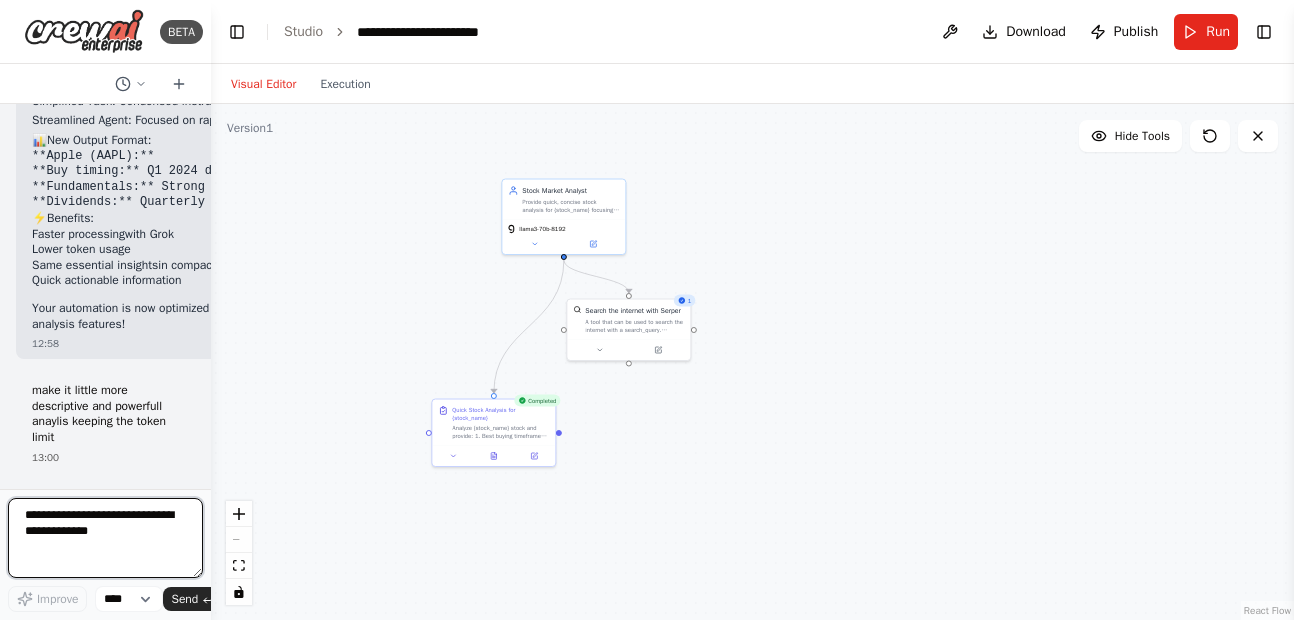 type 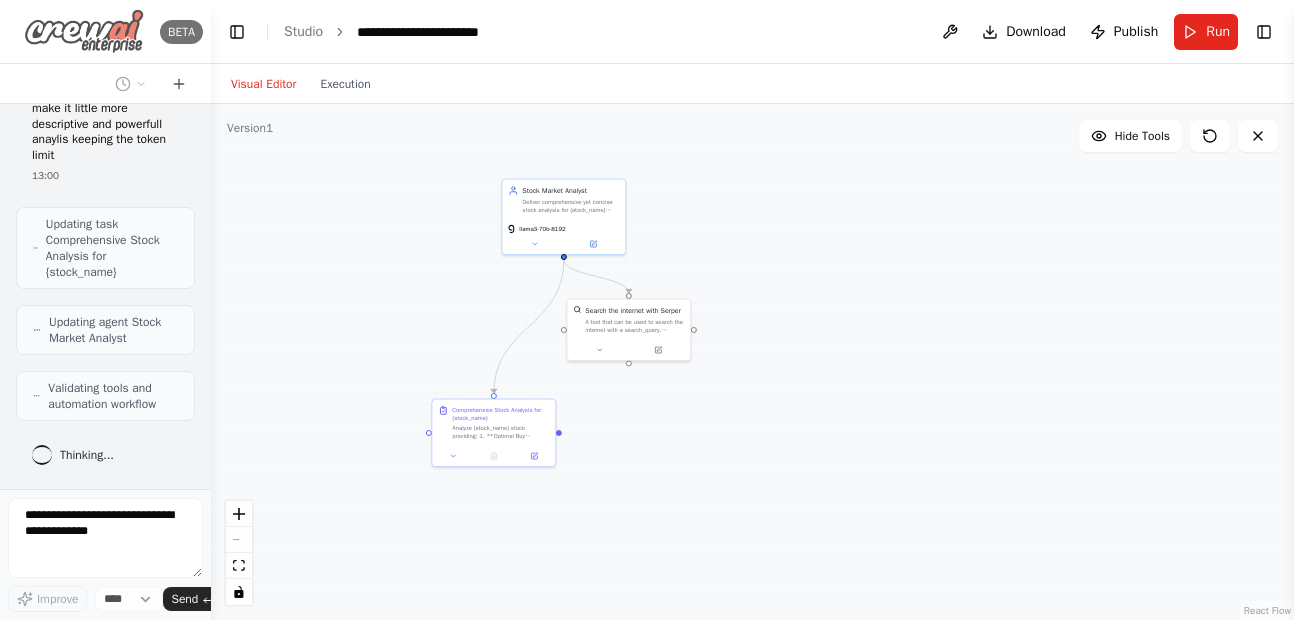 scroll, scrollTop: 4284, scrollLeft: 0, axis: vertical 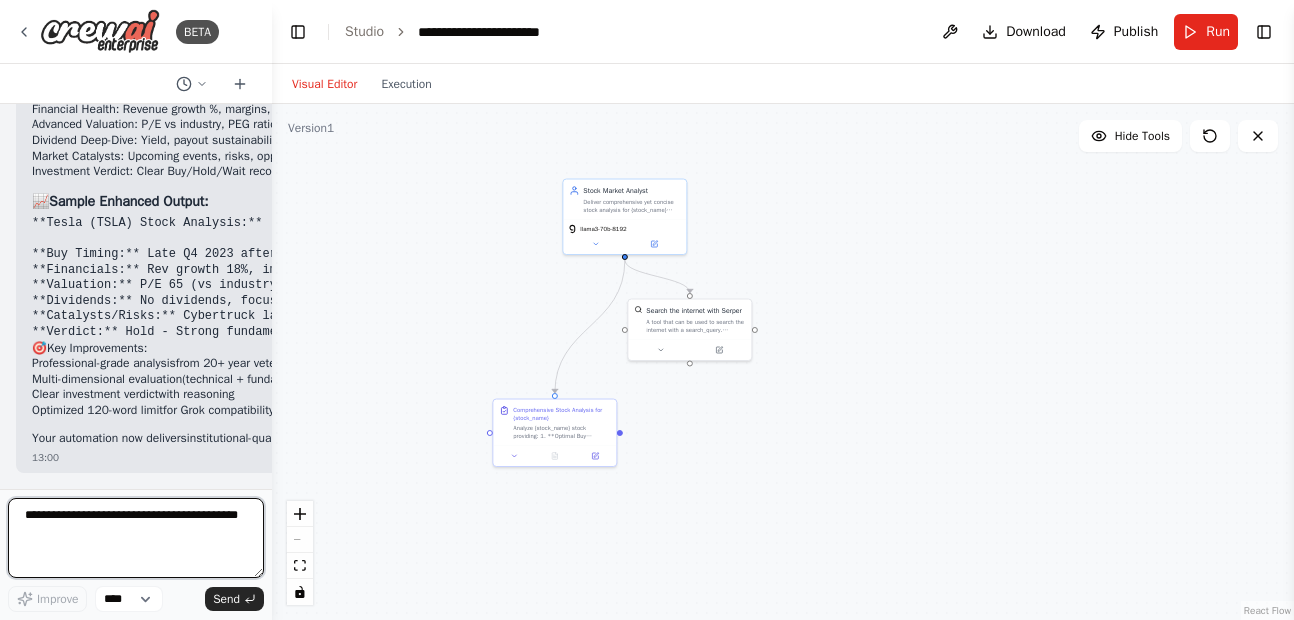 drag, startPoint x: 205, startPoint y: 315, endPoint x: 272, endPoint y: 315, distance: 67 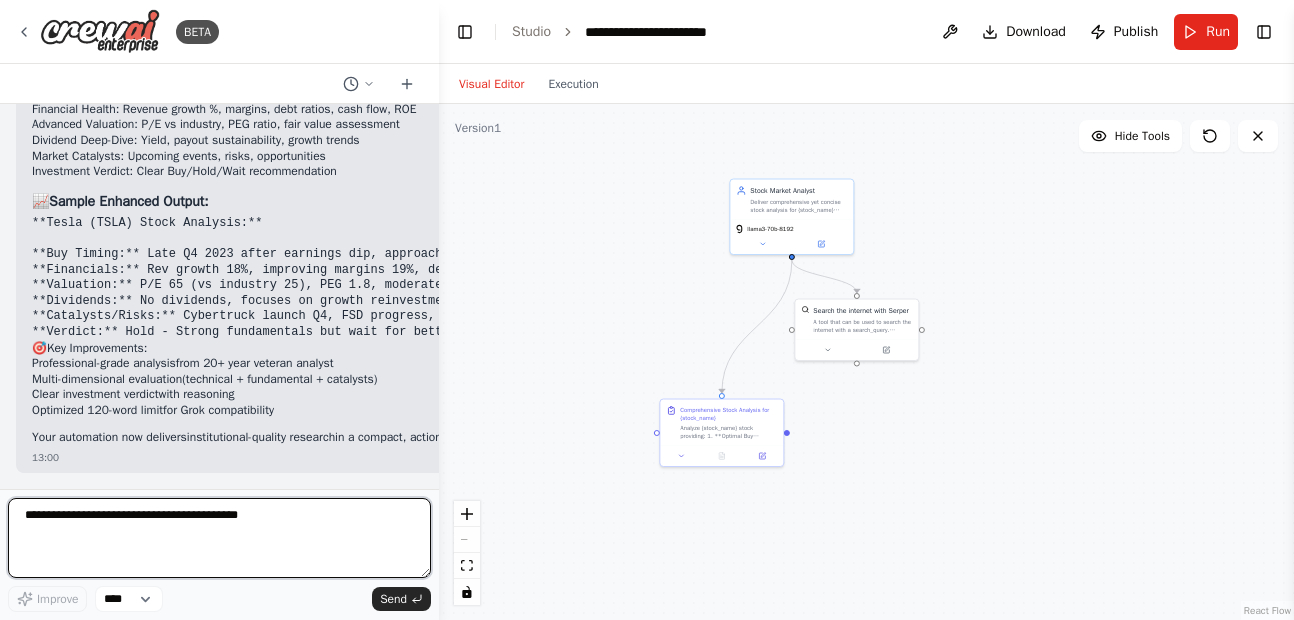 scroll, scrollTop: 3129, scrollLeft: 0, axis: vertical 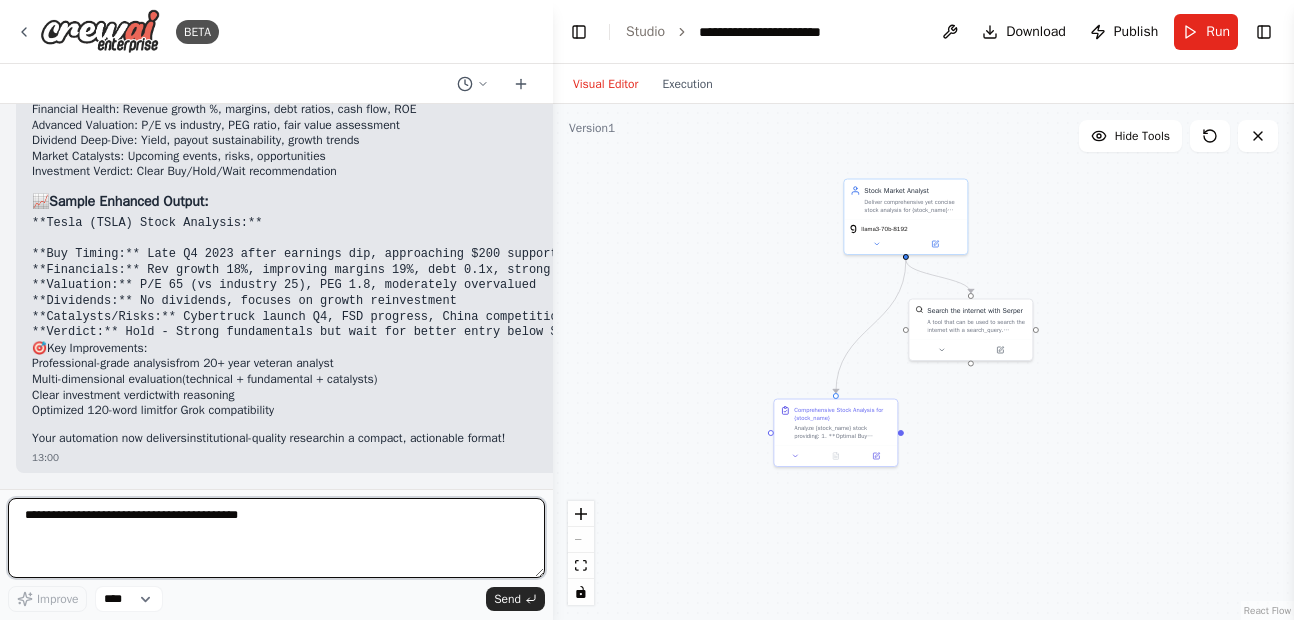 drag, startPoint x: 271, startPoint y: 348, endPoint x: 553, endPoint y: 439, distance: 296.3191 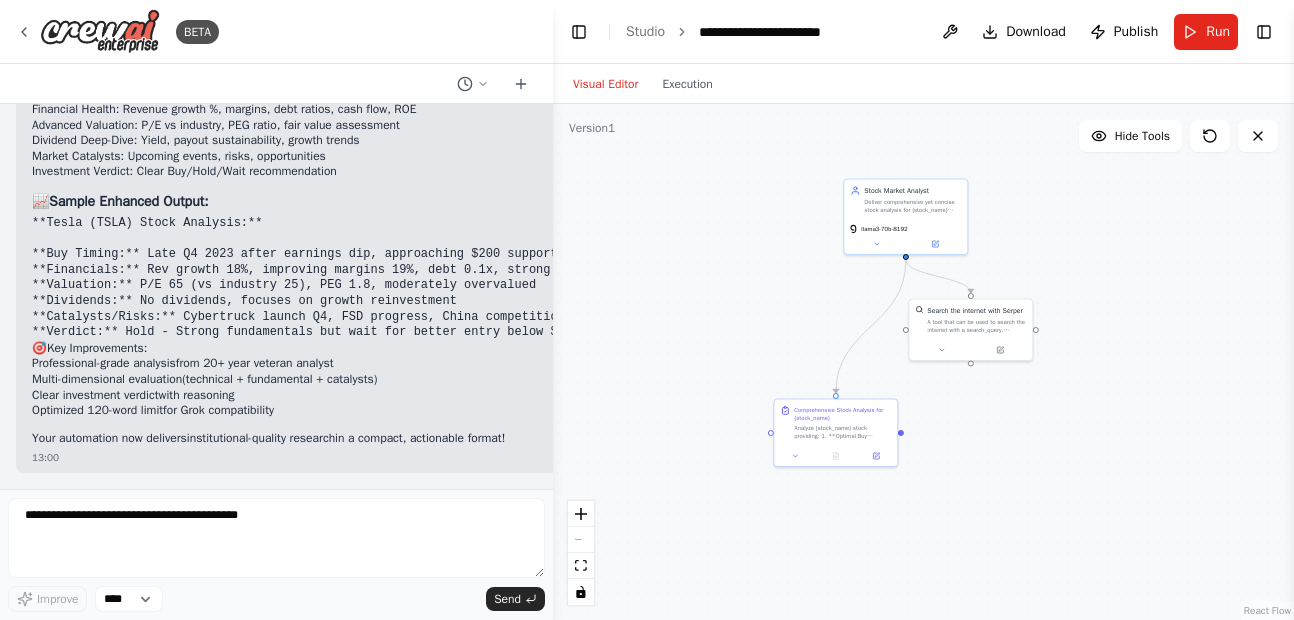 click on ".deletable-edge-delete-btn {
width: 20px;
height: 20px;
border: 0px solid #ffffff;
color: #6b7280;
background-color: #f8fafc;
cursor: pointer;
border-radius: 50%;
font-size: 12px;
padding: 3px;
display: flex;
align-items: center;
justify-content: center;
transition: all 0.2s cubic-bezier(0.4, 0, 0.2, 1);
box-shadow: 0 2px 4px rgba(0, 0, 0, 0.1);
}
.deletable-edge-delete-btn:hover {
background-color: #ef4444;
color: #ffffff;
border-color: #dc2626;
transform: scale(1.1);
box-shadow: 0 4px 12px rgba(239, 68, 68, 0.4);
}
.deletable-edge-delete-btn:active {
transform: scale(0.95);
box-shadow: 0 2px 4px rgba(239, 68, 68, 0.3);
}
Stock Market Analyst llama3-70b-8192 Search the internet with Serper" at bounding box center [923, 362] 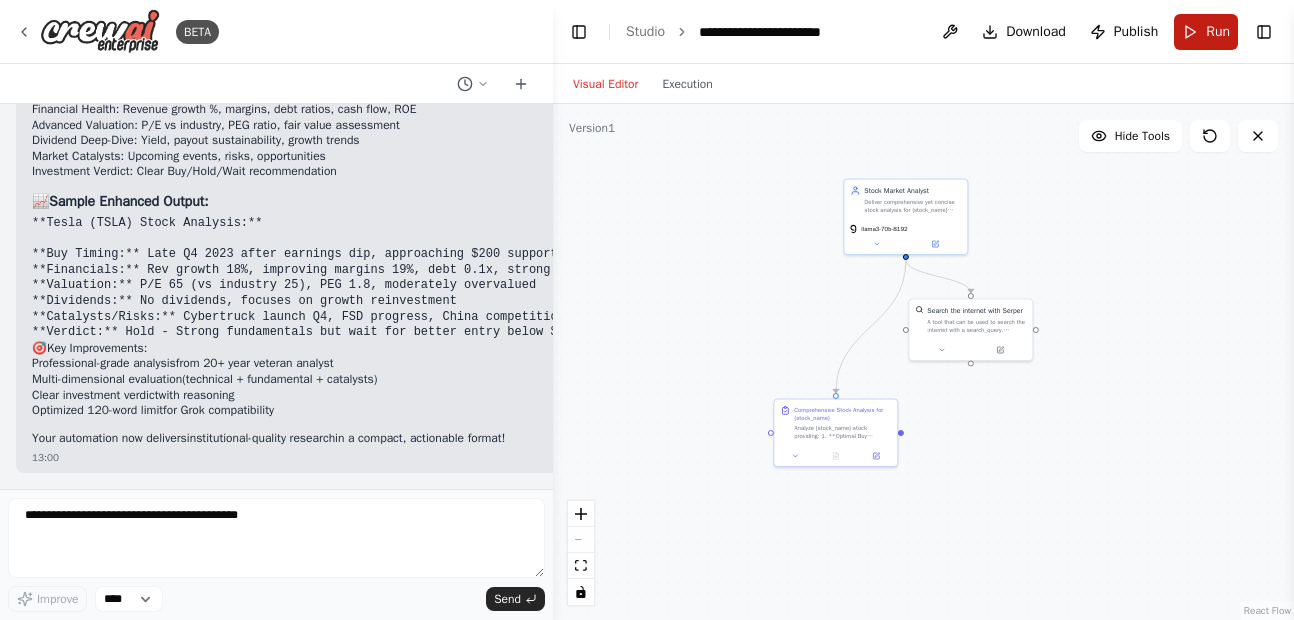 click on "Run" at bounding box center [1206, 32] 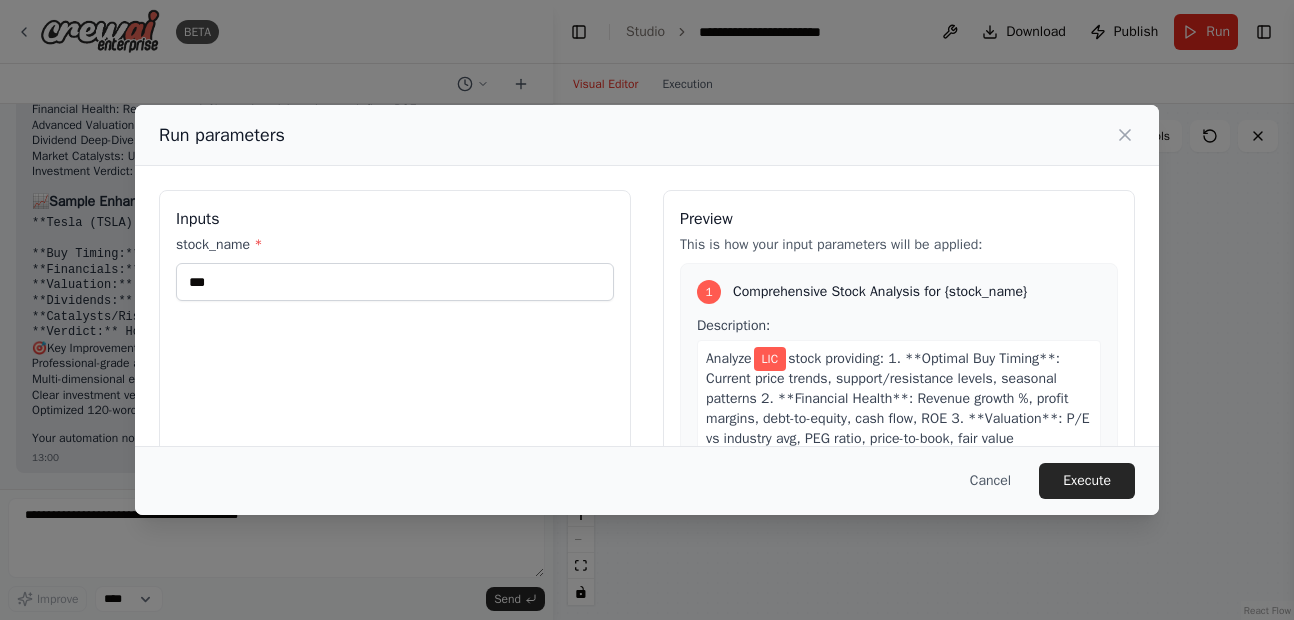 click on "Run parameters Inputs stock_name * *** Preview This is how your input parameters will be applied: 1 Comprehensive Stock Analysis for {stock_name} Description: Analyze  LIC  stock providing:
1. **Optimal Buy Timing**: Current price trends, support/resistance levels, seasonal patterns
2. **Financial Health**: Revenue growth %, profit margins, debt-to-equity, cash flow, ROE
3. **Valuation**: P/E vs industry avg, PEG ratio, price-to-book, fair value assessment
4. **Dividend Analysis**: Yield %, payout ratio, growth history, sustainability
5. **Key Catalysts**: Upcoming earnings, product launches, market opportunities, risks
Use recent financial reports, analyst ratings, and market data. Focus on actionable insights. Expected output: ** LIC Cancel Execute" at bounding box center (647, 310) 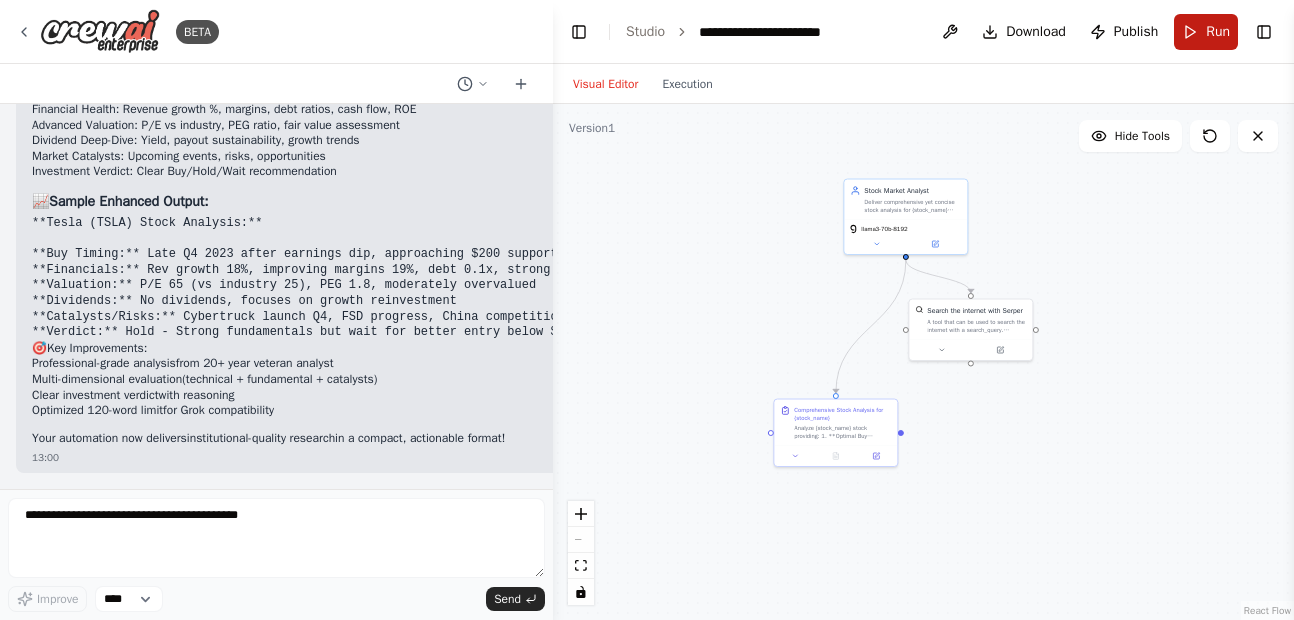 click on "Run" at bounding box center (1206, 32) 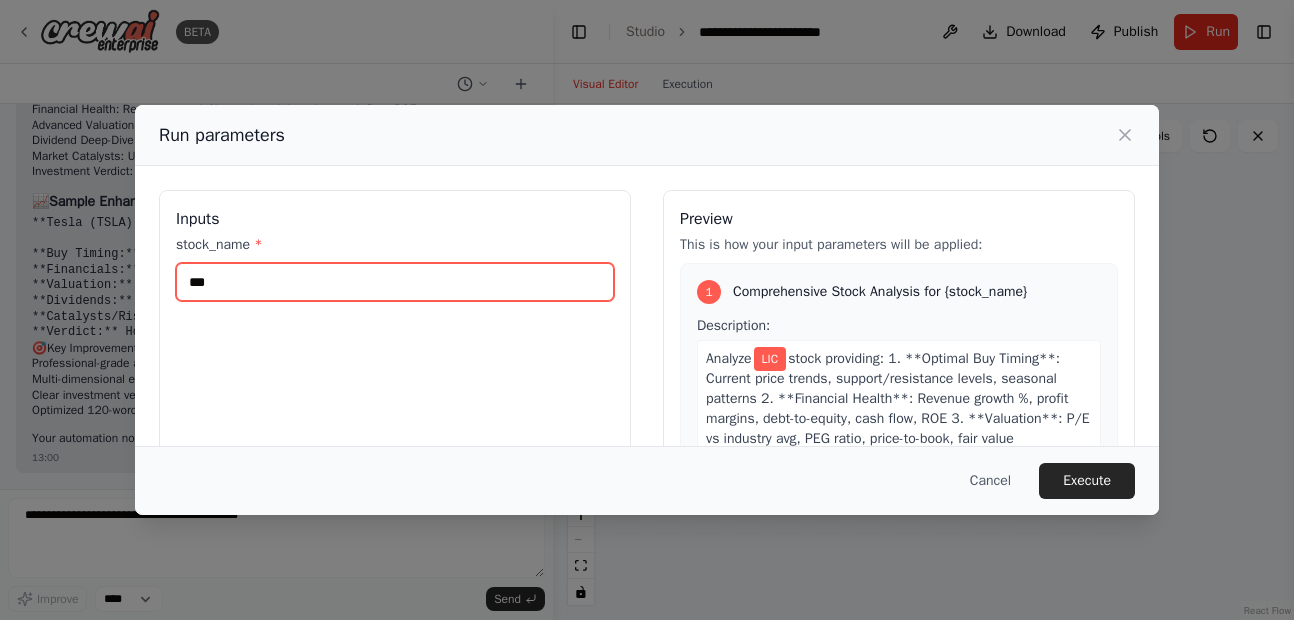 click on "***" at bounding box center (395, 282) 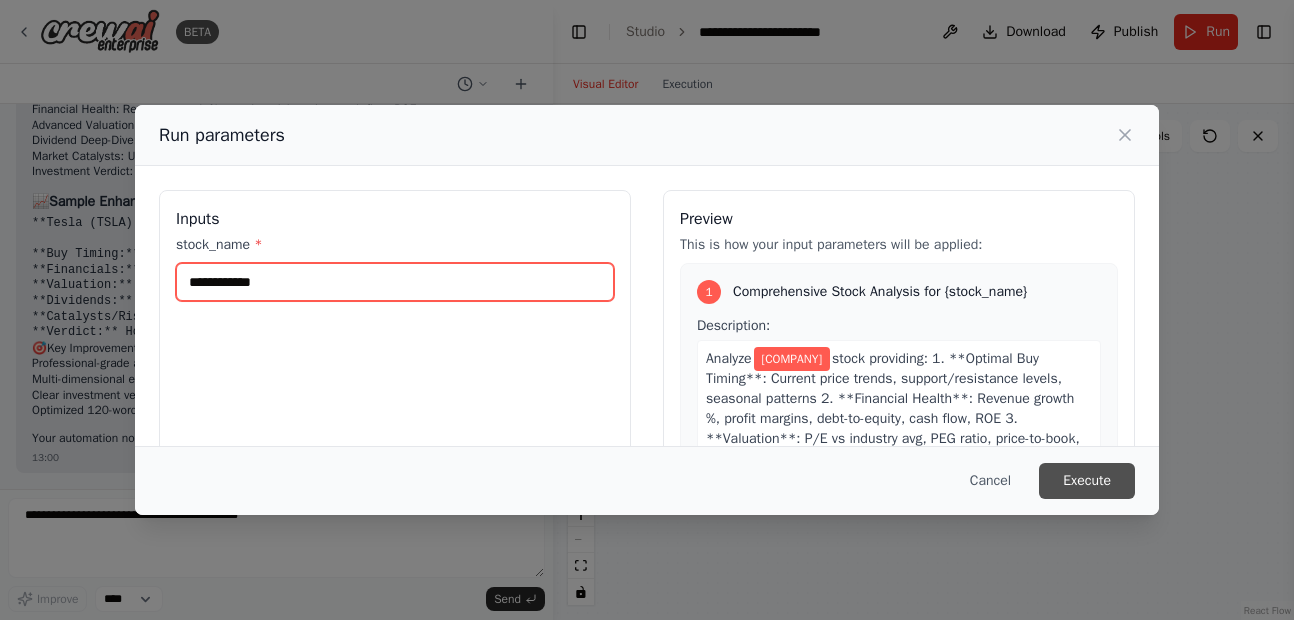 type on "**********" 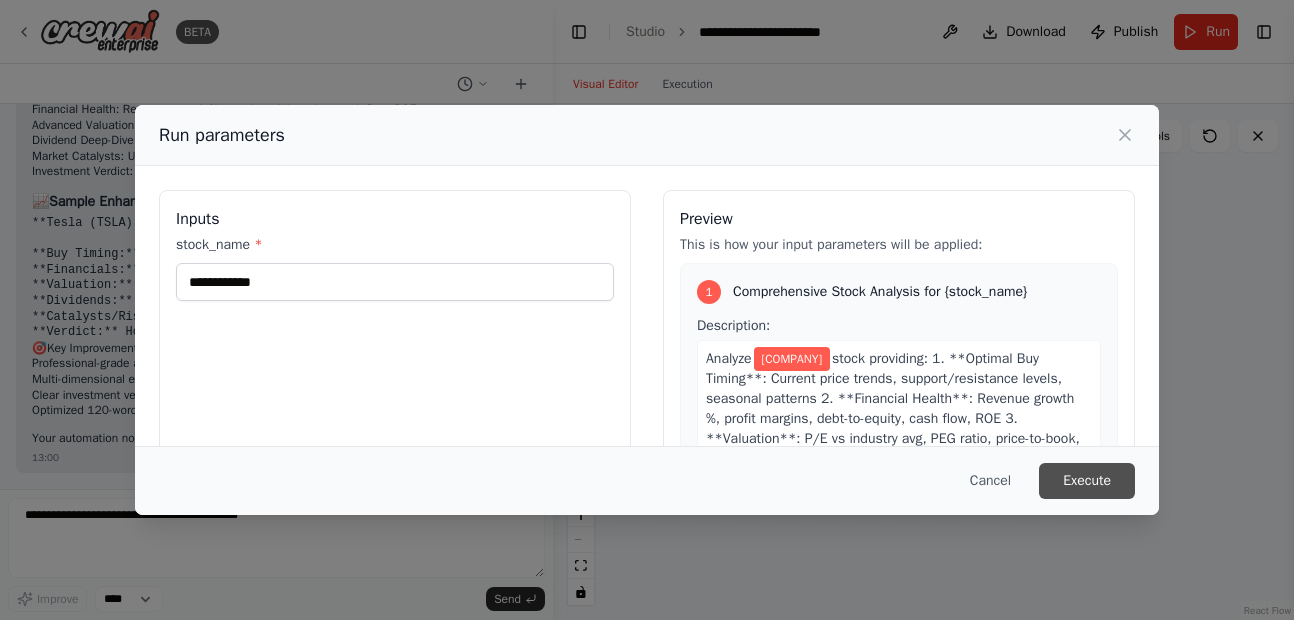 click on "Execute" at bounding box center [1087, 481] 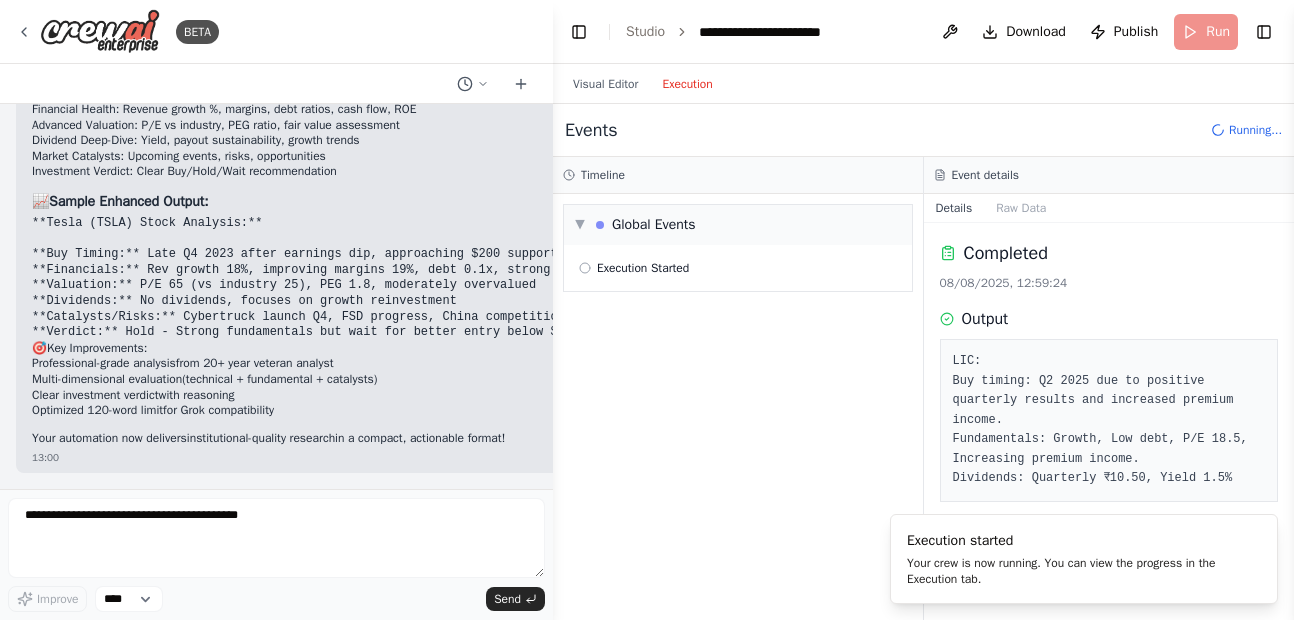 scroll, scrollTop: 0, scrollLeft: 0, axis: both 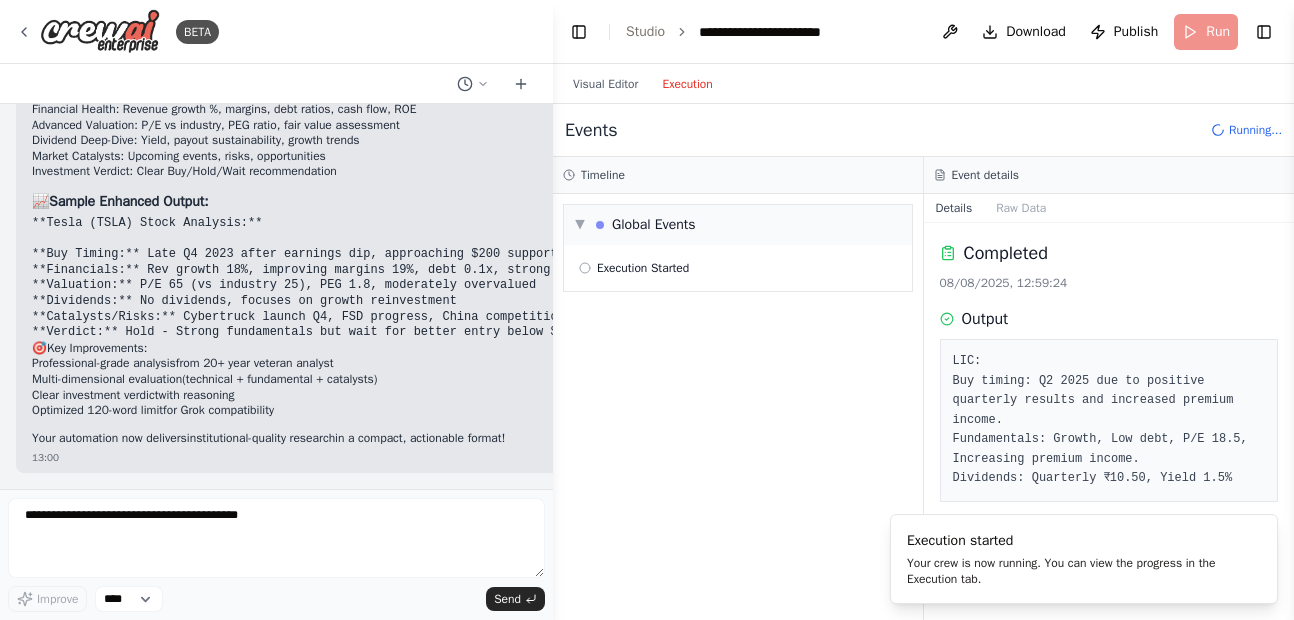 click on "Execution" at bounding box center (687, 84) 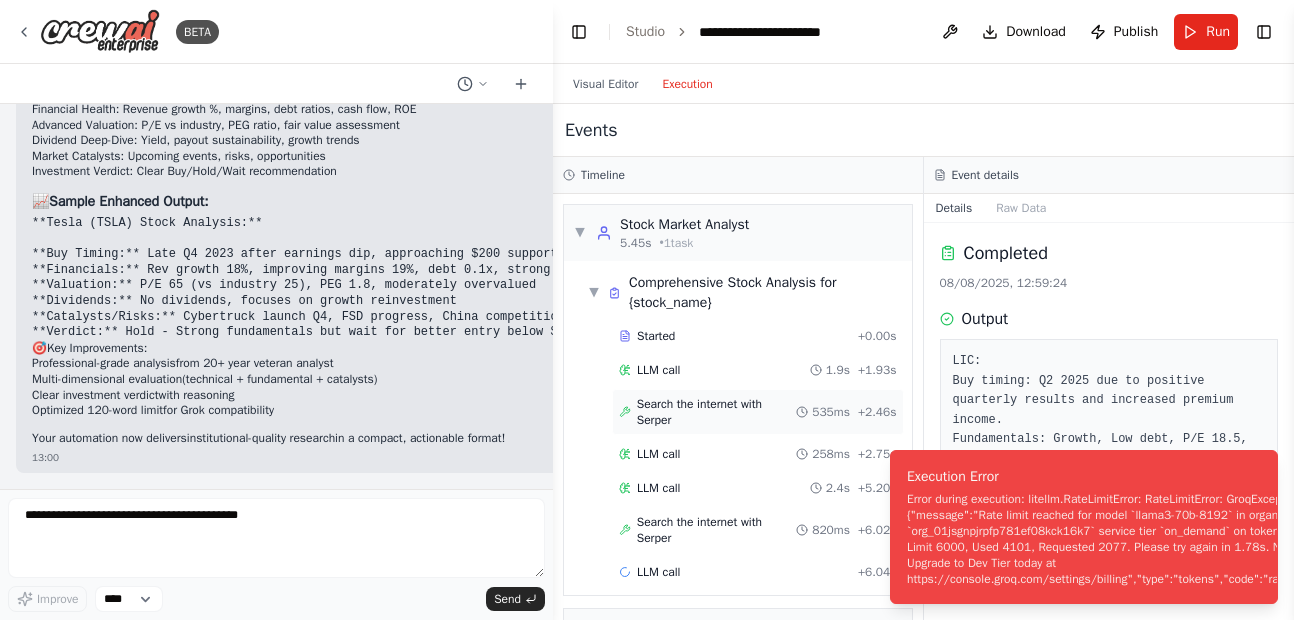 scroll, scrollTop: 200, scrollLeft: 0, axis: vertical 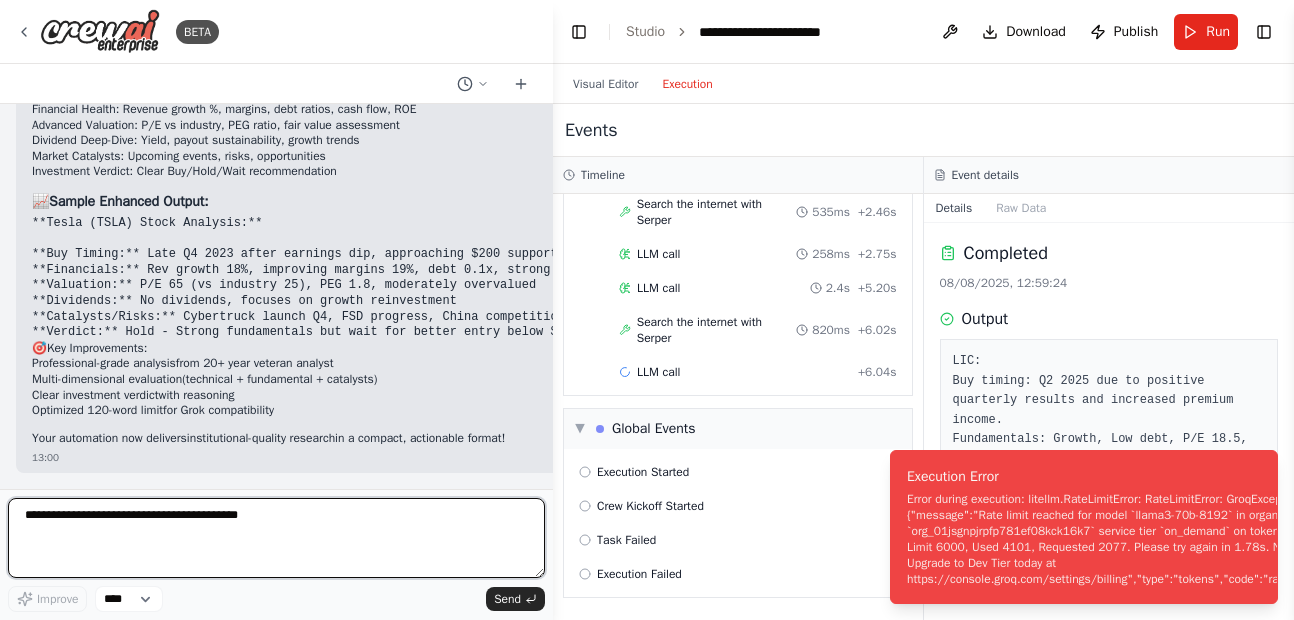 click at bounding box center (276, 538) 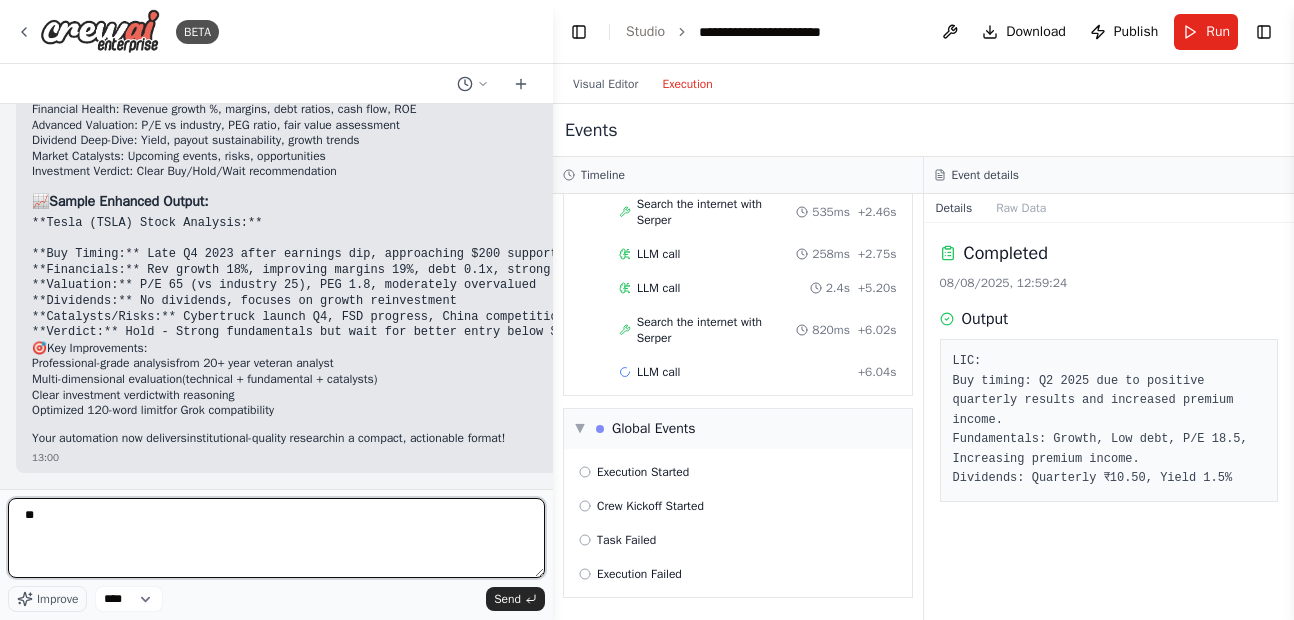 type on "*" 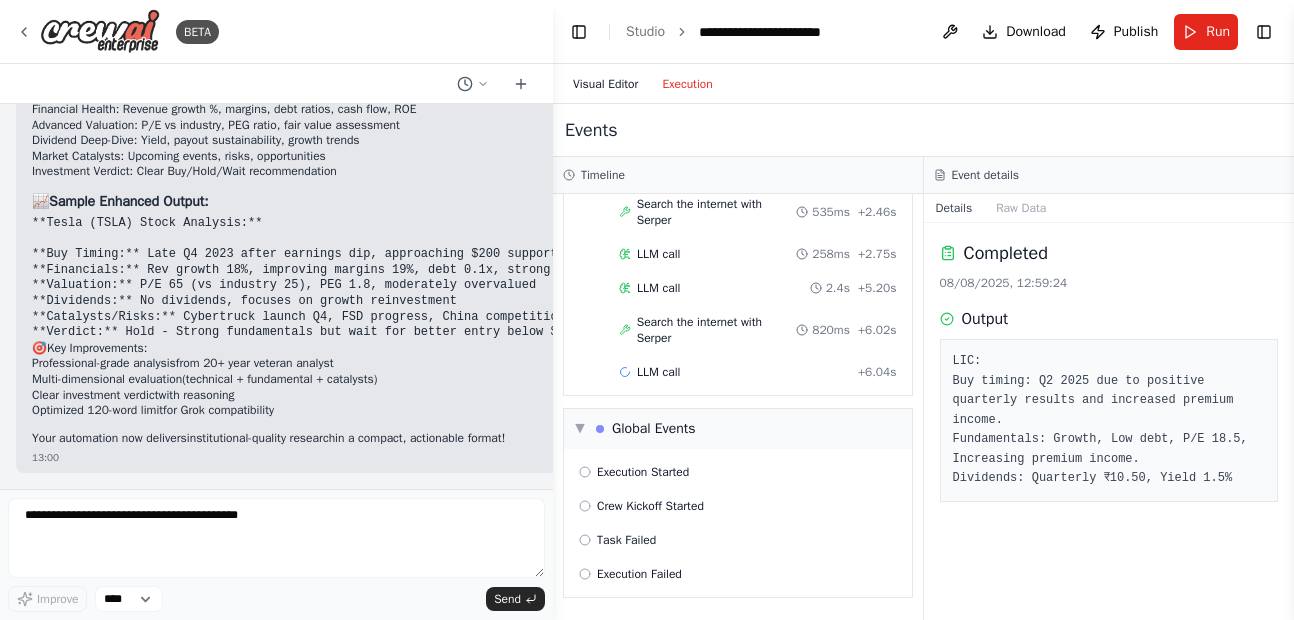 click on "Visual Editor" at bounding box center [605, 84] 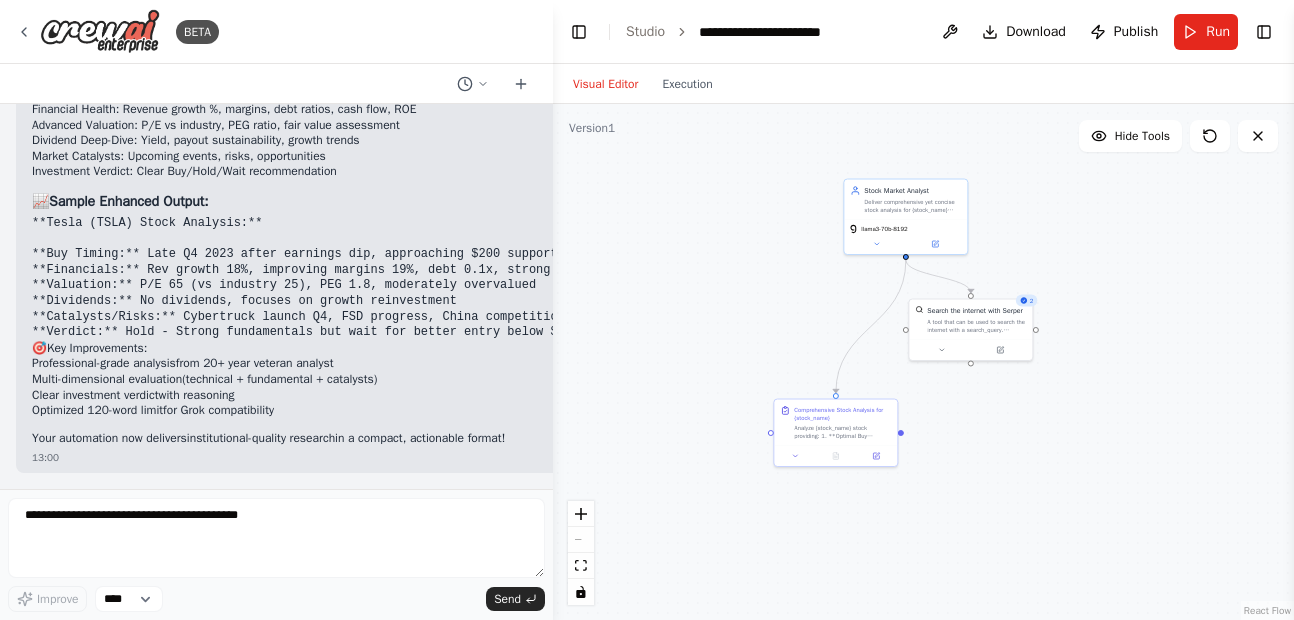 click on "**********" at bounding box center [923, 32] 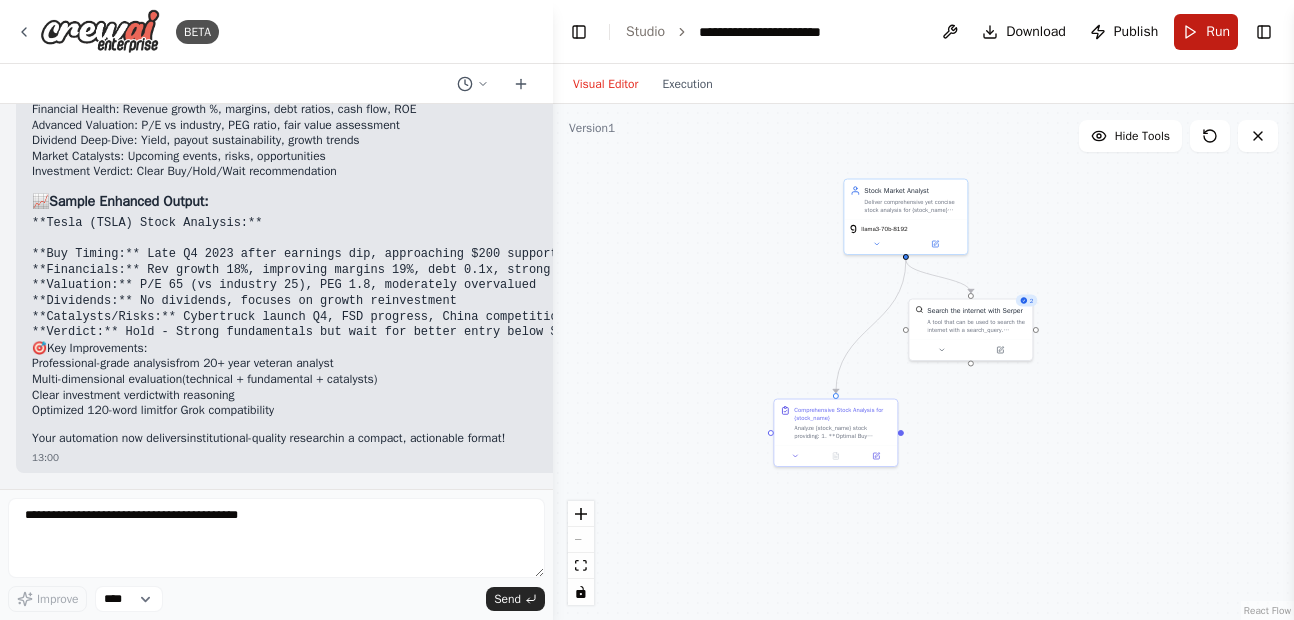 click on "Run" at bounding box center [1206, 32] 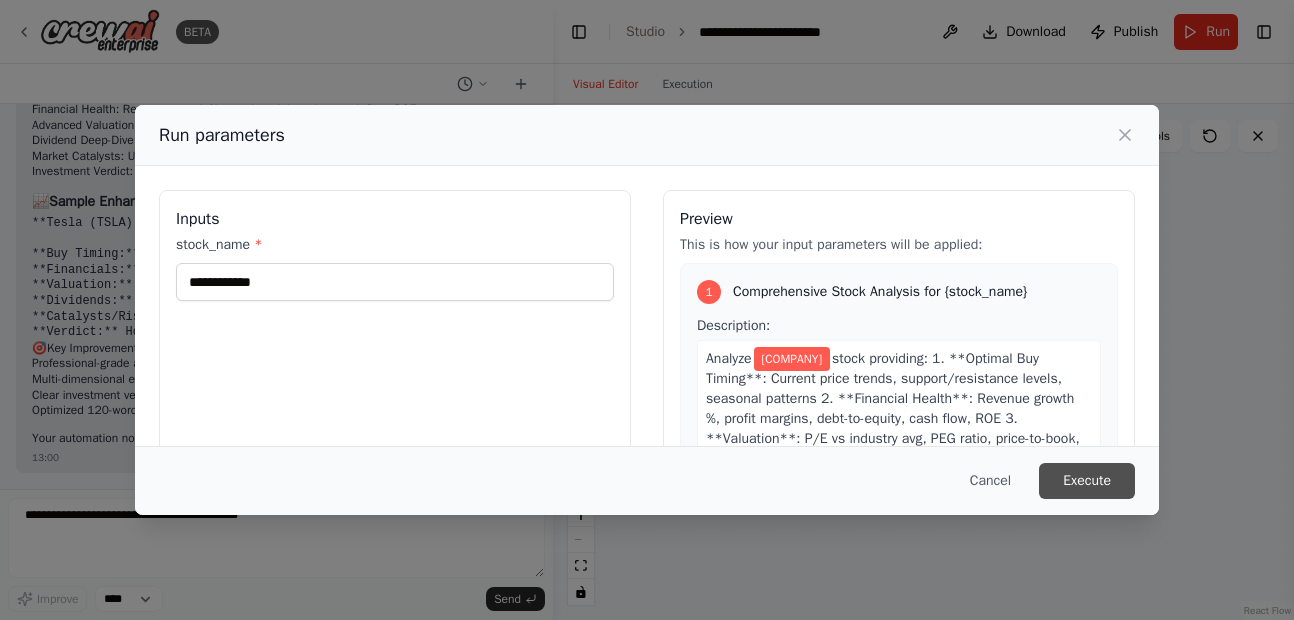 click on "Execute" at bounding box center (1087, 481) 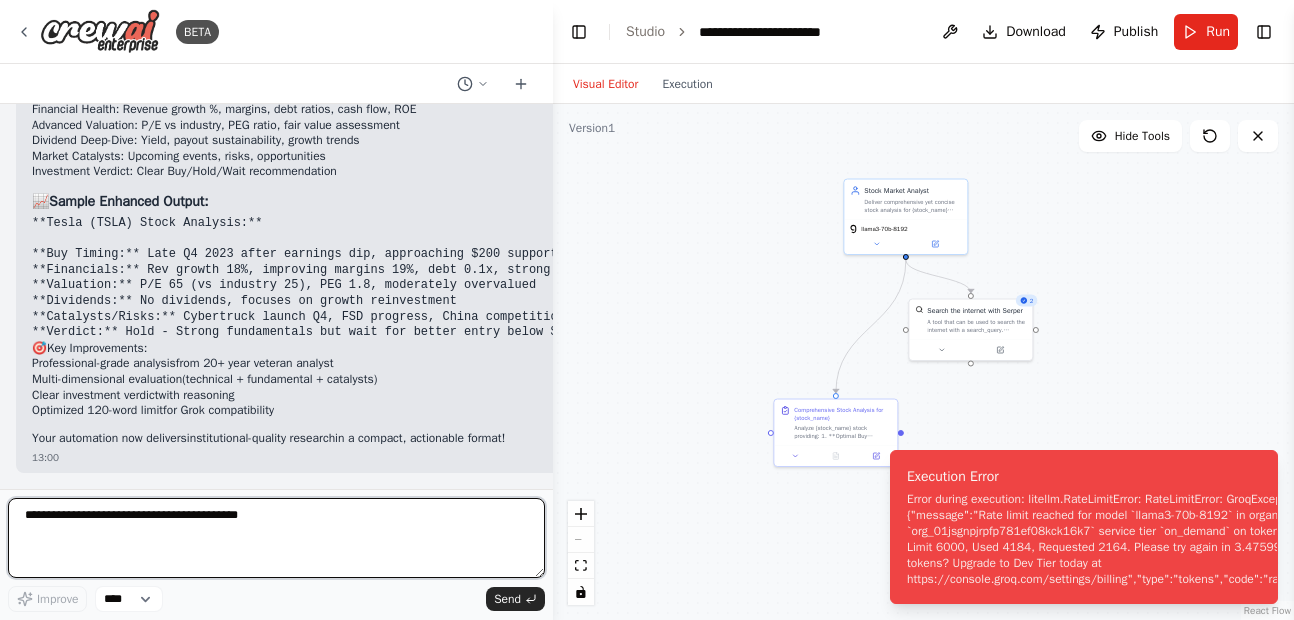 click at bounding box center [276, 538] 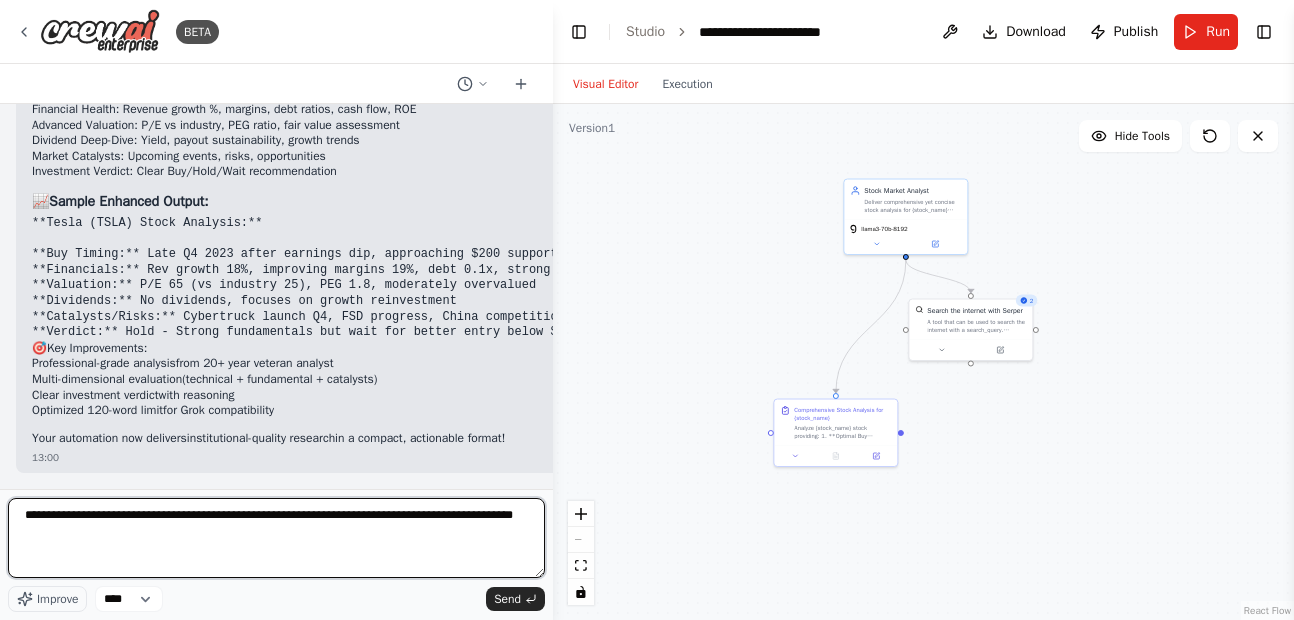 type on "**********" 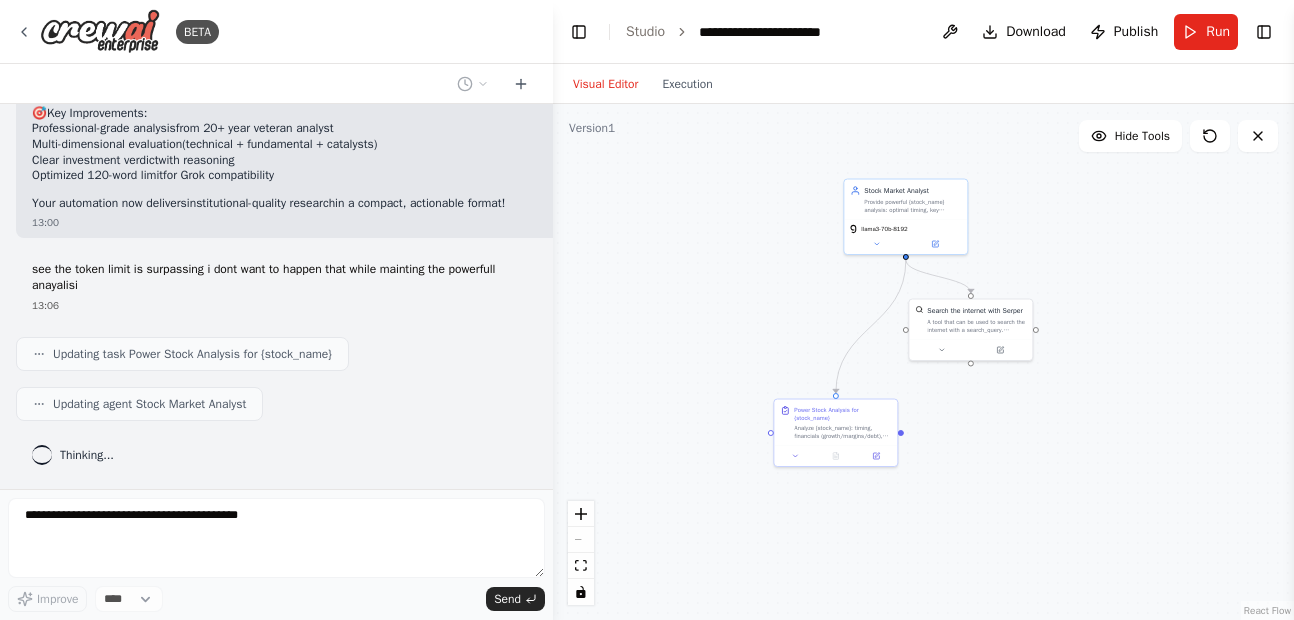 scroll, scrollTop: 3413, scrollLeft: 0, axis: vertical 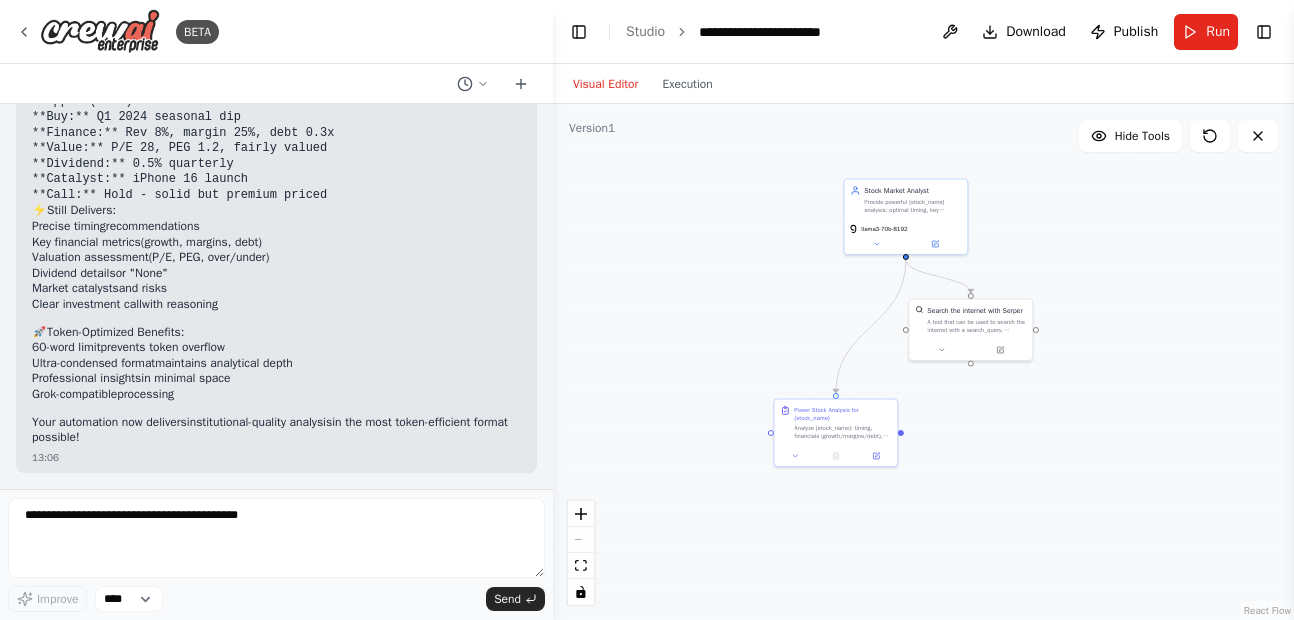 click on "Visual Editor Execution" at bounding box center (643, 84) 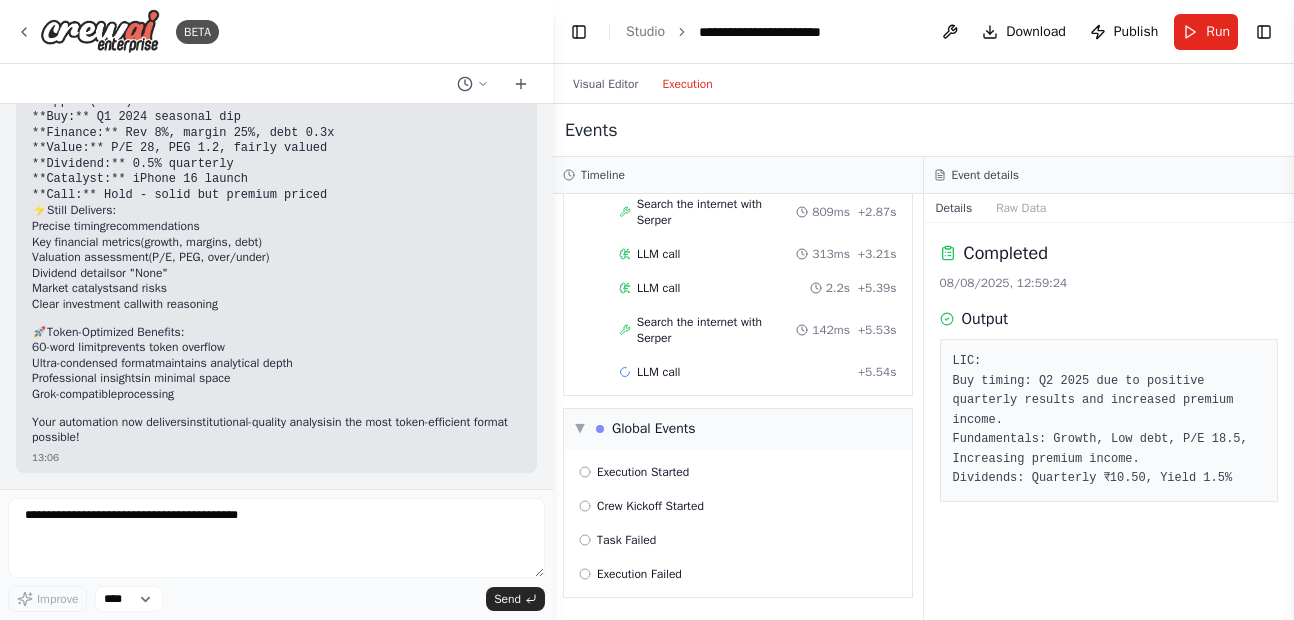 click on "Execution" at bounding box center (687, 84) 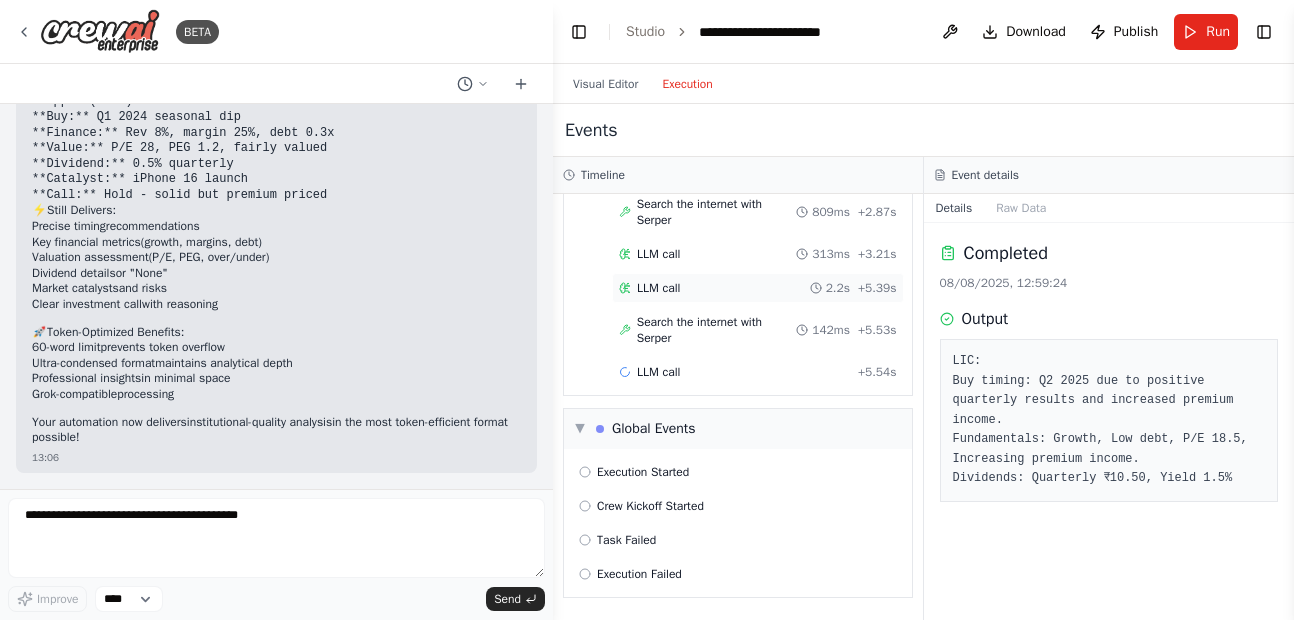 scroll, scrollTop: 195, scrollLeft: 32, axis: both 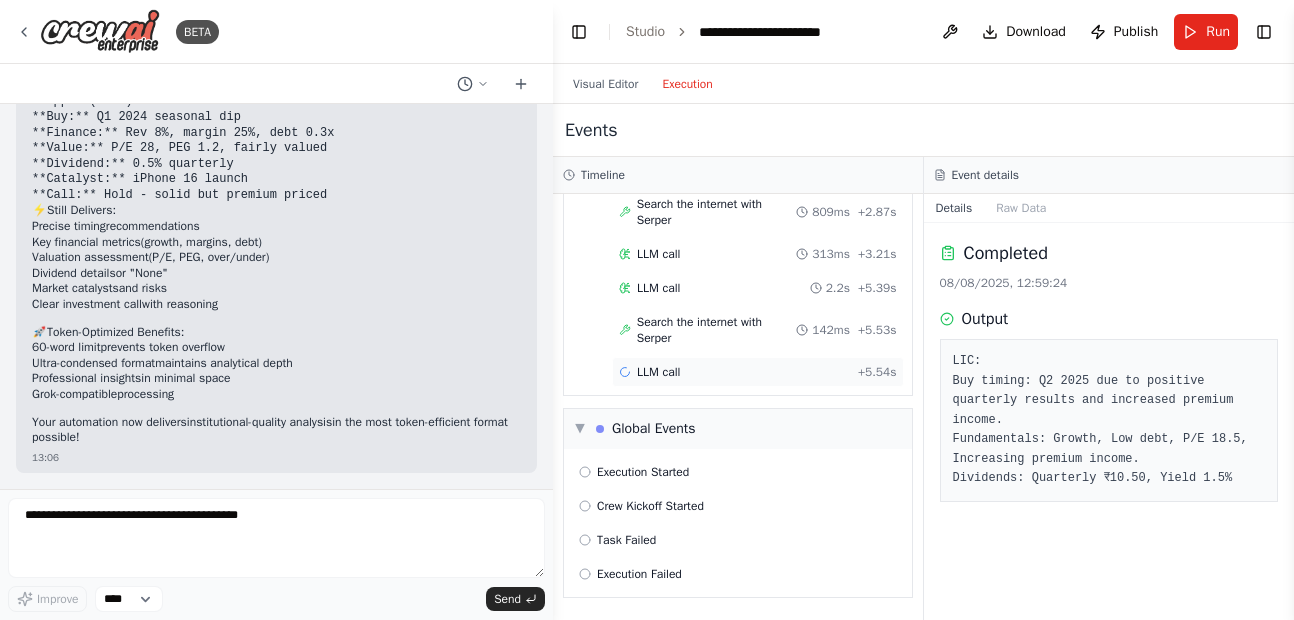 click on "LLM call" at bounding box center [658, 372] 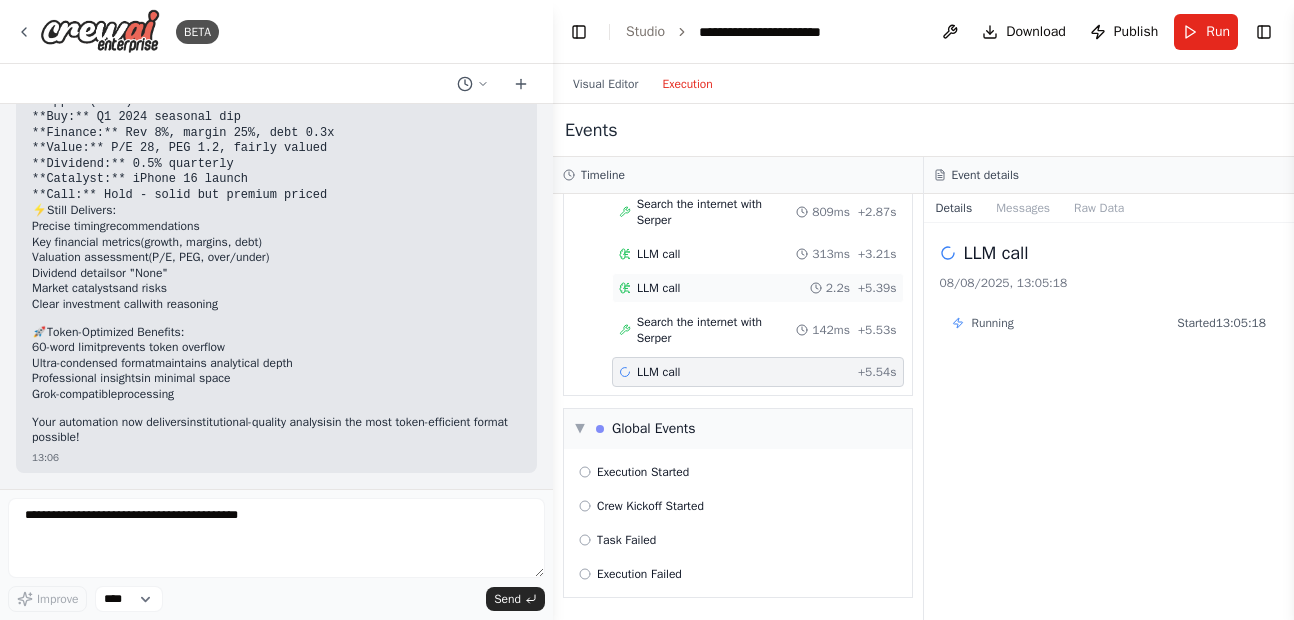 scroll, scrollTop: 195, scrollLeft: 0, axis: vertical 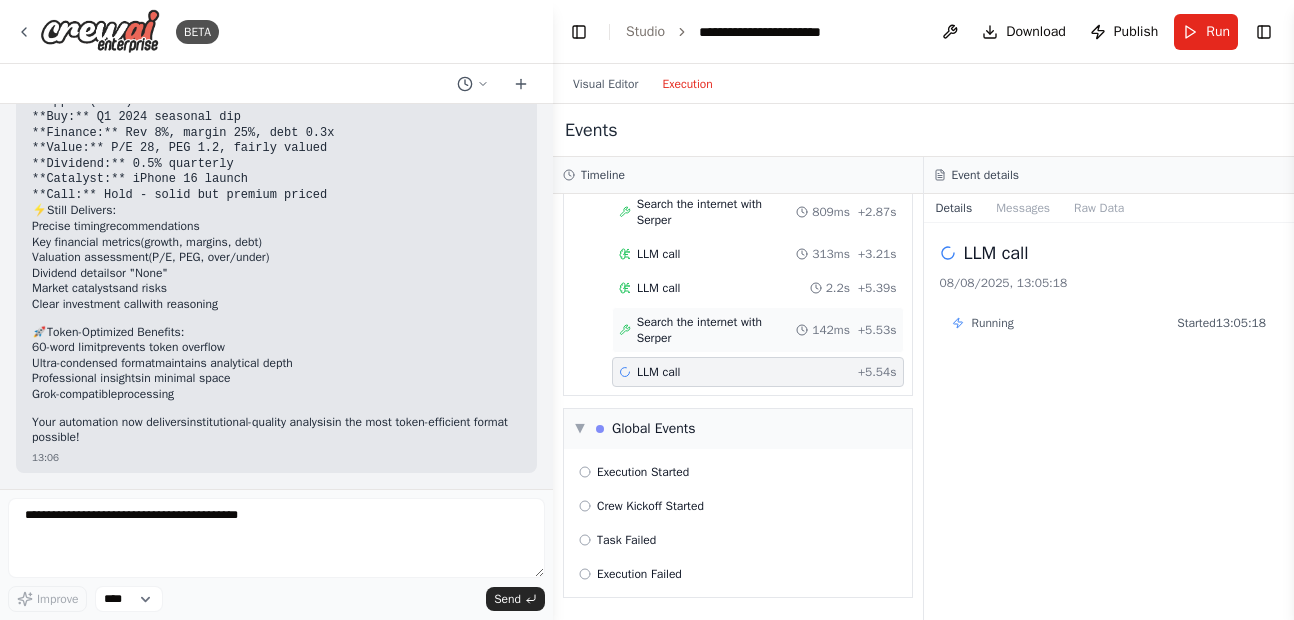 click on "Search the internet with Serper" at bounding box center (717, 330) 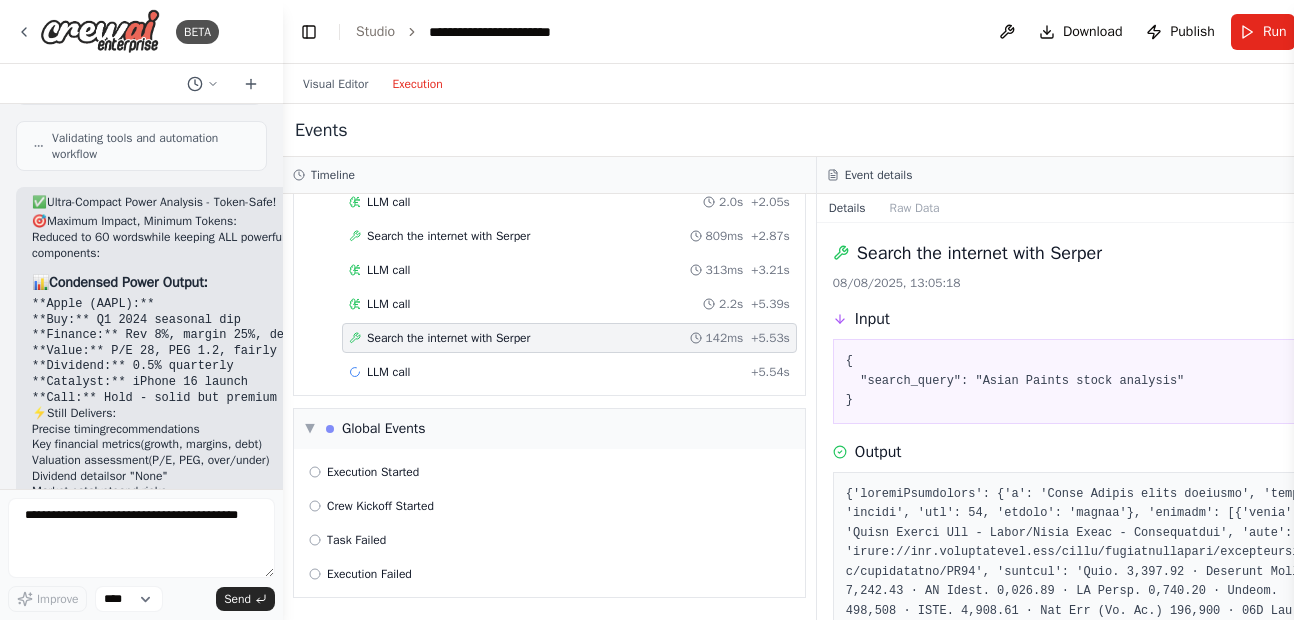 scroll, scrollTop: 5877, scrollLeft: 0, axis: vertical 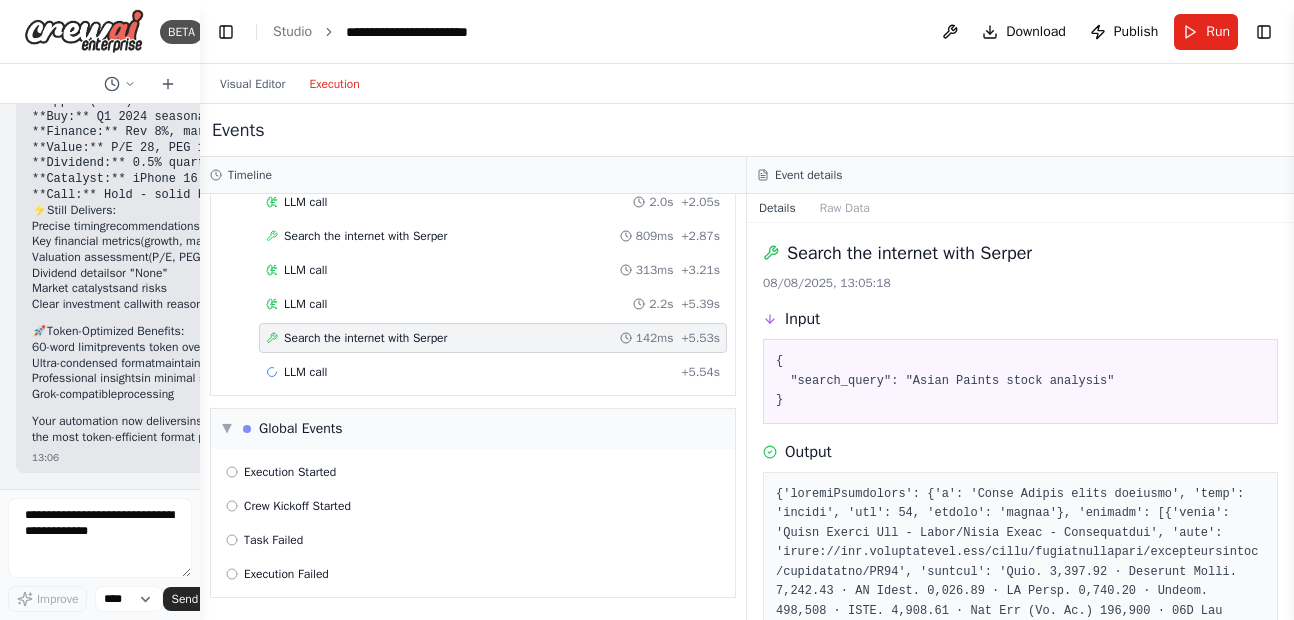 drag, startPoint x: 547, startPoint y: 306, endPoint x: 145, endPoint y: 361, distance: 405.745 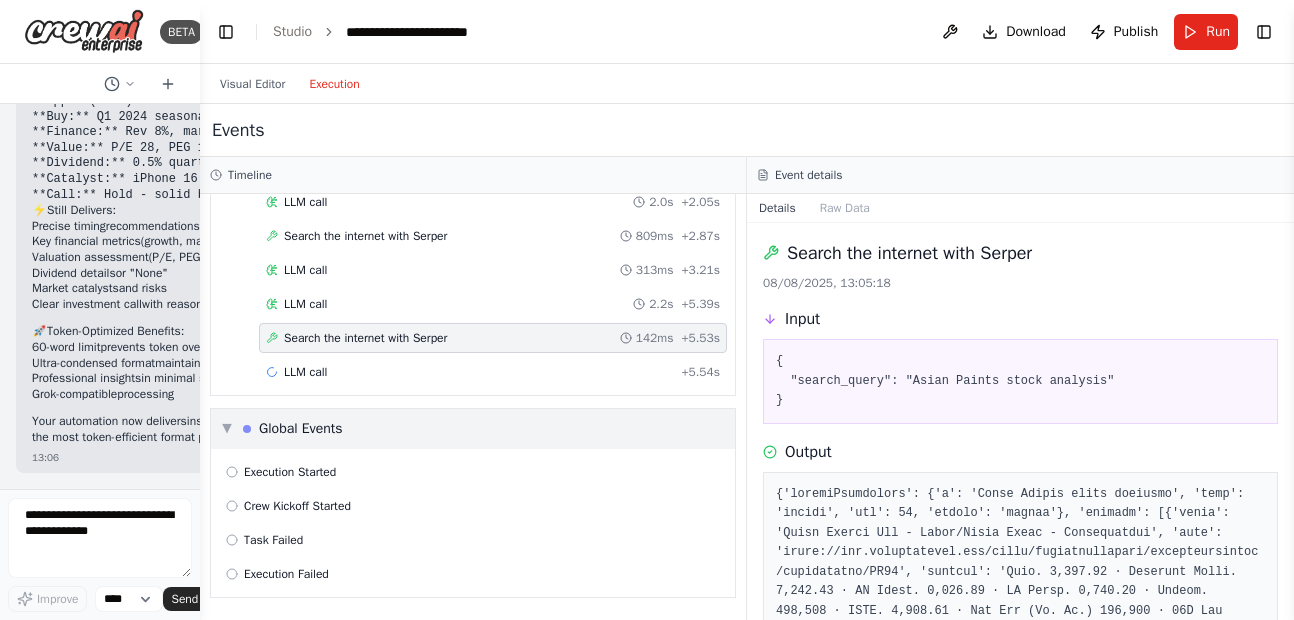 scroll, scrollTop: 0, scrollLeft: 0, axis: both 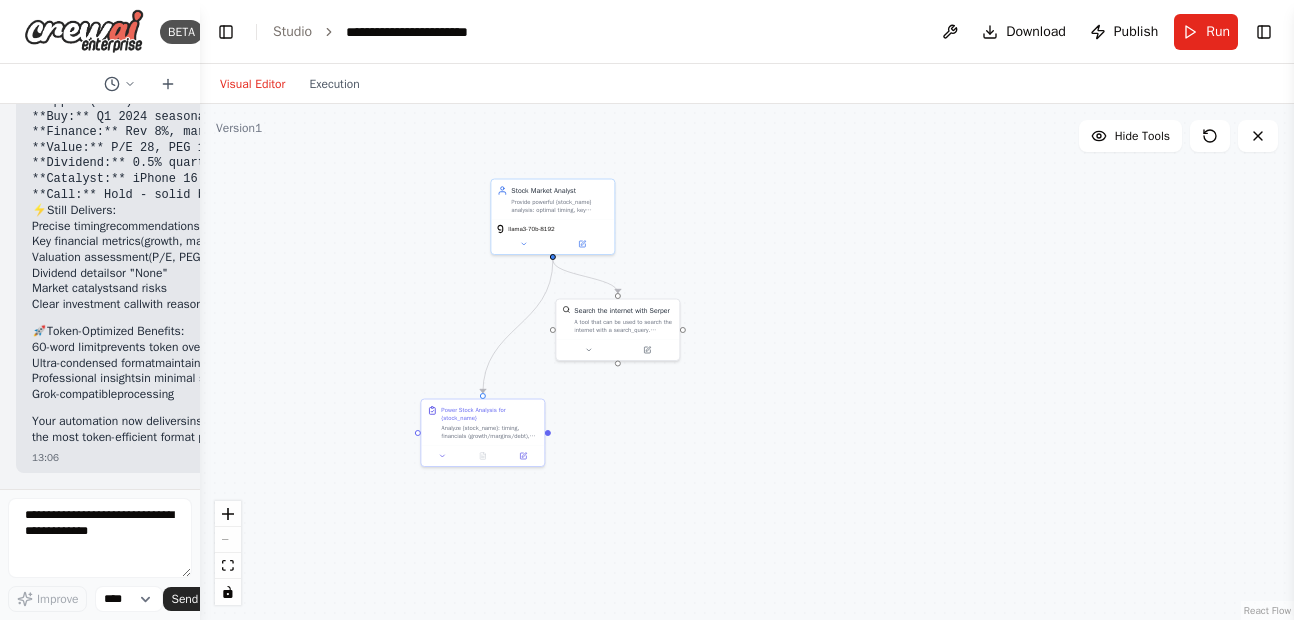 click on "Visual Editor" at bounding box center [252, 84] 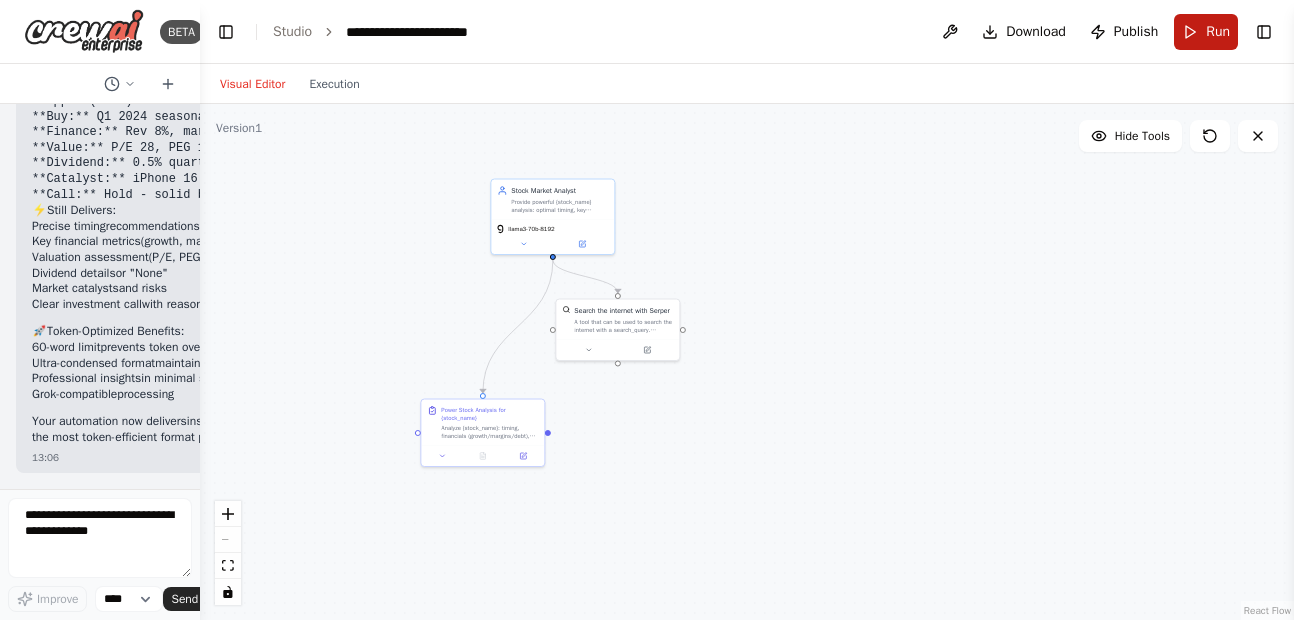 click on "Run" at bounding box center [1206, 32] 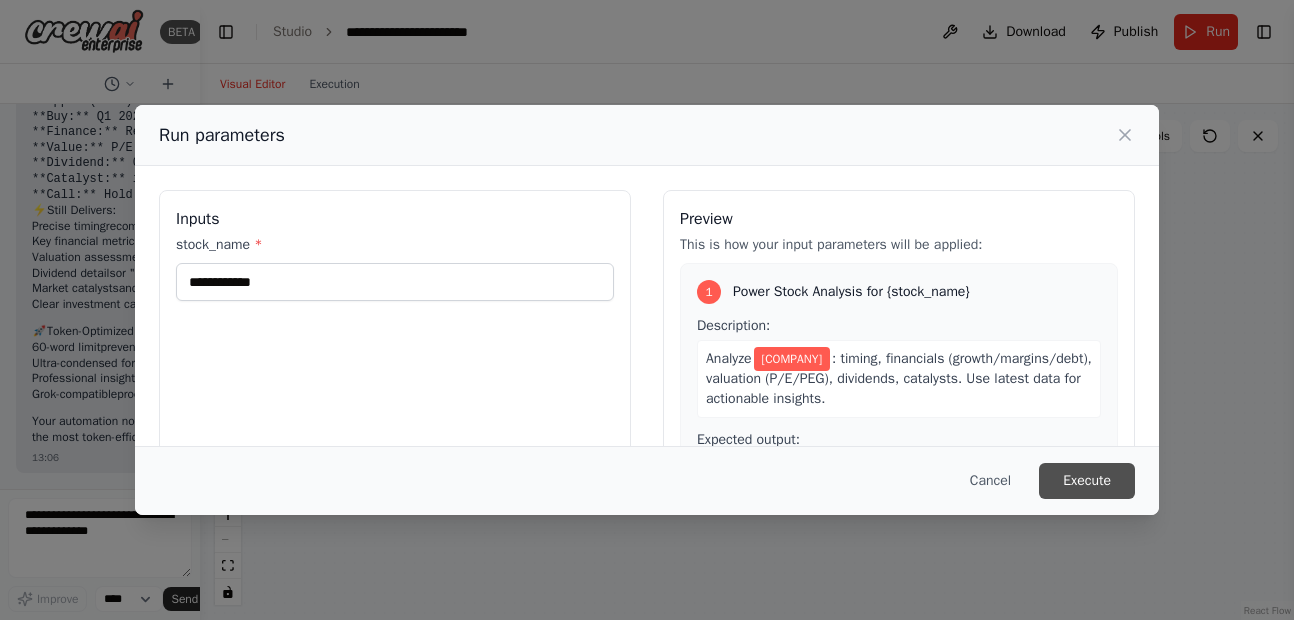 click on "Execute" at bounding box center (1087, 481) 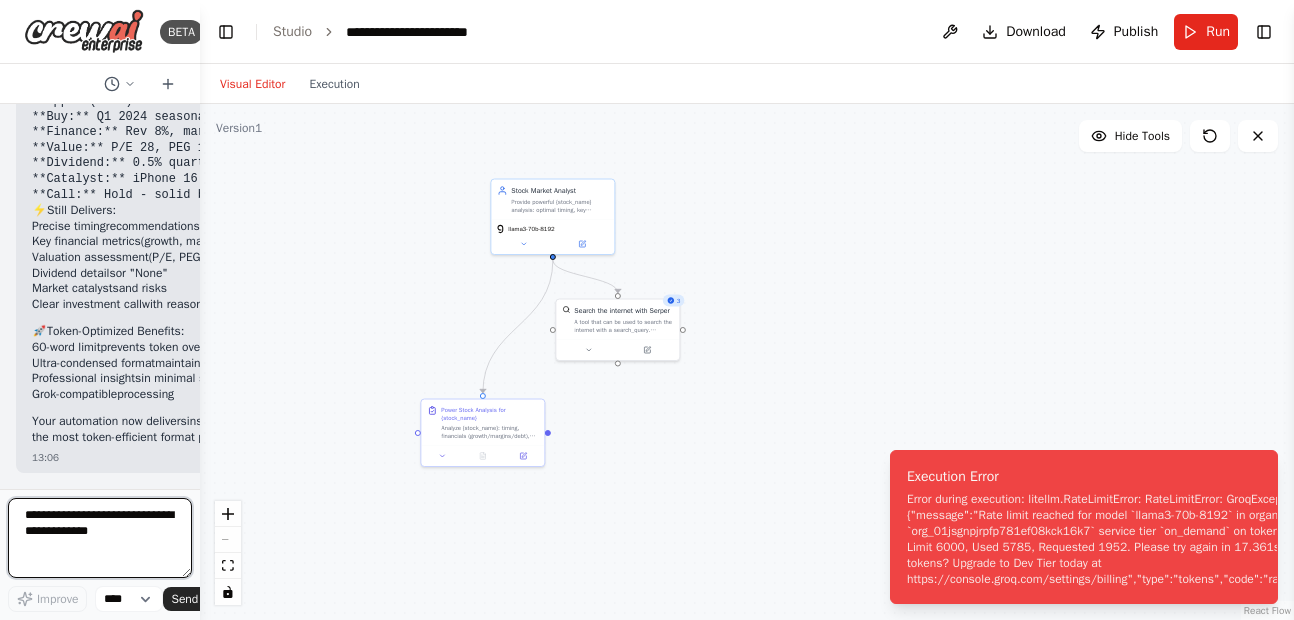 click at bounding box center (100, 538) 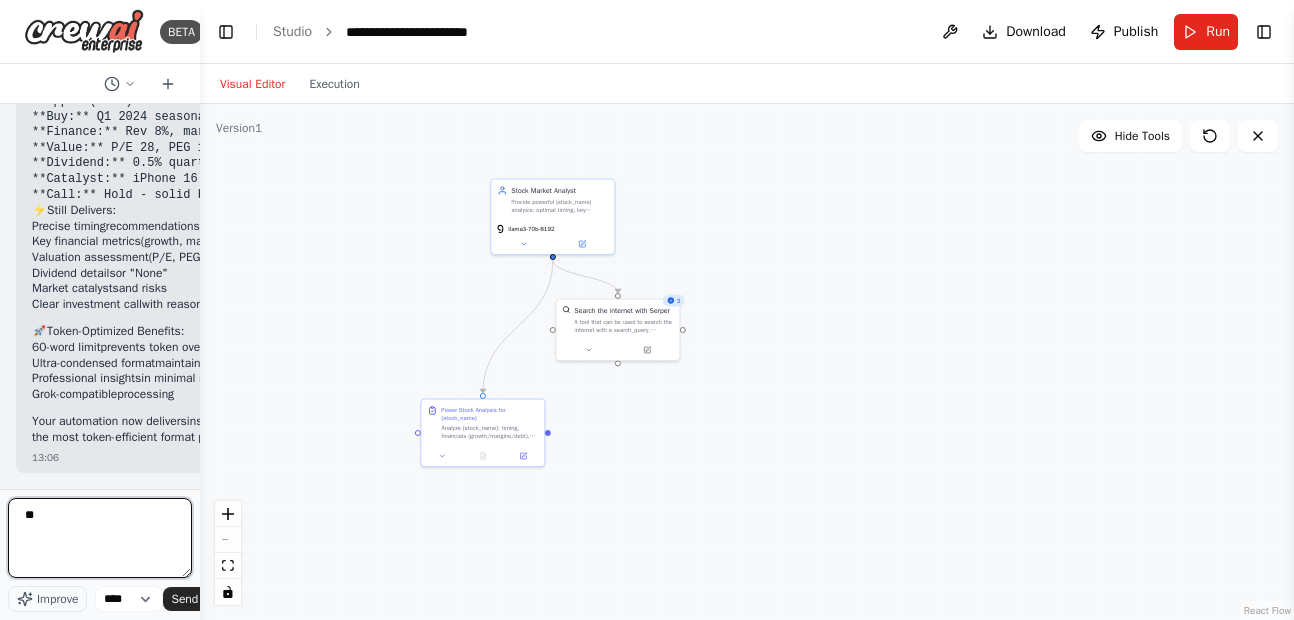 type on "*" 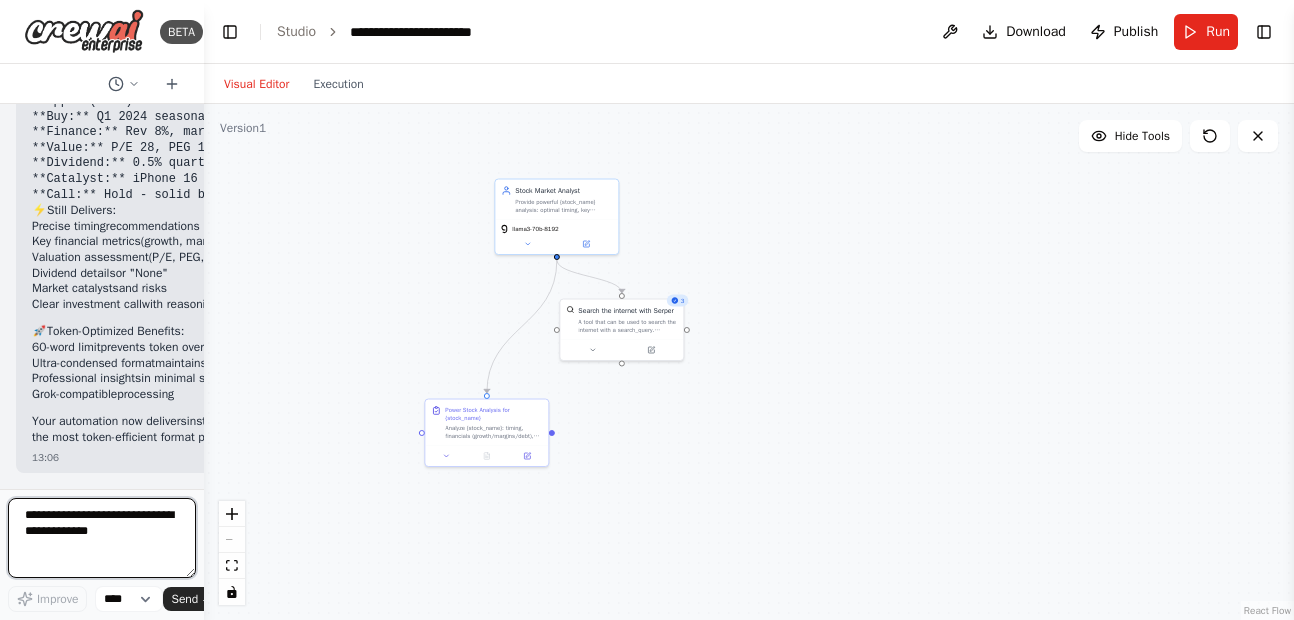 scroll, scrollTop: 3835, scrollLeft: 0, axis: vertical 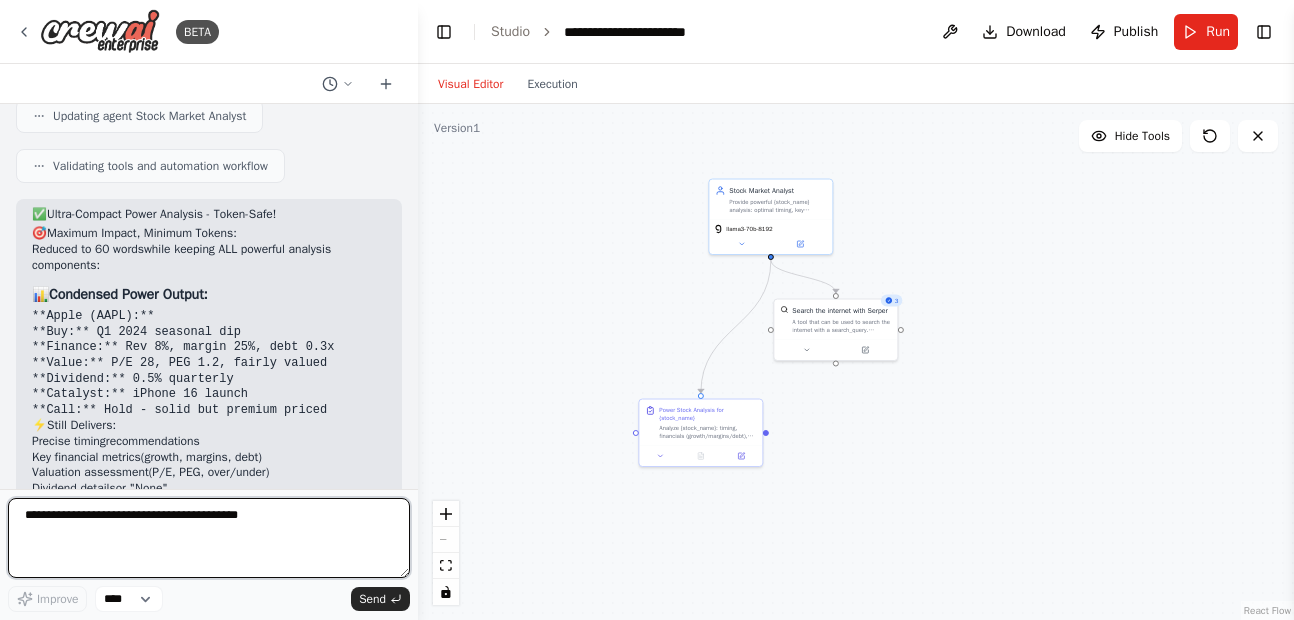 drag, startPoint x: 204, startPoint y: 269, endPoint x: 418, endPoint y: 271, distance: 214.00934 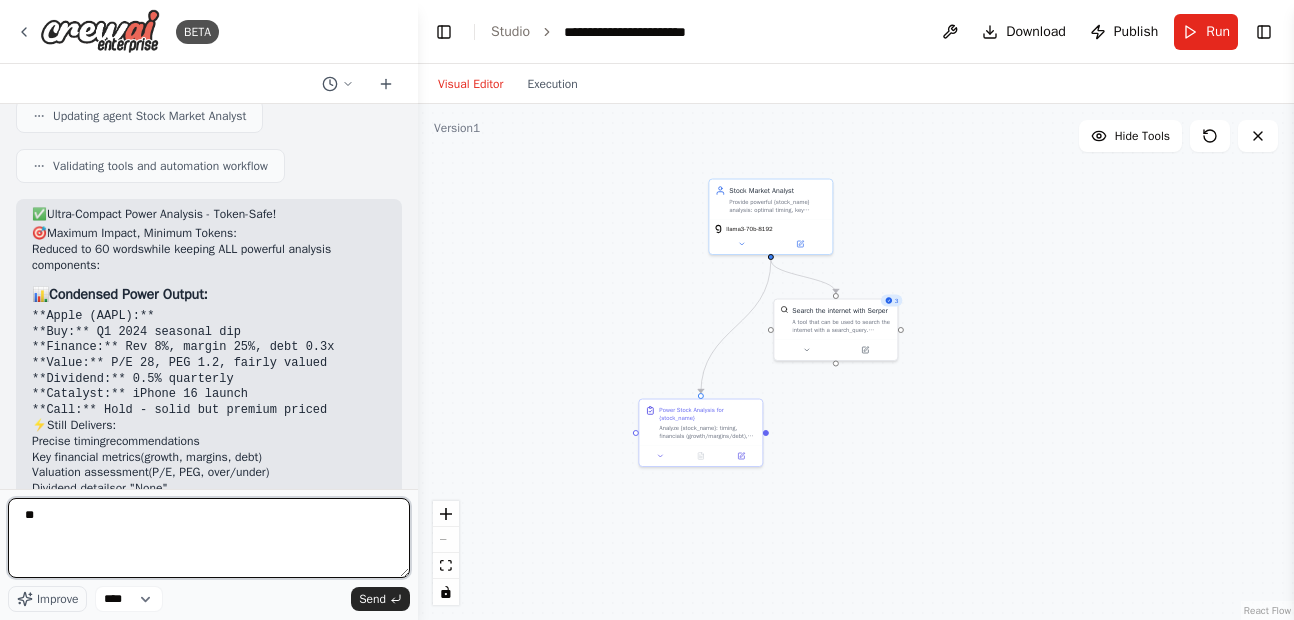 type on "*" 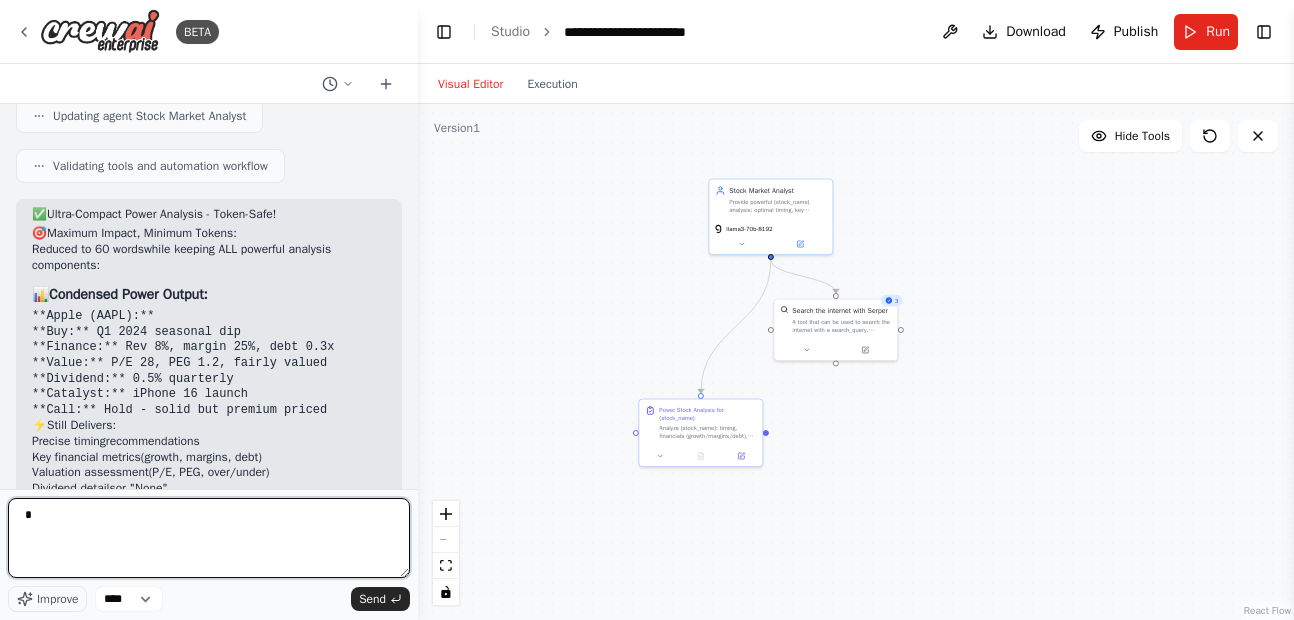type 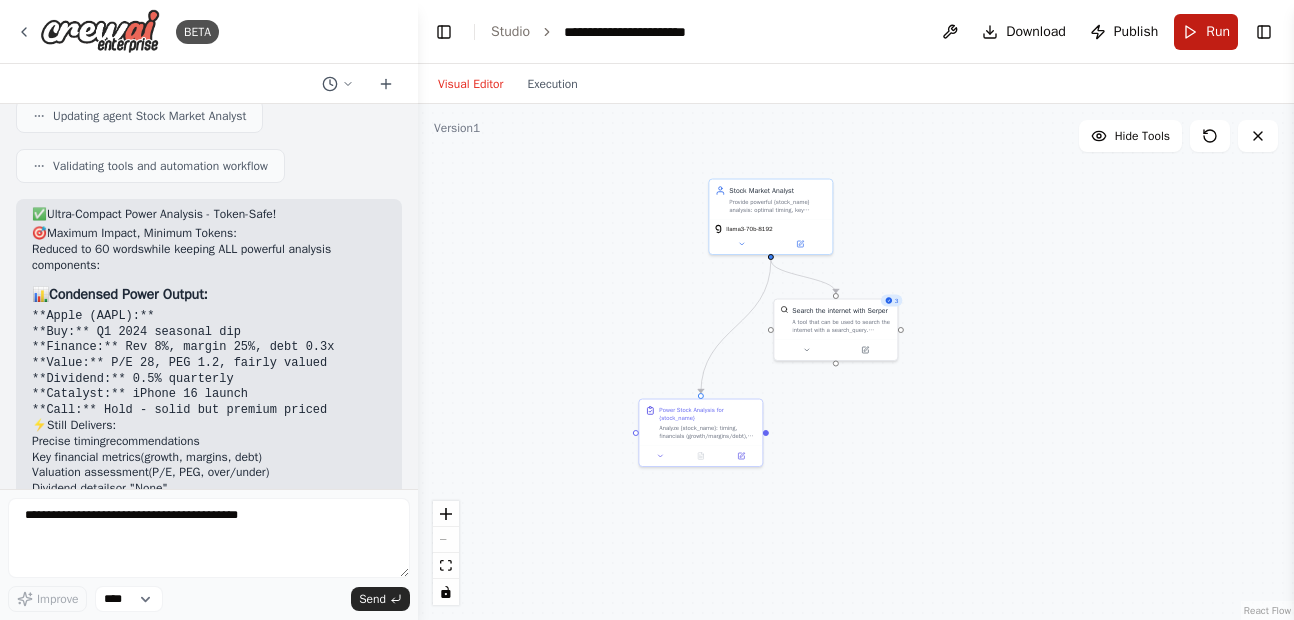 click on "Run" at bounding box center [1206, 32] 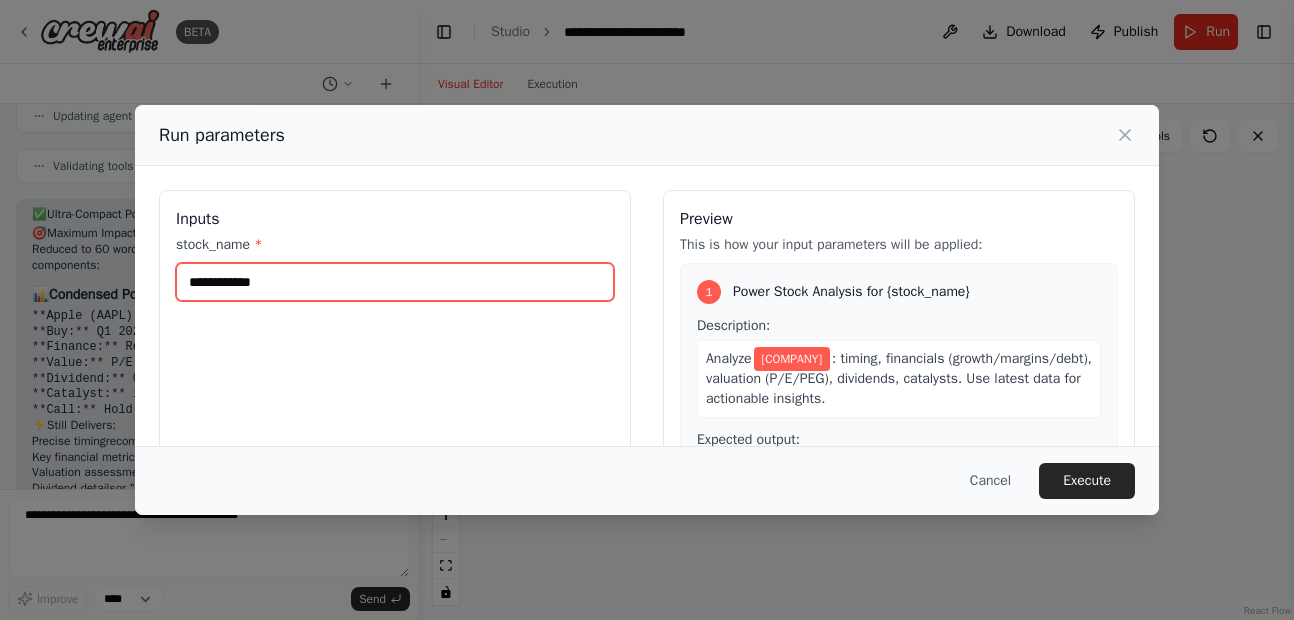 click on "**********" at bounding box center (395, 282) 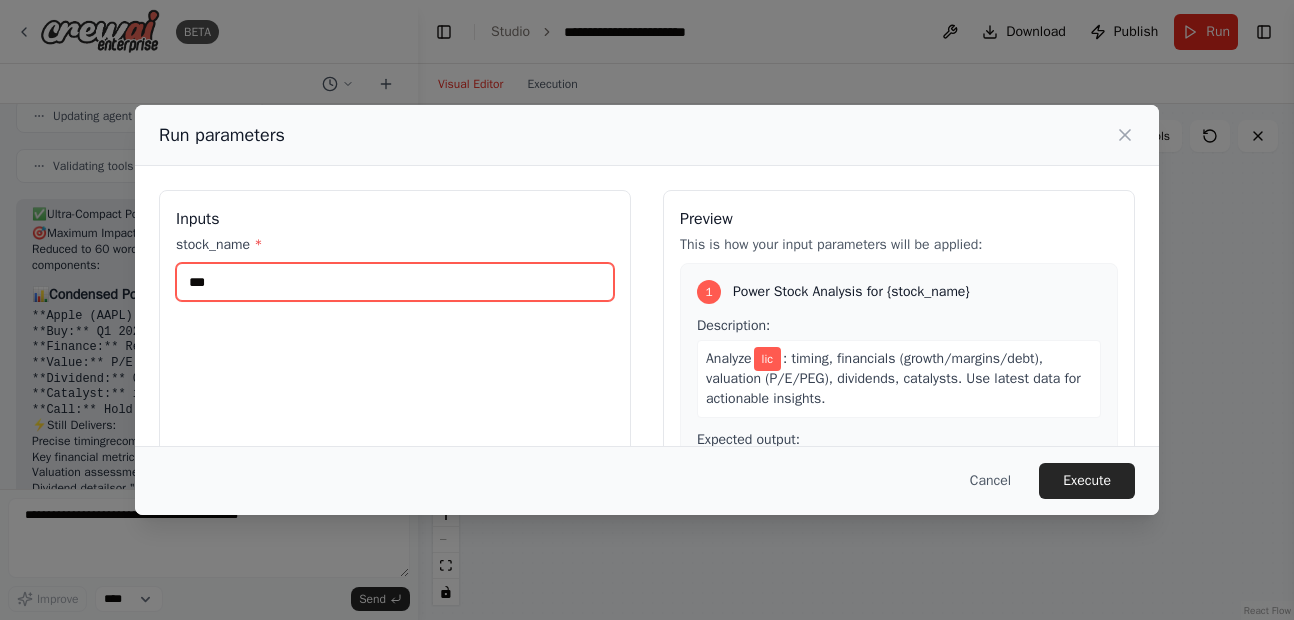 click on "***" at bounding box center [395, 282] 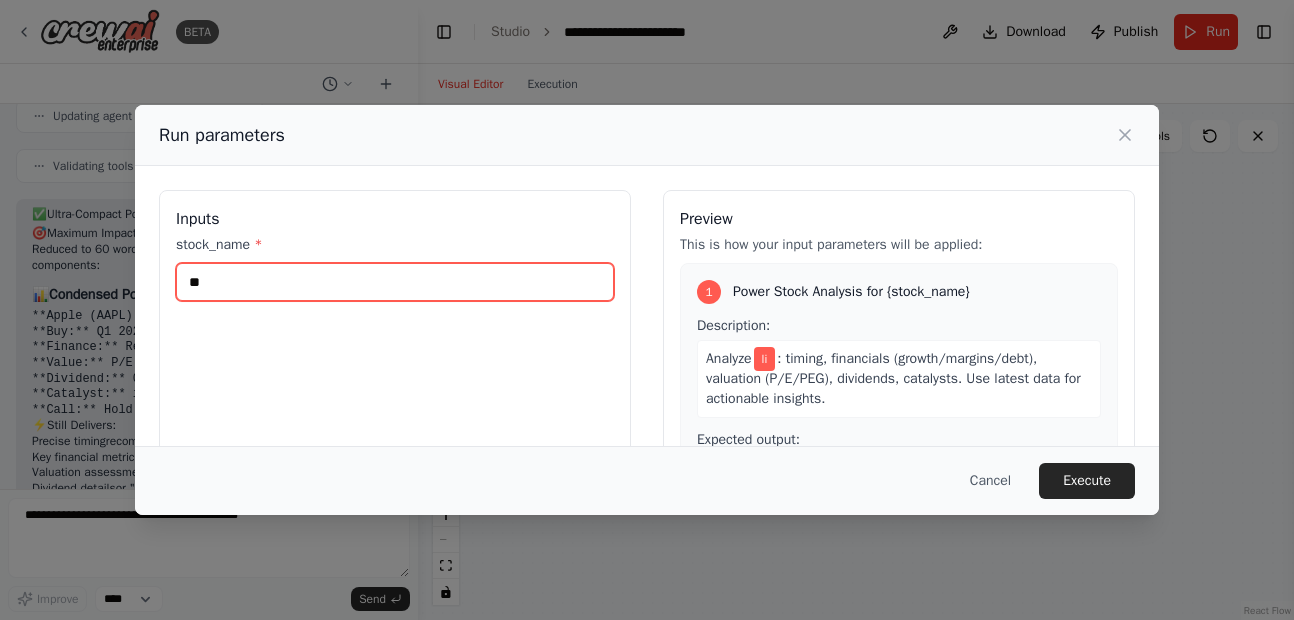 type on "*" 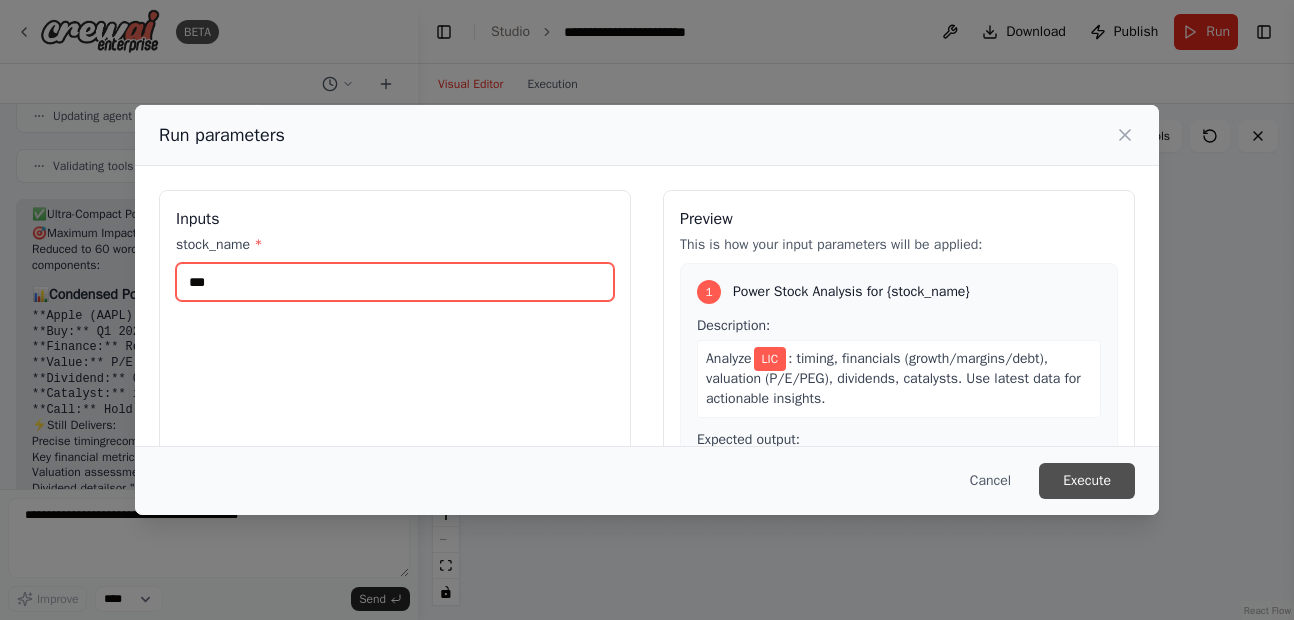 type on "***" 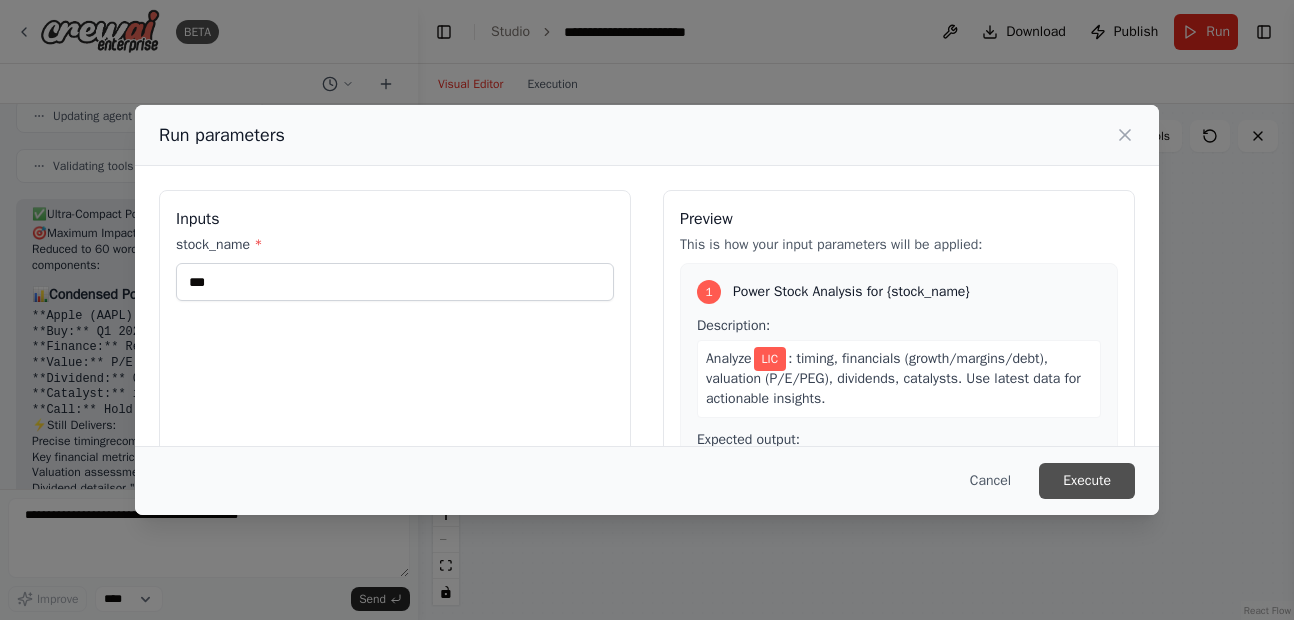 click on "Execute" at bounding box center (1087, 481) 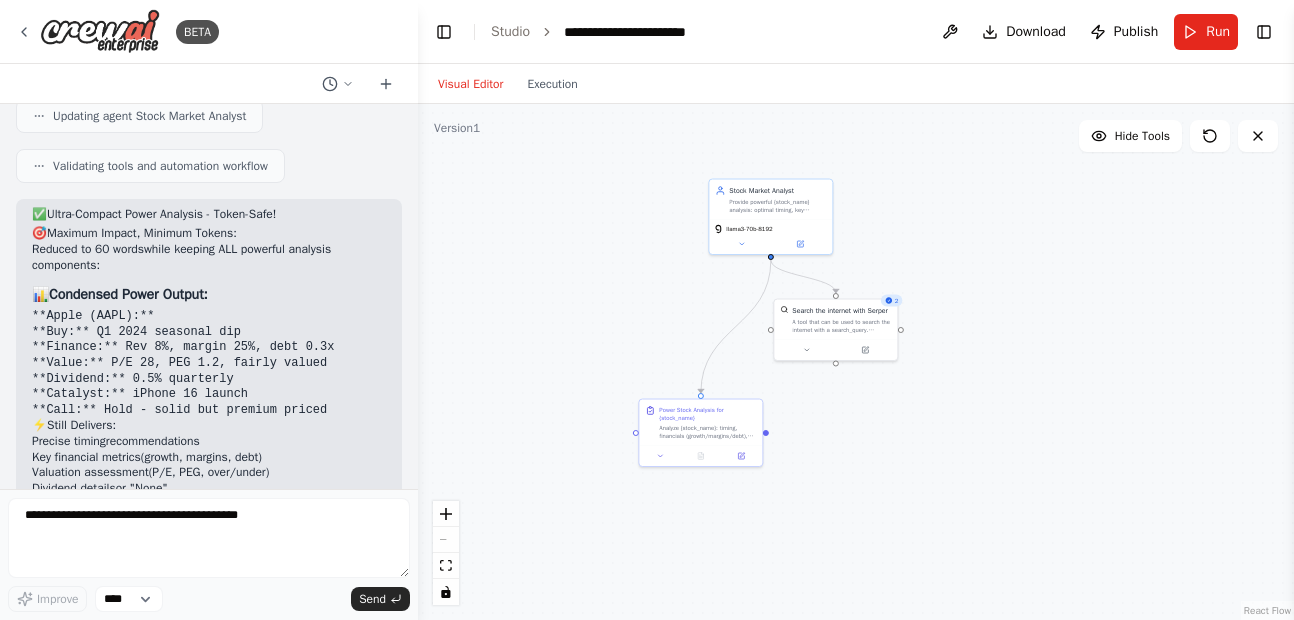 click on ".deletable-edge-delete-btn {
width: 20px;
height: 20px;
border: 0px solid #ffffff;
color: #6b7280;
background-color: #f8fafc;
cursor: pointer;
border-radius: 50%;
font-size: 12px;
padding: 3px;
display: flex;
align-items: center;
justify-content: center;
transition: all 0.2s cubic-bezier(0.4, 0, 0.2, 1);
box-shadow: 0 2px 4px rgba(0, 0, 0, 0.1);
}
.deletable-edge-delete-btn:hover {
background-color: #ef4444;
color: #ffffff;
border-color: #dc2626;
transform: scale(1.1);
box-shadow: 0 4px 12px rgba(239, 68, 68, 0.4);
}
.deletable-edge-delete-btn:active {
transform: scale(0.95);
box-shadow: 0 2px 4px rgba(239, 68, 68, 0.3);
}
Stock Market Analyst llama3-70b-8192 2" at bounding box center (856, 362) 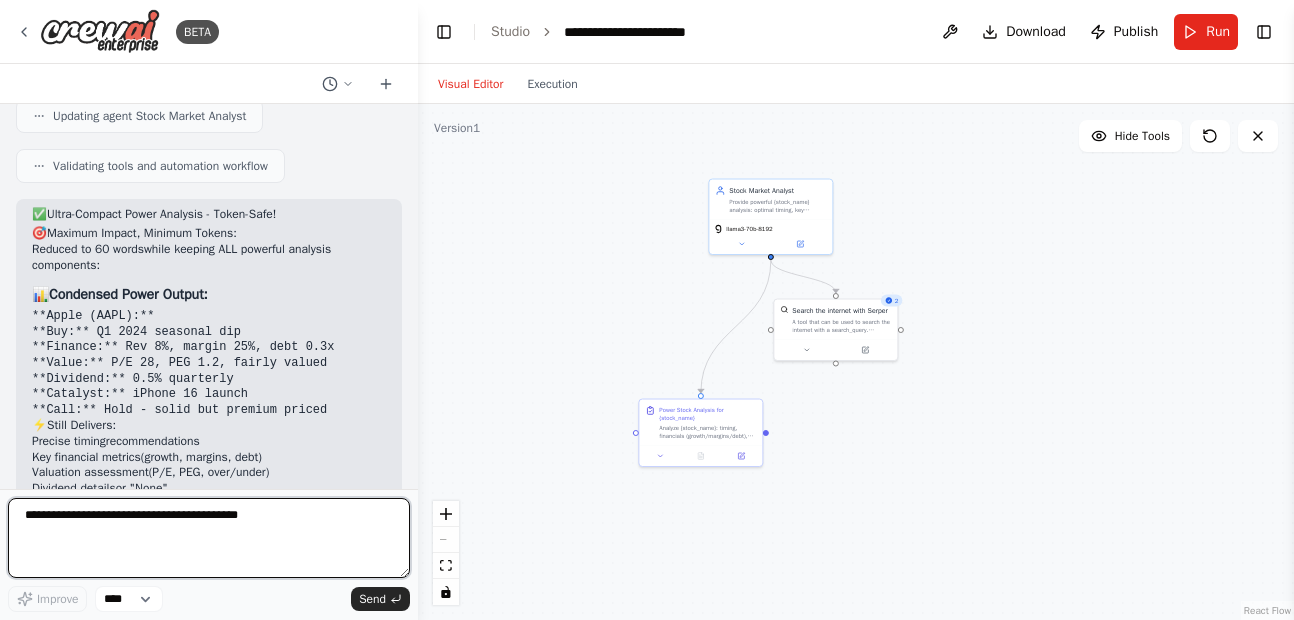 click at bounding box center (209, 538) 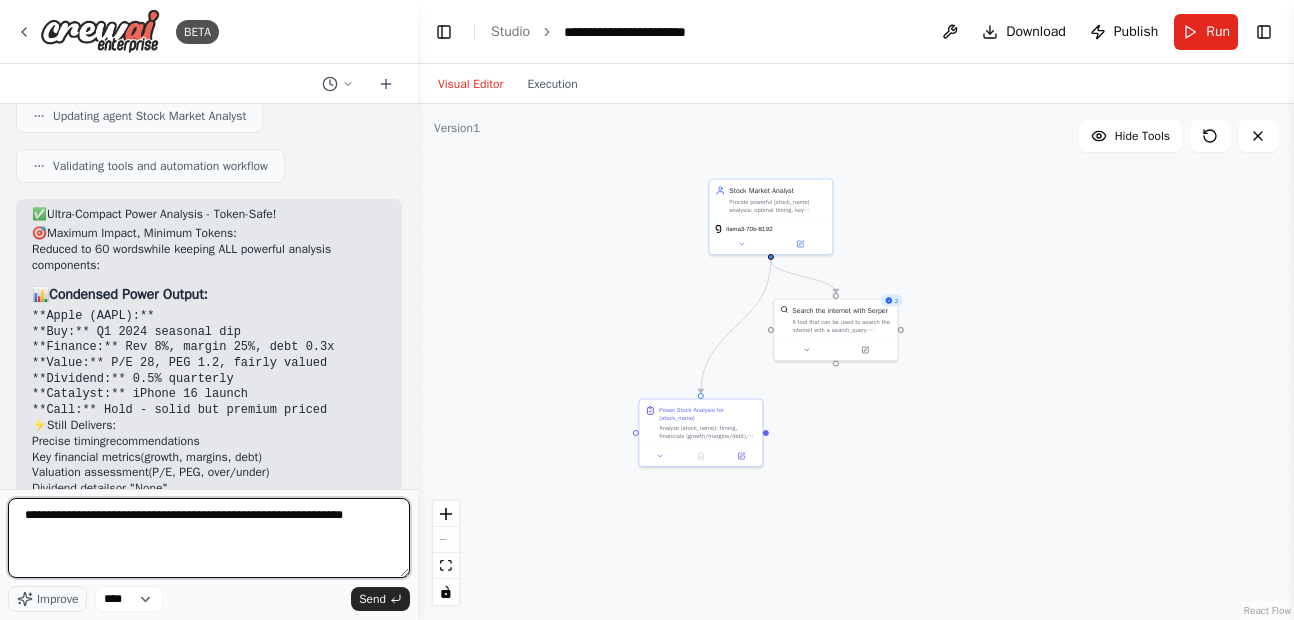 type on "**********" 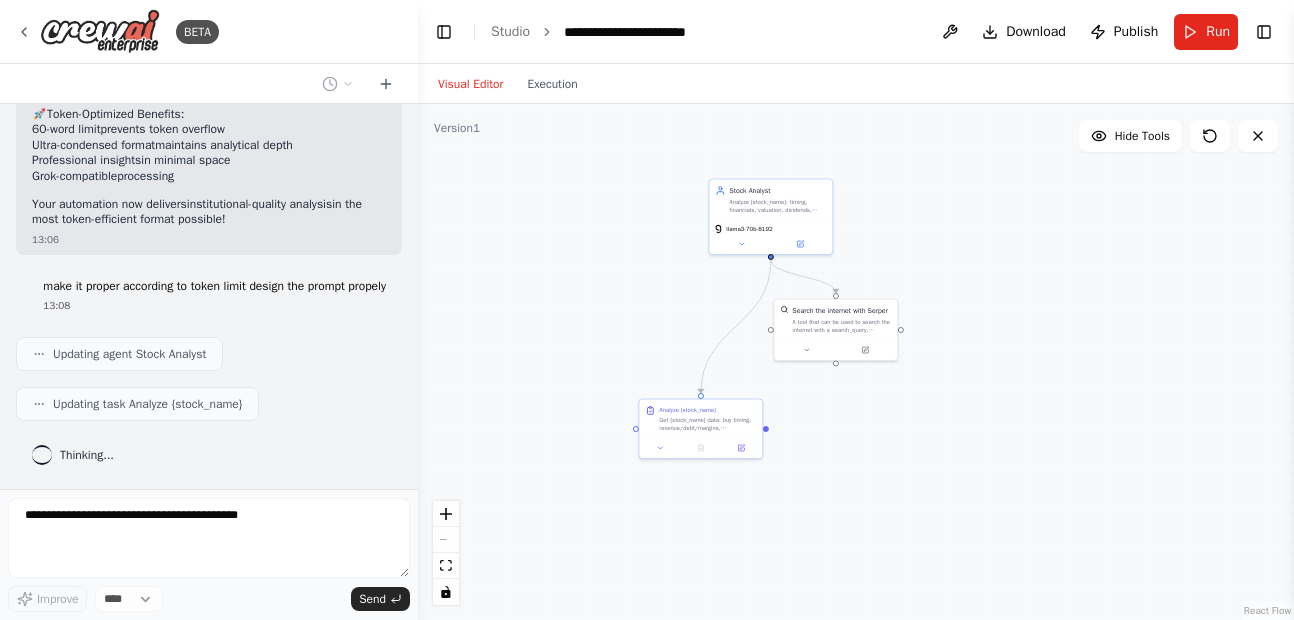 scroll, scrollTop: 4368, scrollLeft: 0, axis: vertical 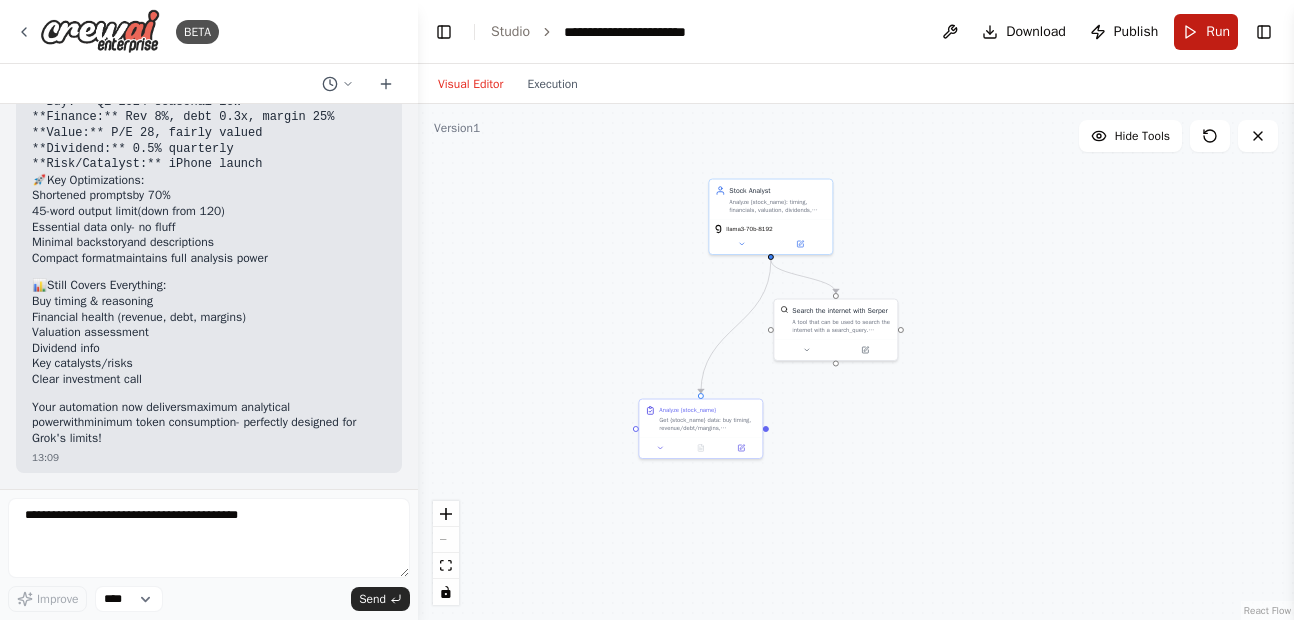 click on "Run" at bounding box center [1206, 32] 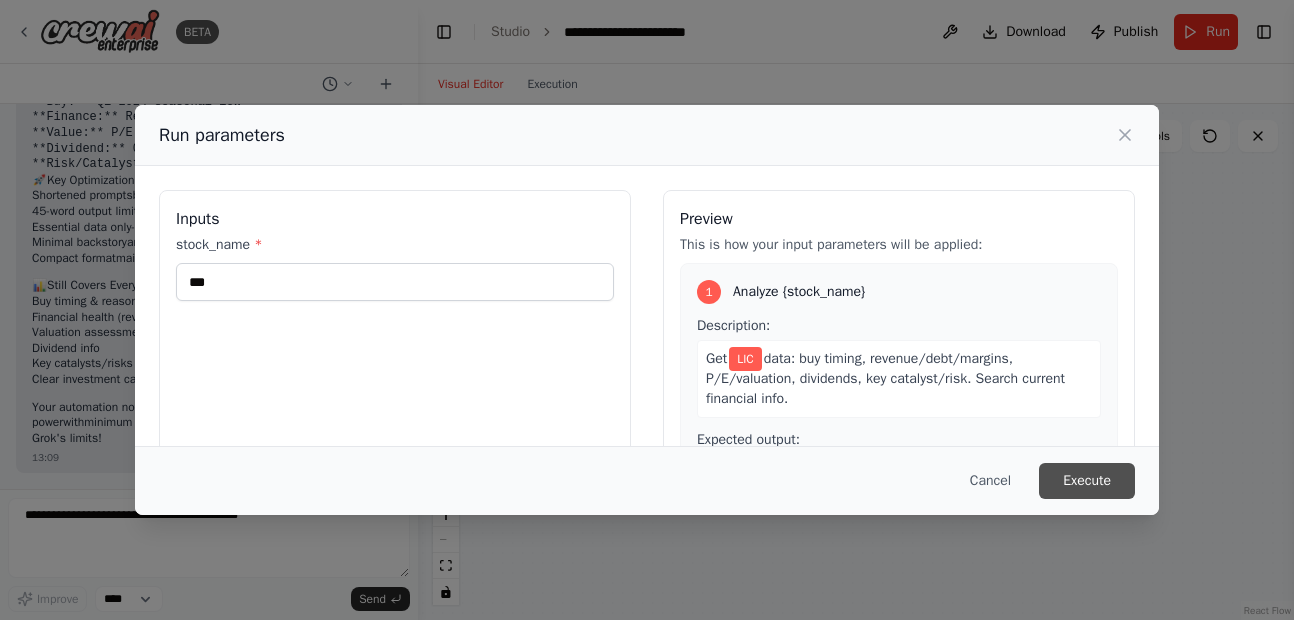 click on "Execute" at bounding box center [1087, 481] 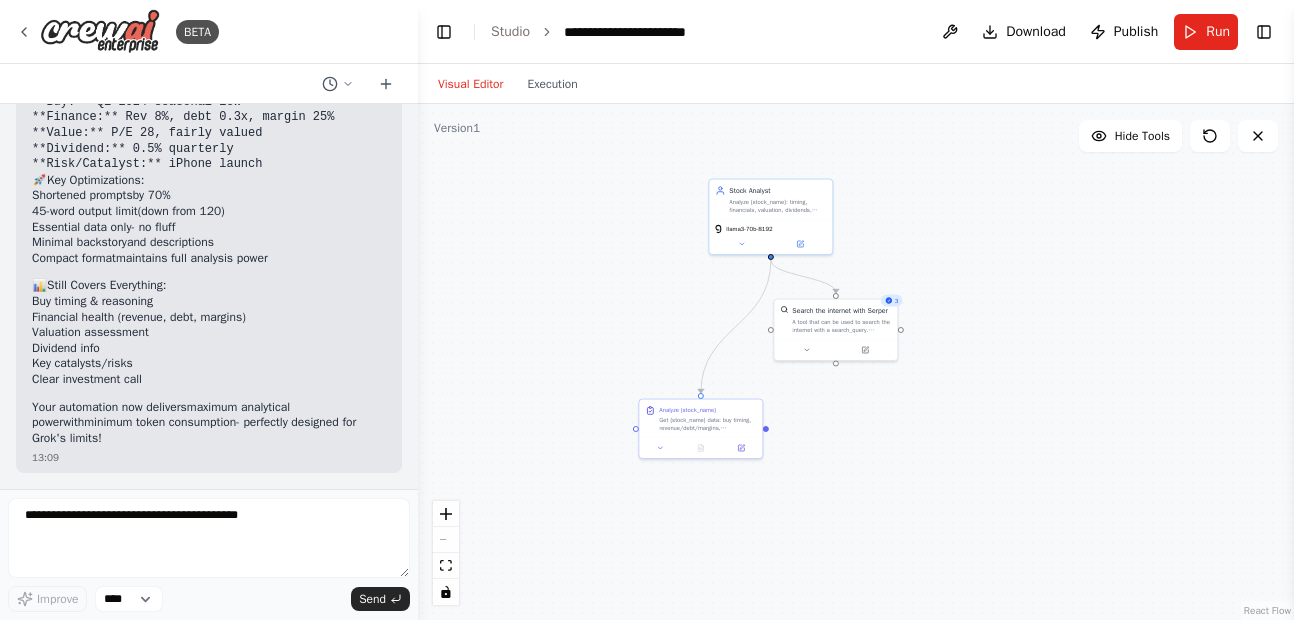scroll, scrollTop: 4856, scrollLeft: 0, axis: vertical 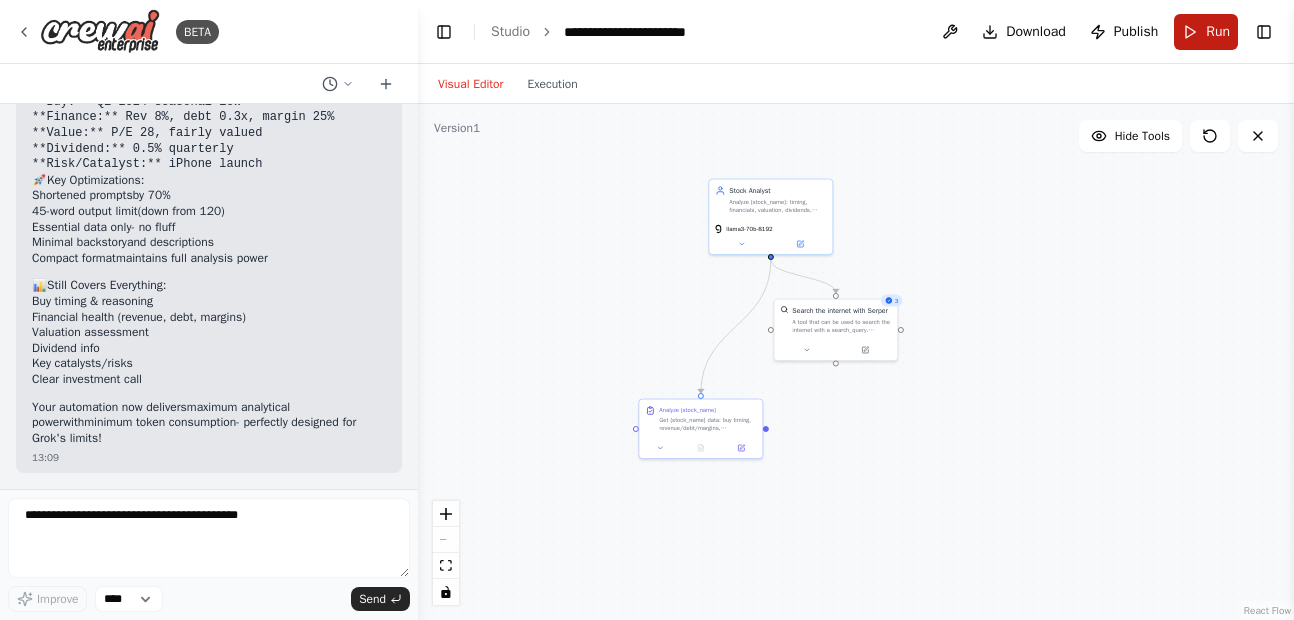 click on "Run" at bounding box center [1206, 32] 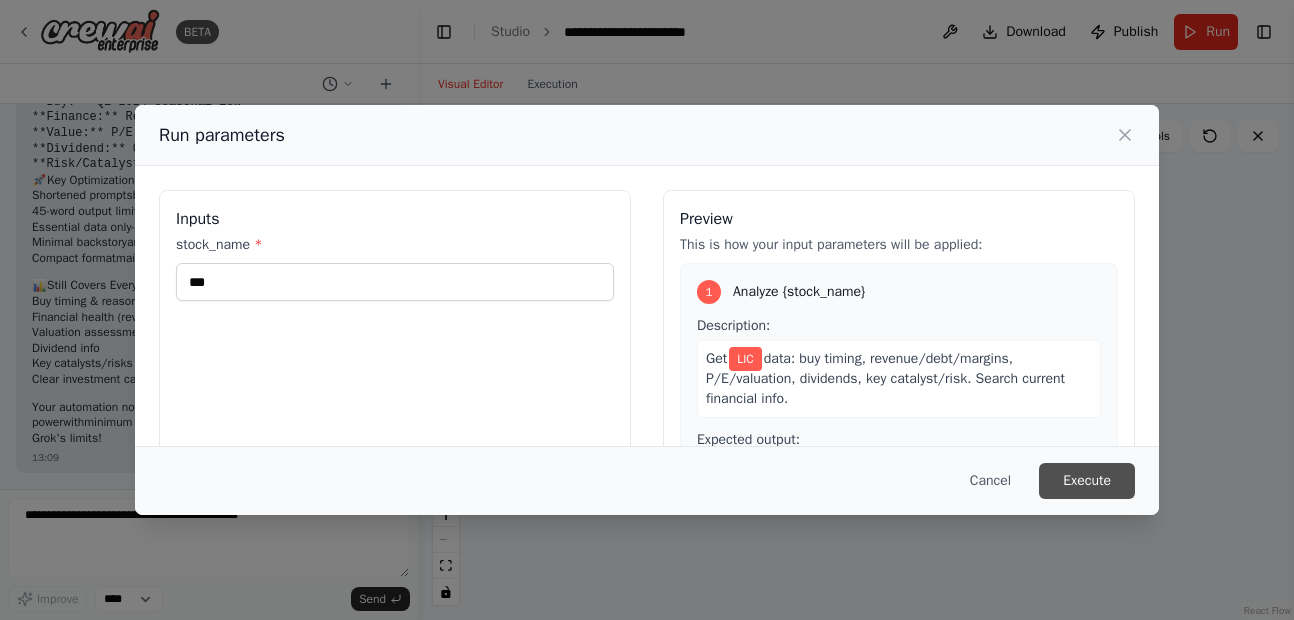 click on "Execute" at bounding box center [1087, 481] 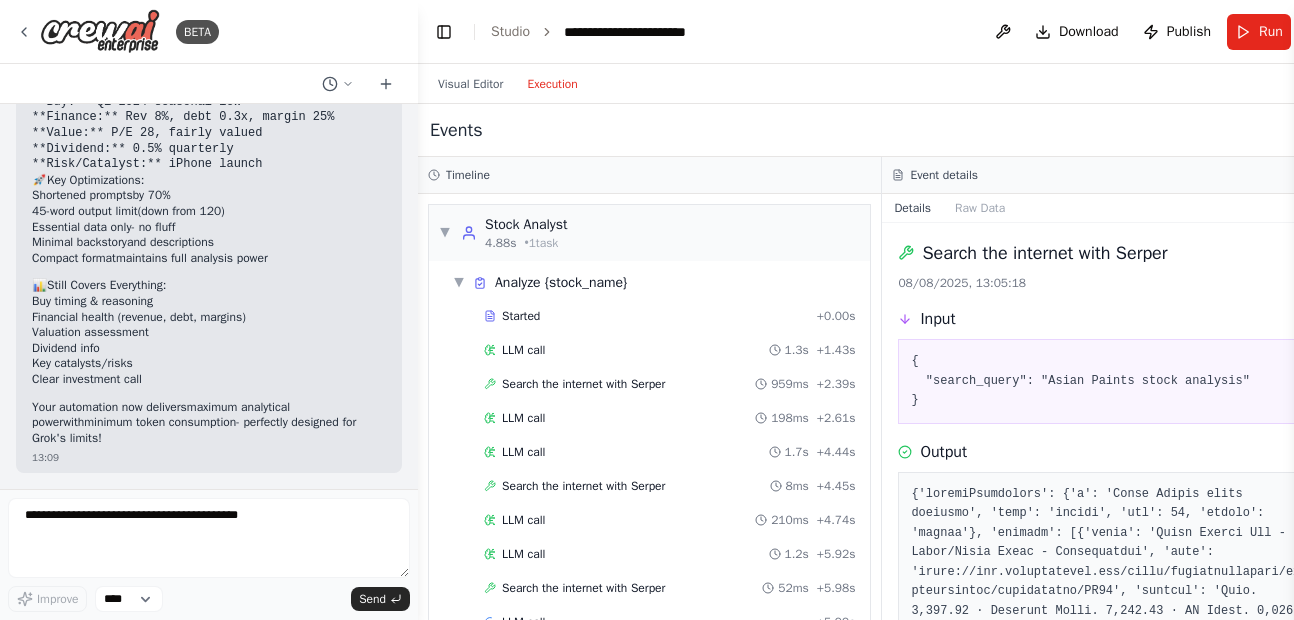 click on "Execution" at bounding box center (552, 84) 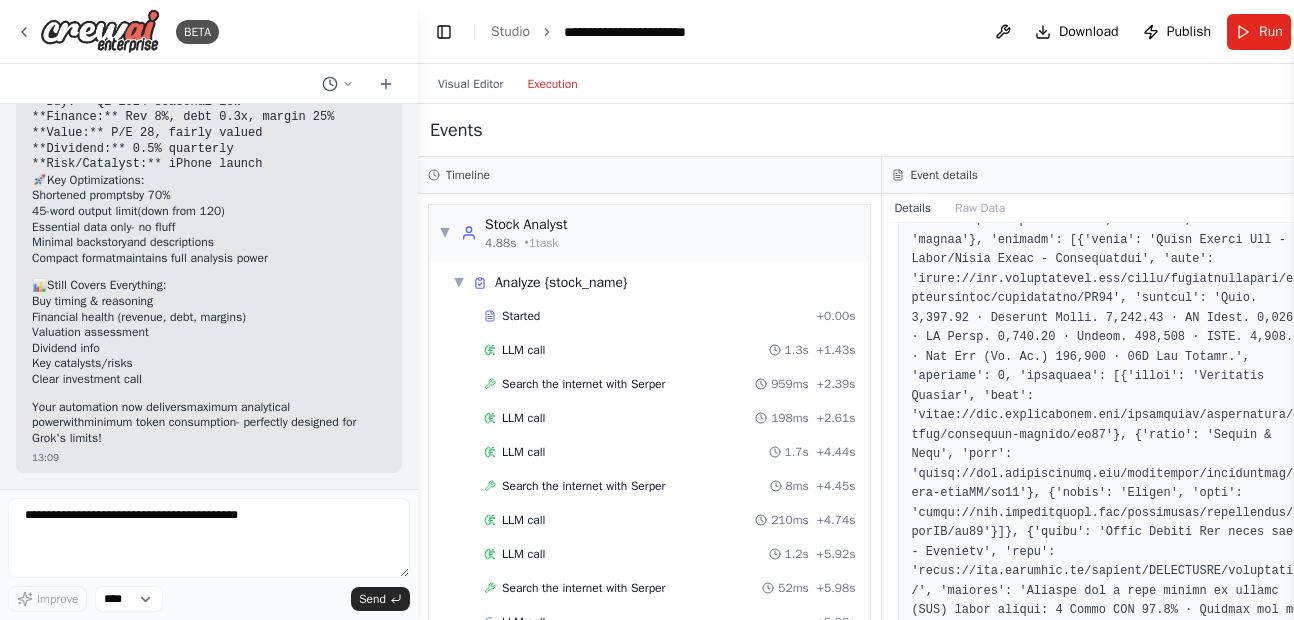 scroll, scrollTop: 334, scrollLeft: 0, axis: vertical 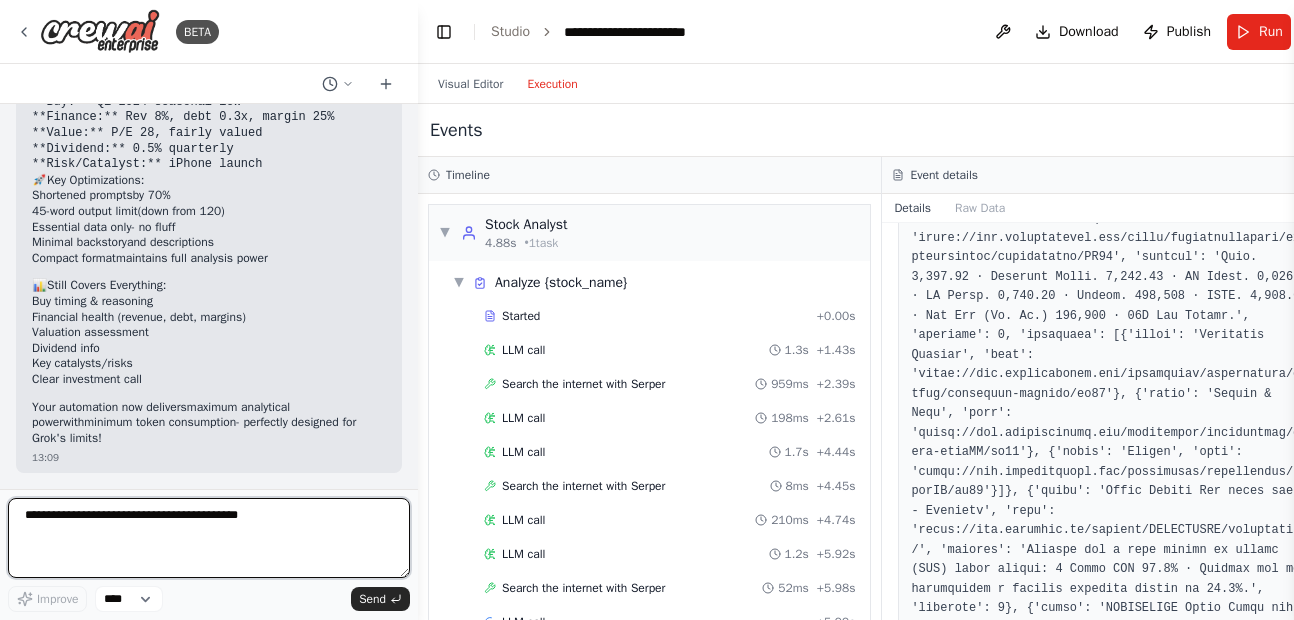 click at bounding box center (209, 538) 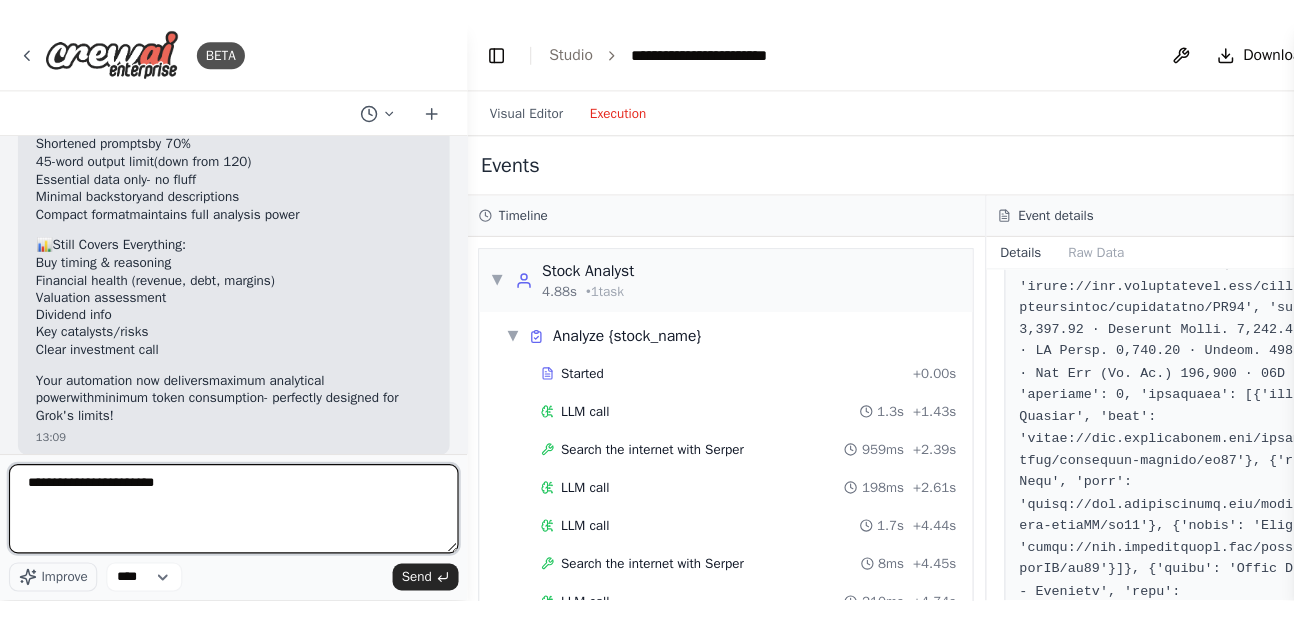 scroll, scrollTop: 4856, scrollLeft: 0, axis: vertical 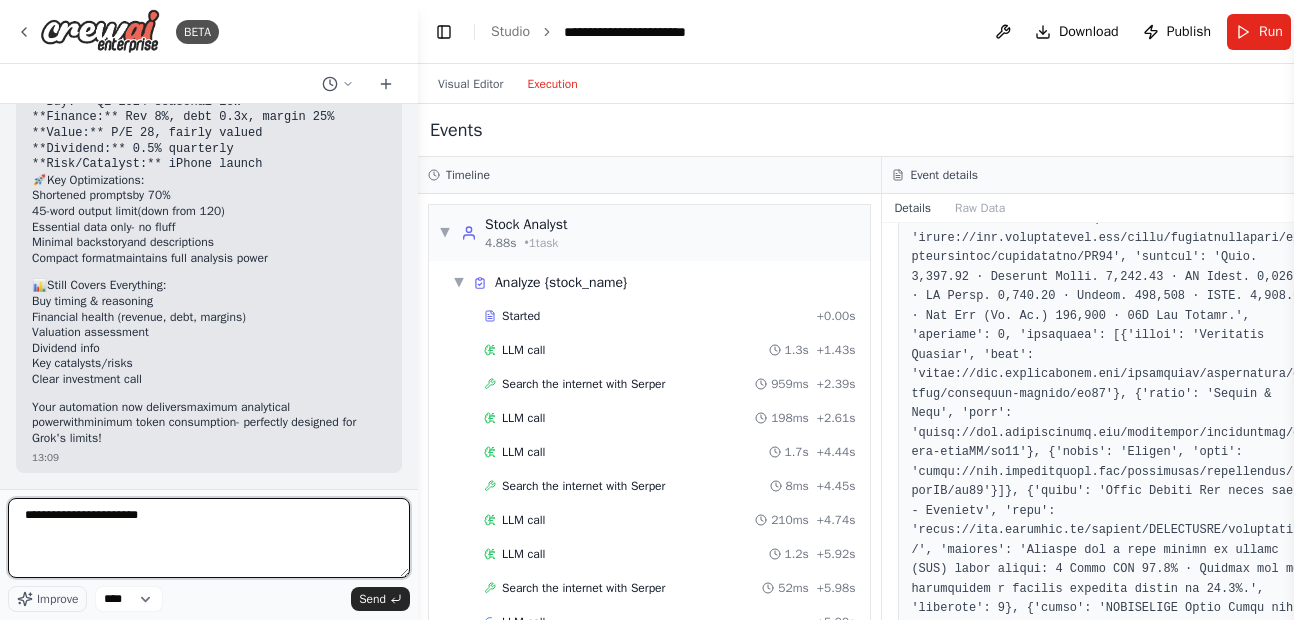 click on "**********" at bounding box center (209, 538) 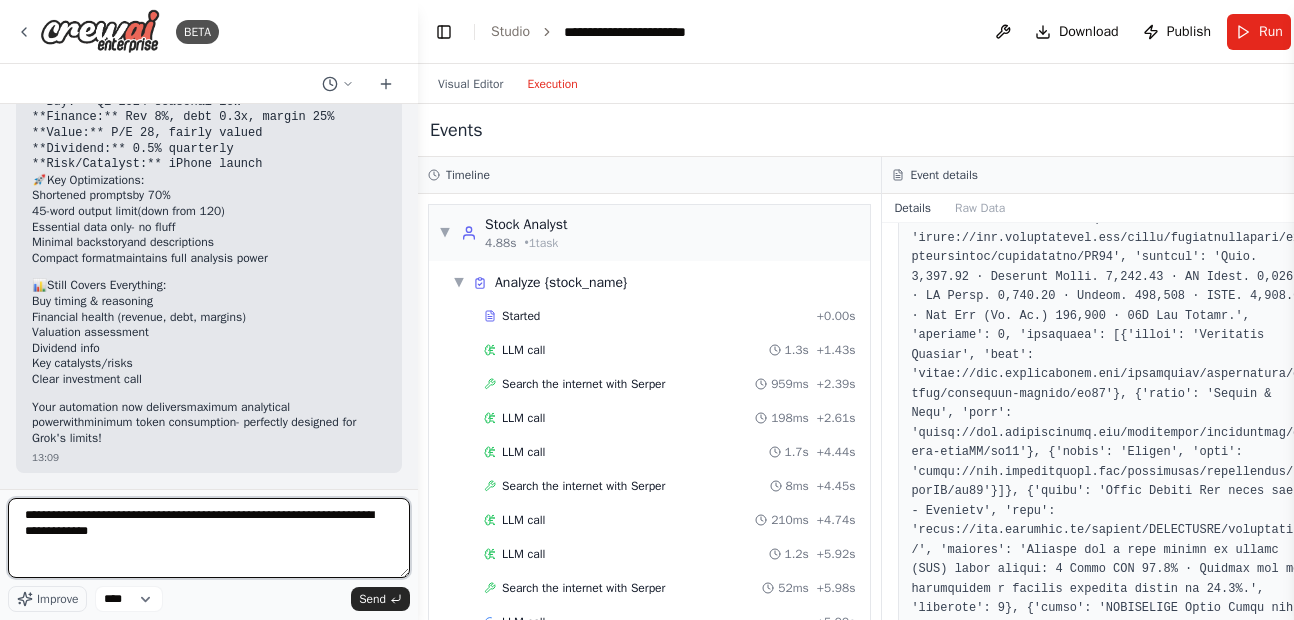 type on "**********" 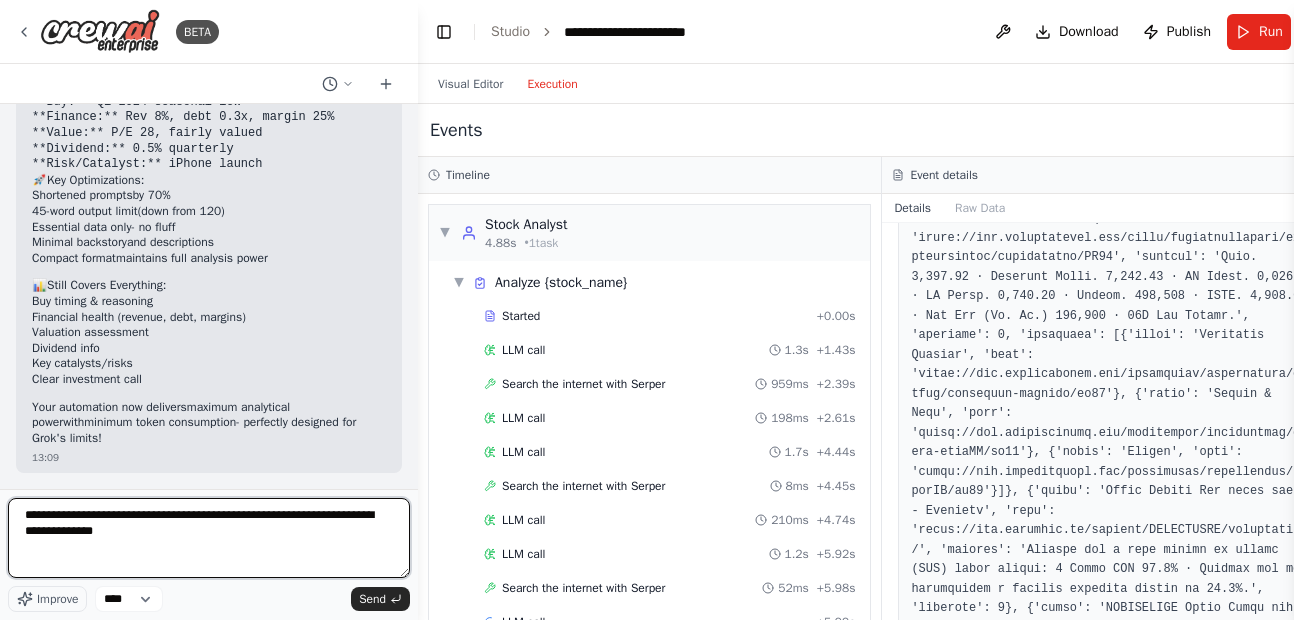 type 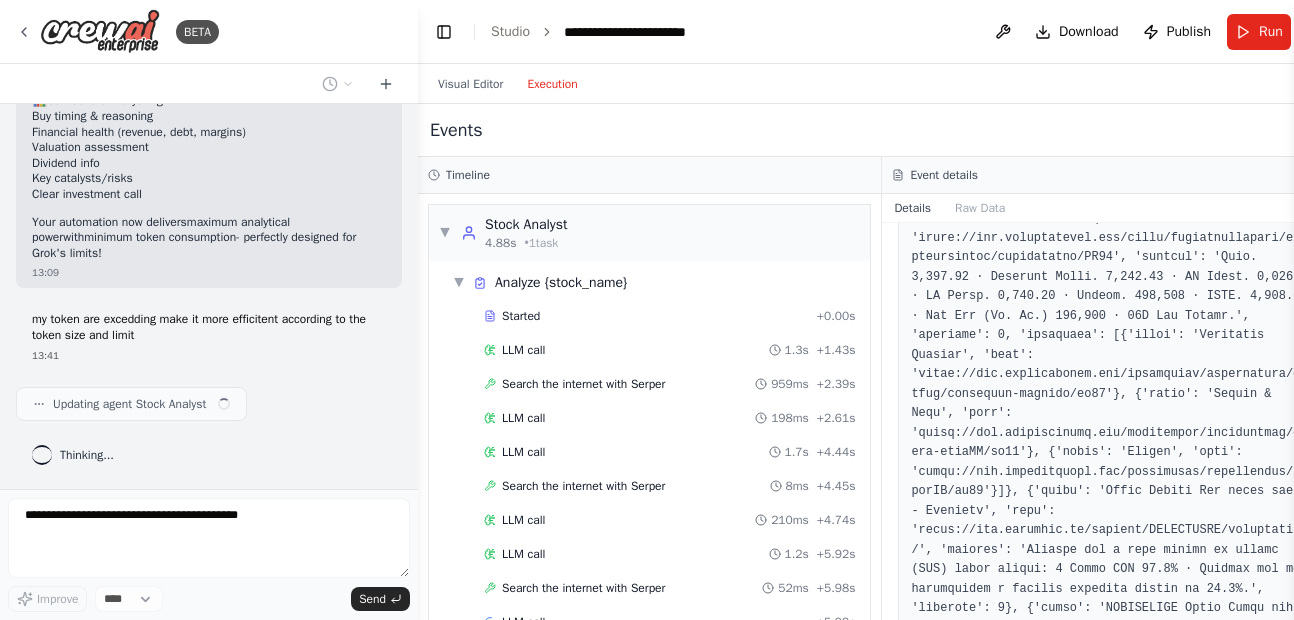scroll, scrollTop: 5040, scrollLeft: 0, axis: vertical 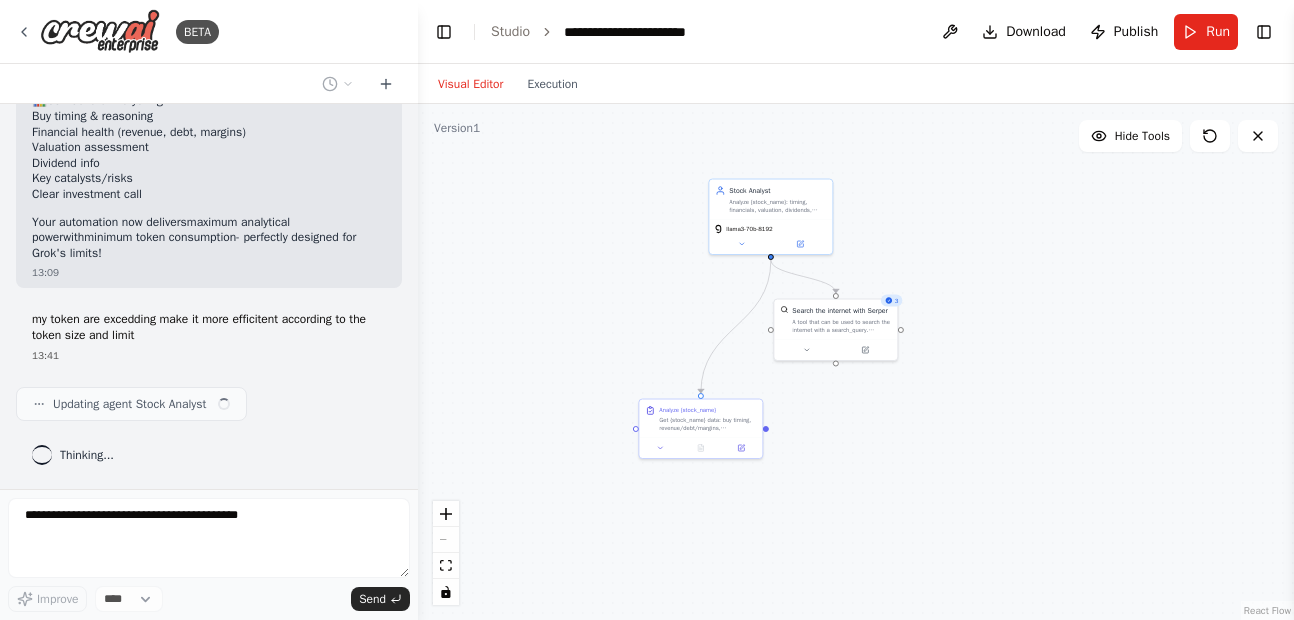 click on "Visual Editor" at bounding box center (470, 84) 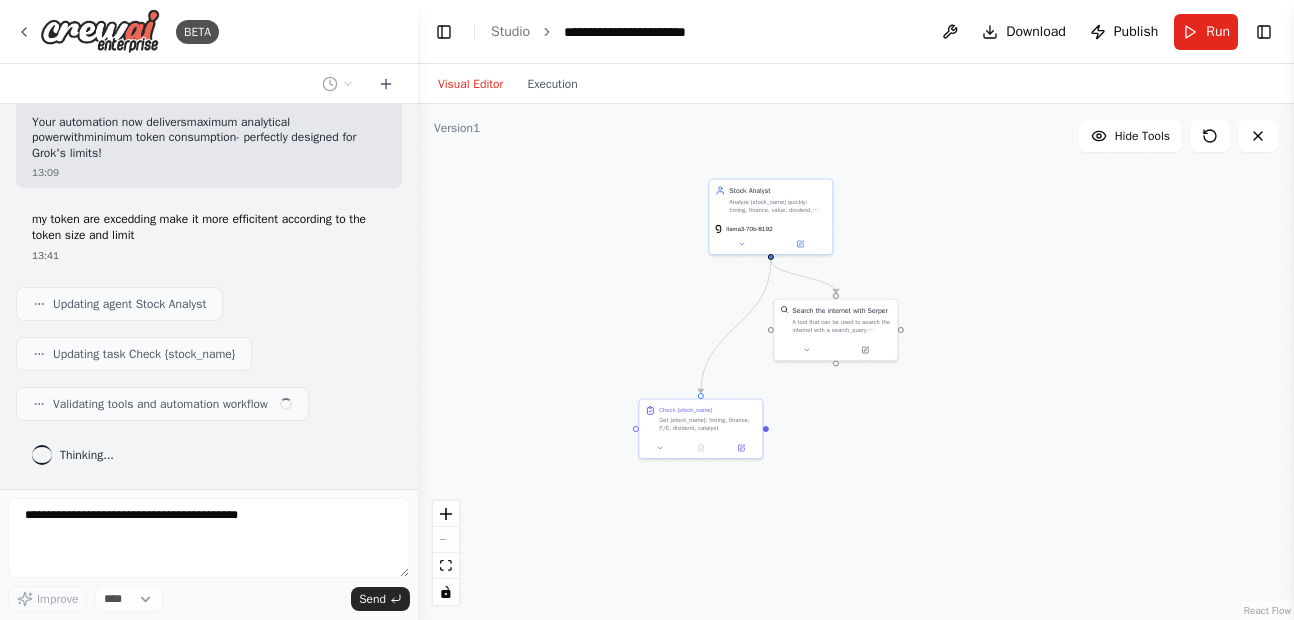 scroll, scrollTop: 5140, scrollLeft: 0, axis: vertical 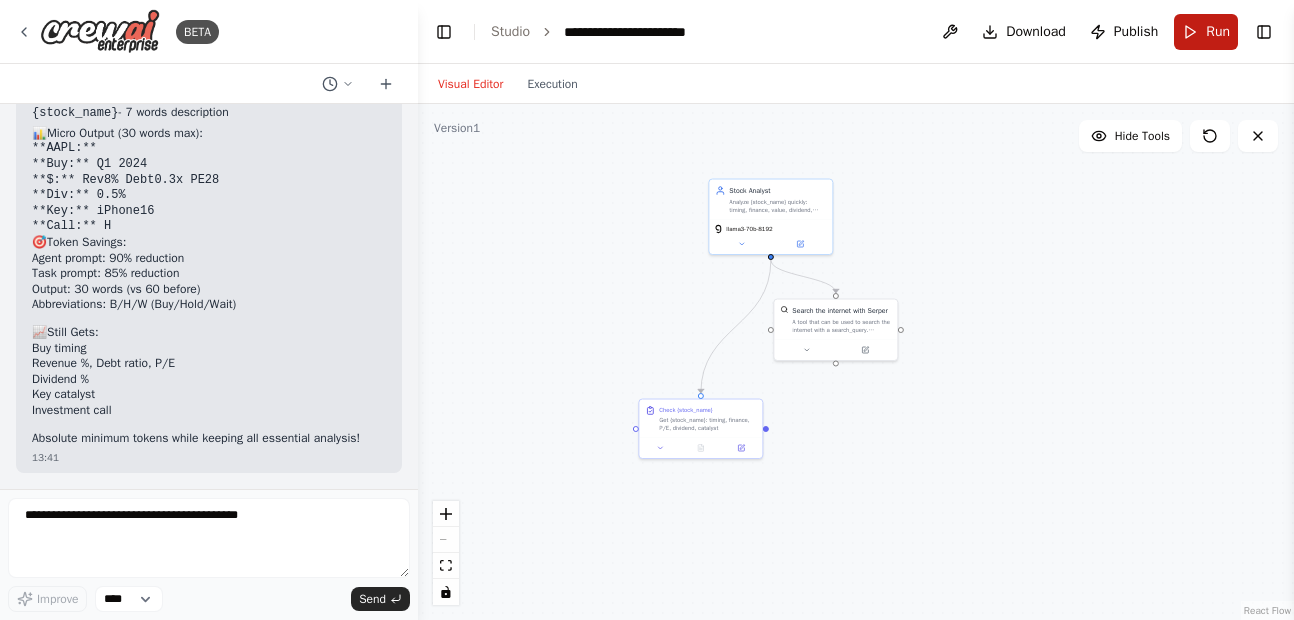 click on "Run" at bounding box center [1218, 32] 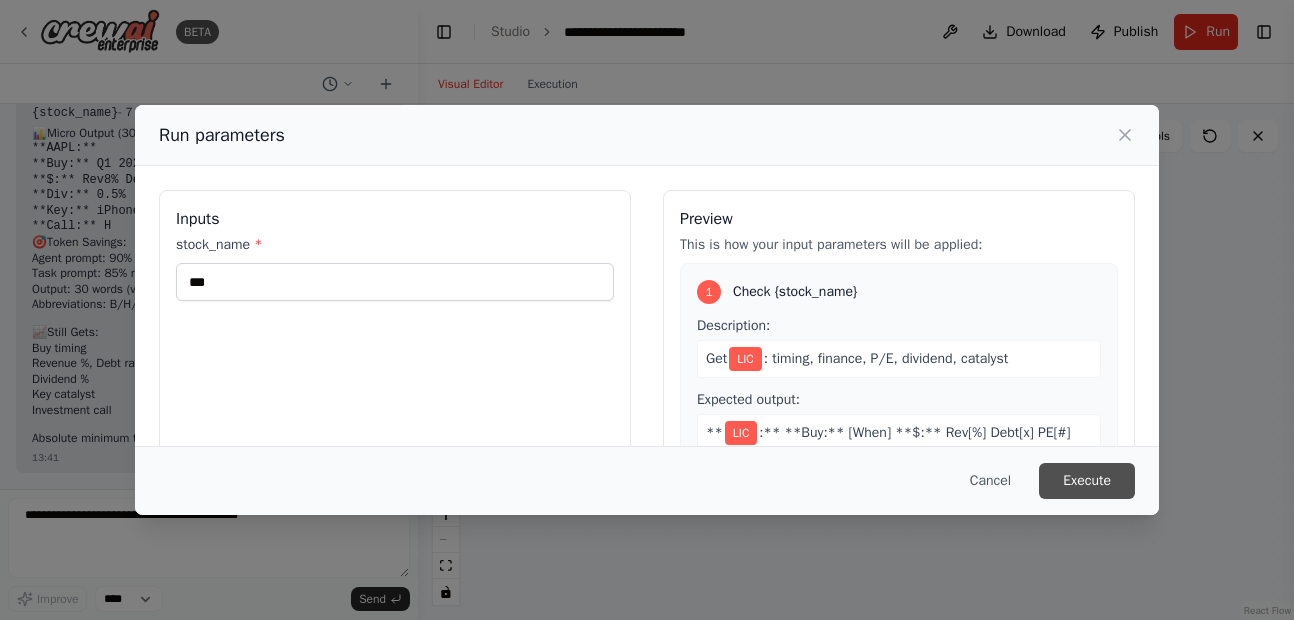 click on "Execute" at bounding box center [1087, 481] 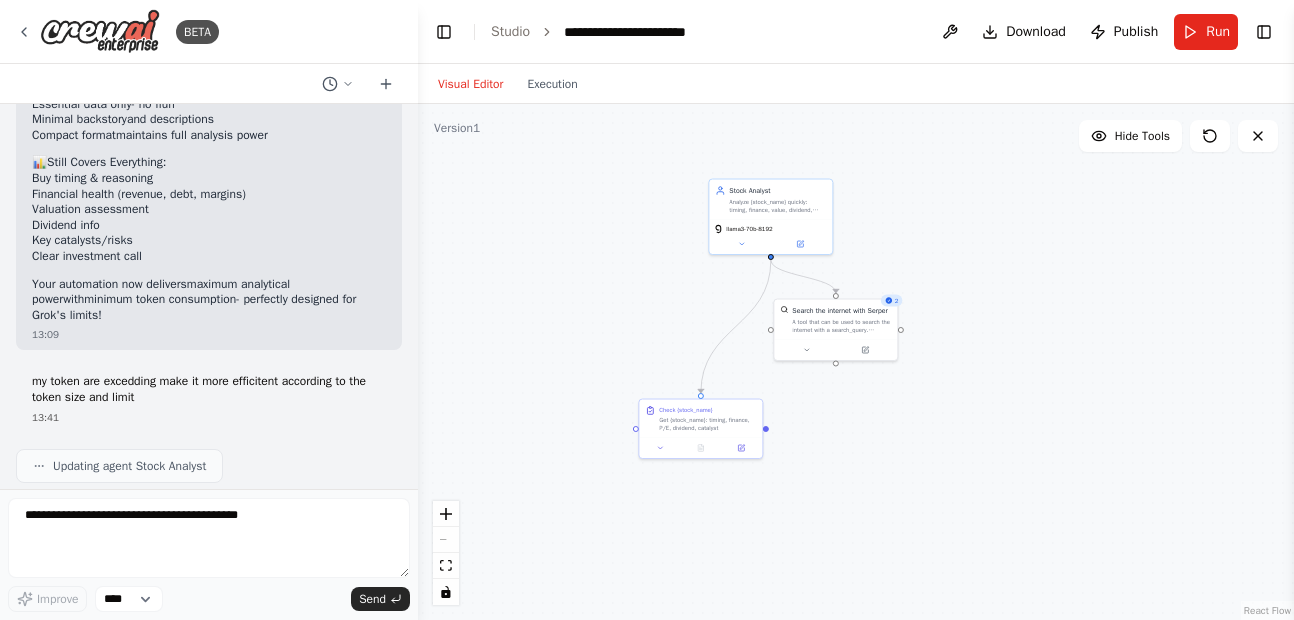 scroll, scrollTop: 5549, scrollLeft: 0, axis: vertical 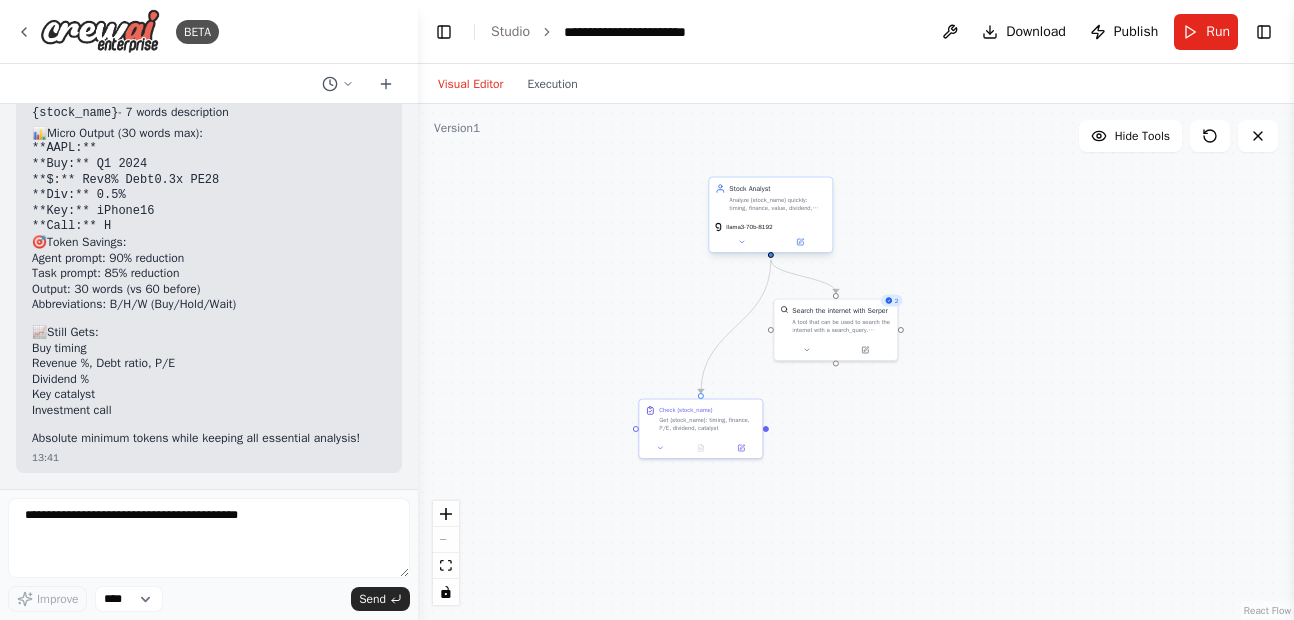 click on "Stock Analyst" at bounding box center [777, 189] 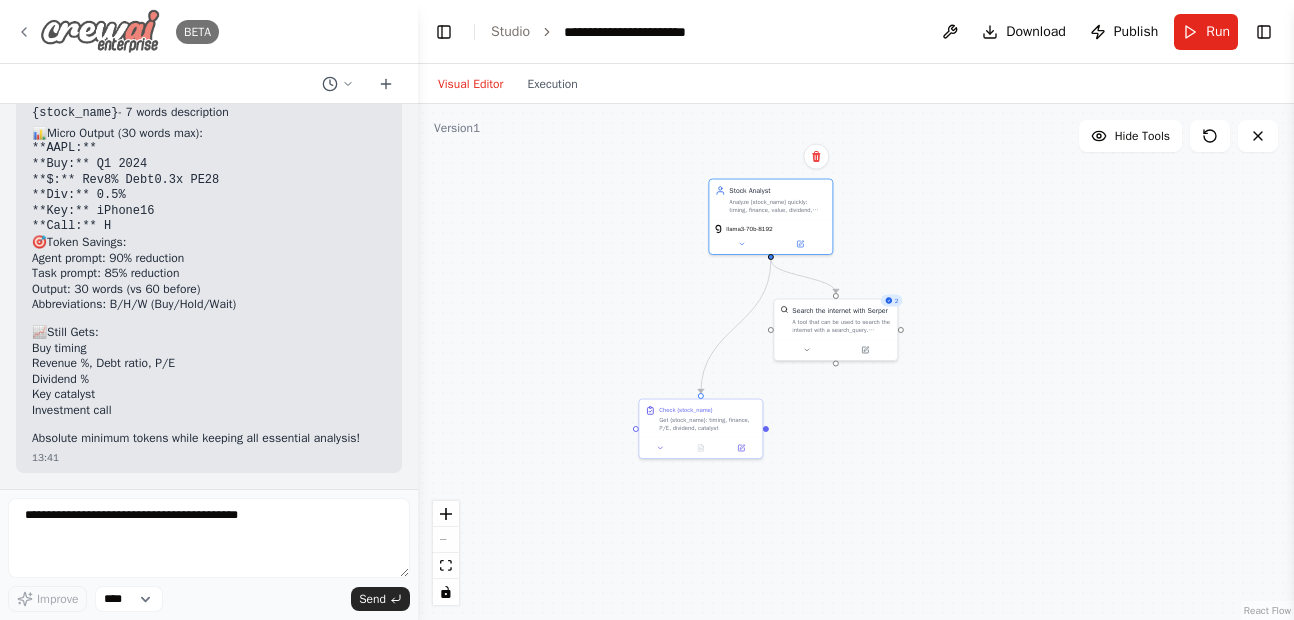 click on "BETA" at bounding box center (117, 31) 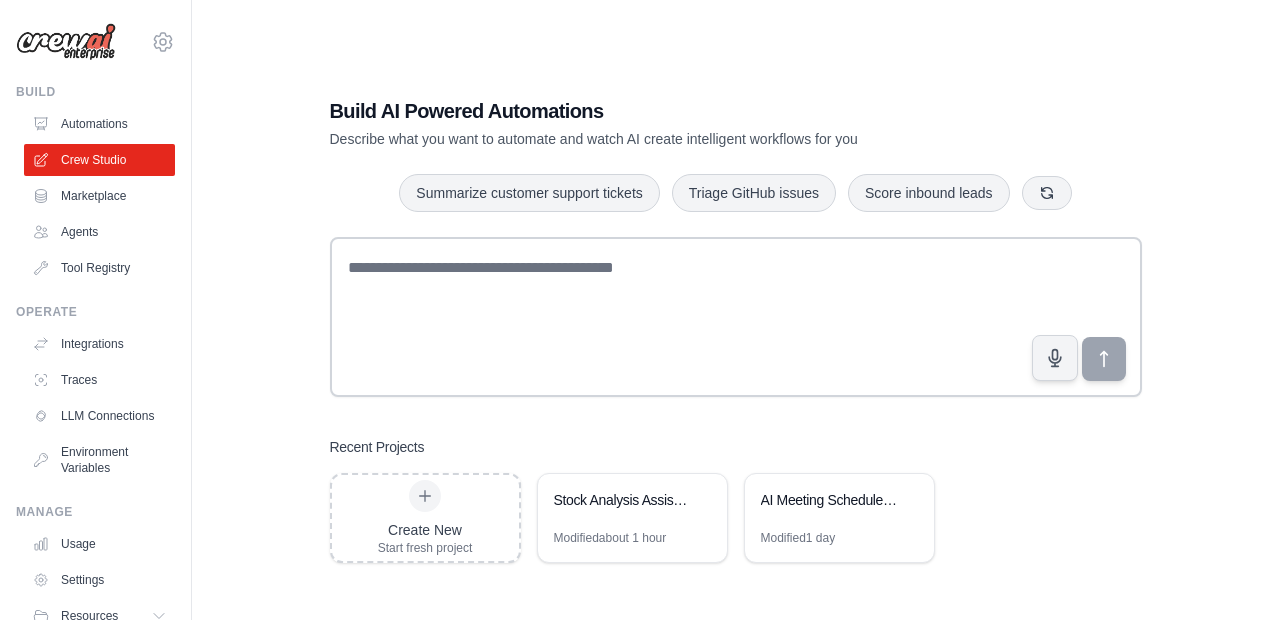 scroll, scrollTop: 0, scrollLeft: 0, axis: both 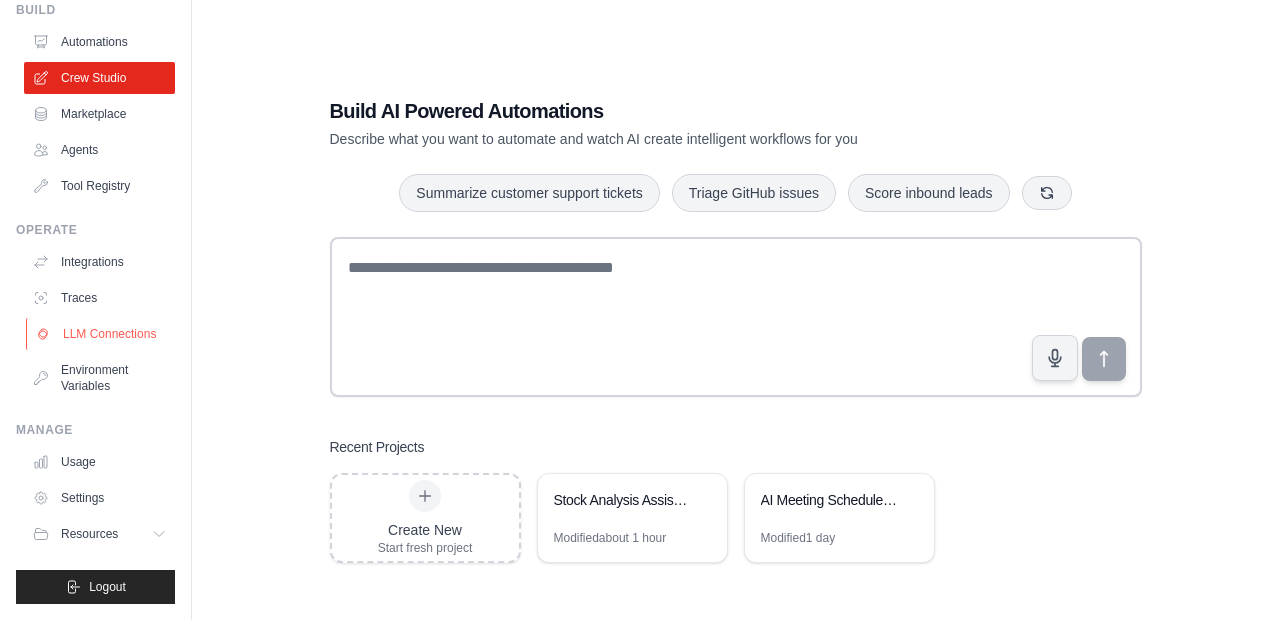 click on "LLM Connections" at bounding box center (101, 334) 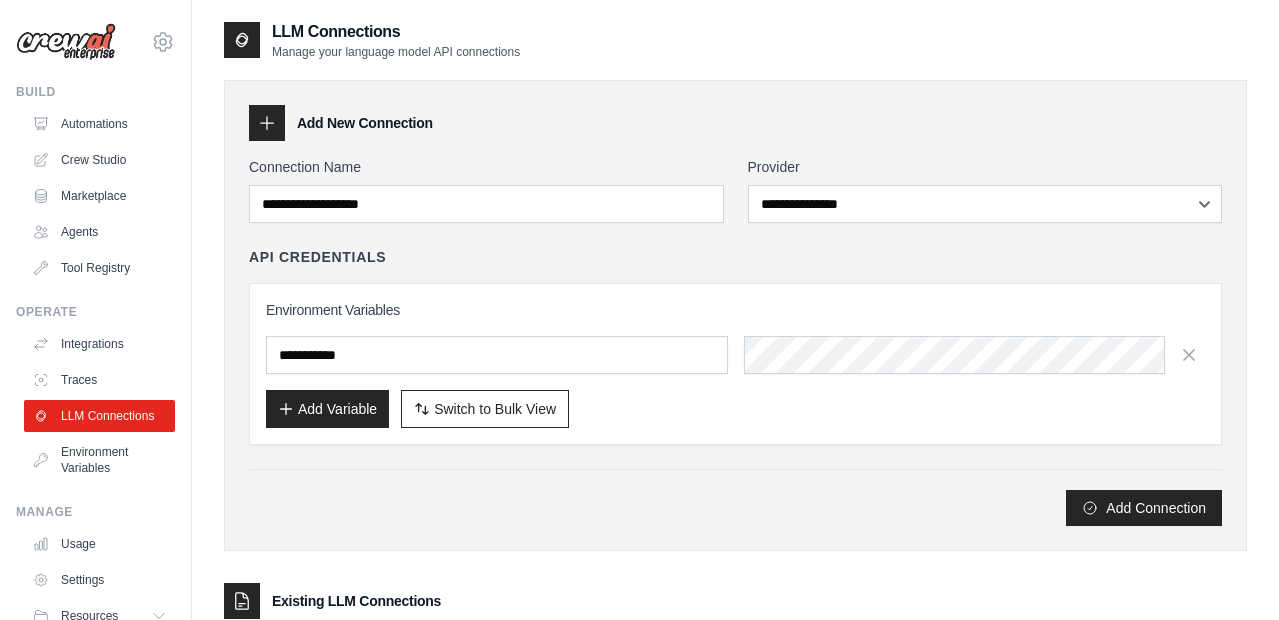 click on "Environment Variables
Add Variable
Switch to Bulk View
Switch to Table View" at bounding box center (735, 364) 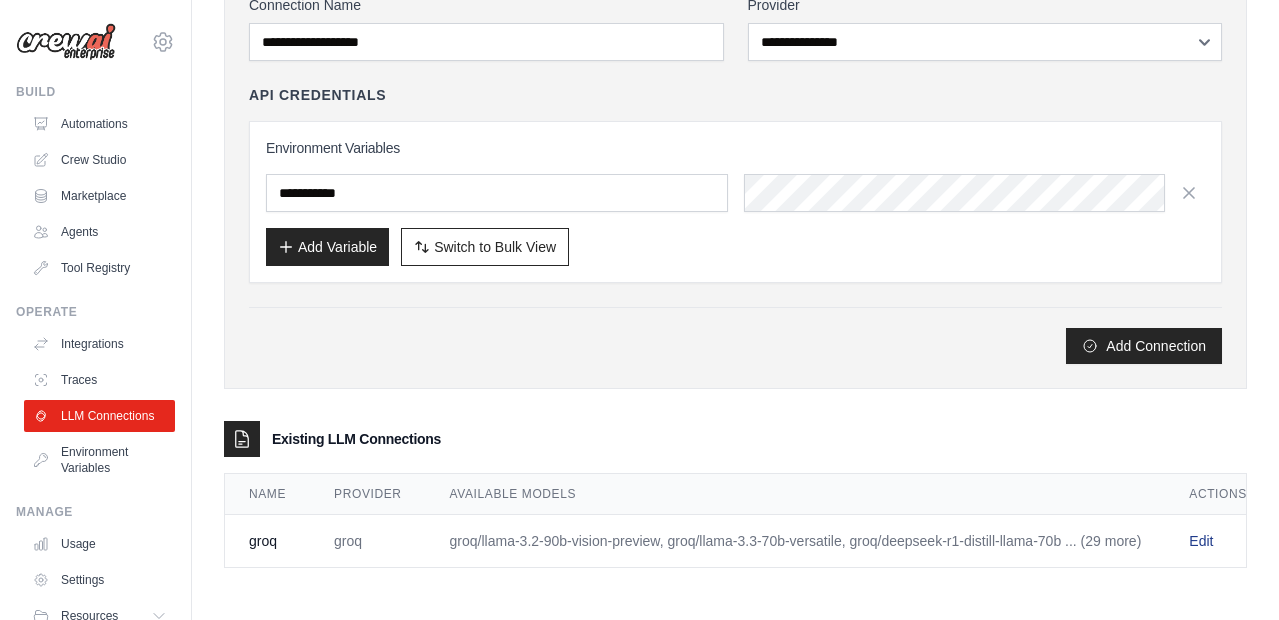 click on "Edit" at bounding box center (1201, 541) 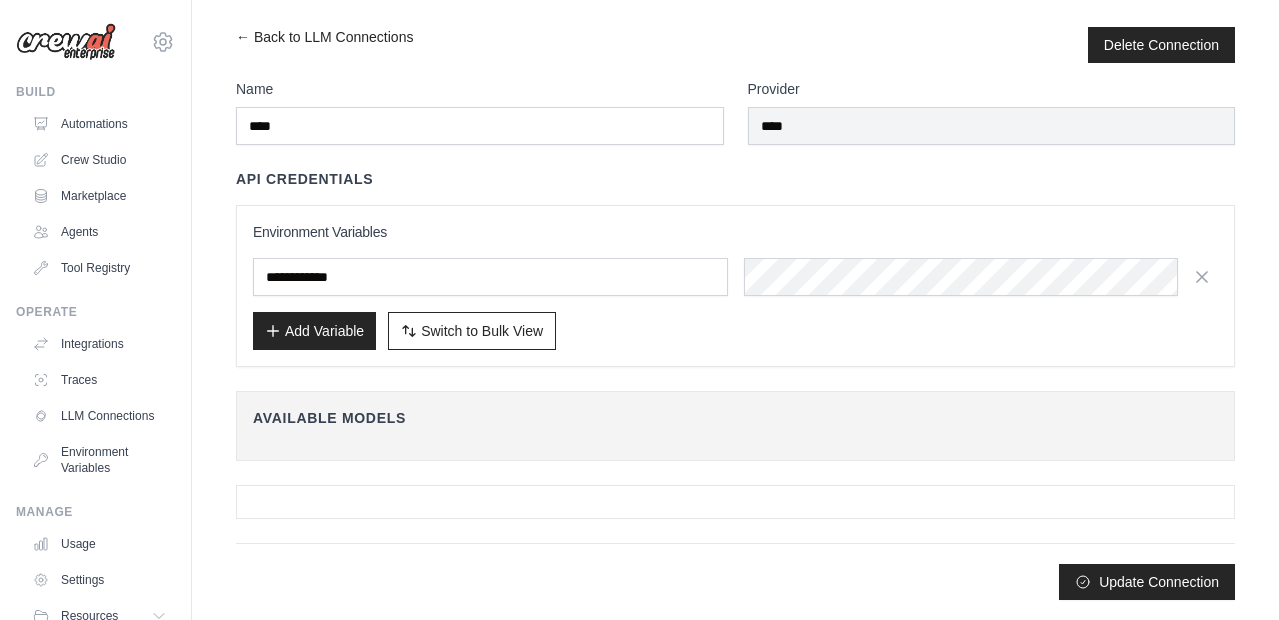 scroll, scrollTop: 0, scrollLeft: 0, axis: both 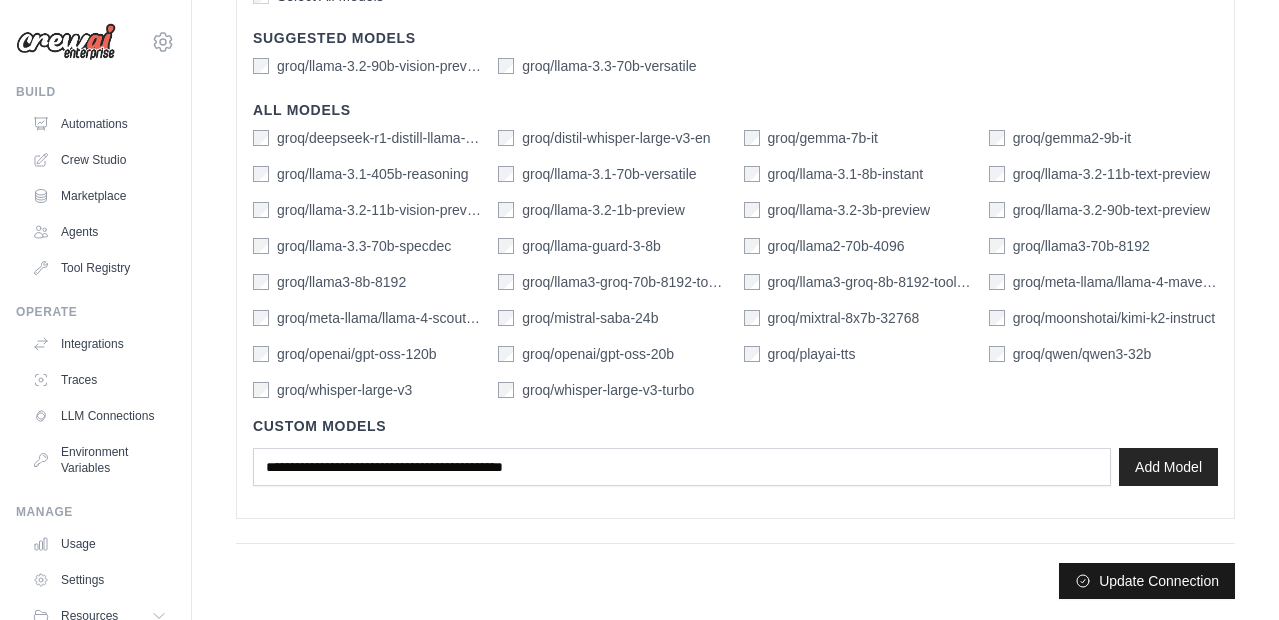 click on "Update Connection" at bounding box center (1147, 581) 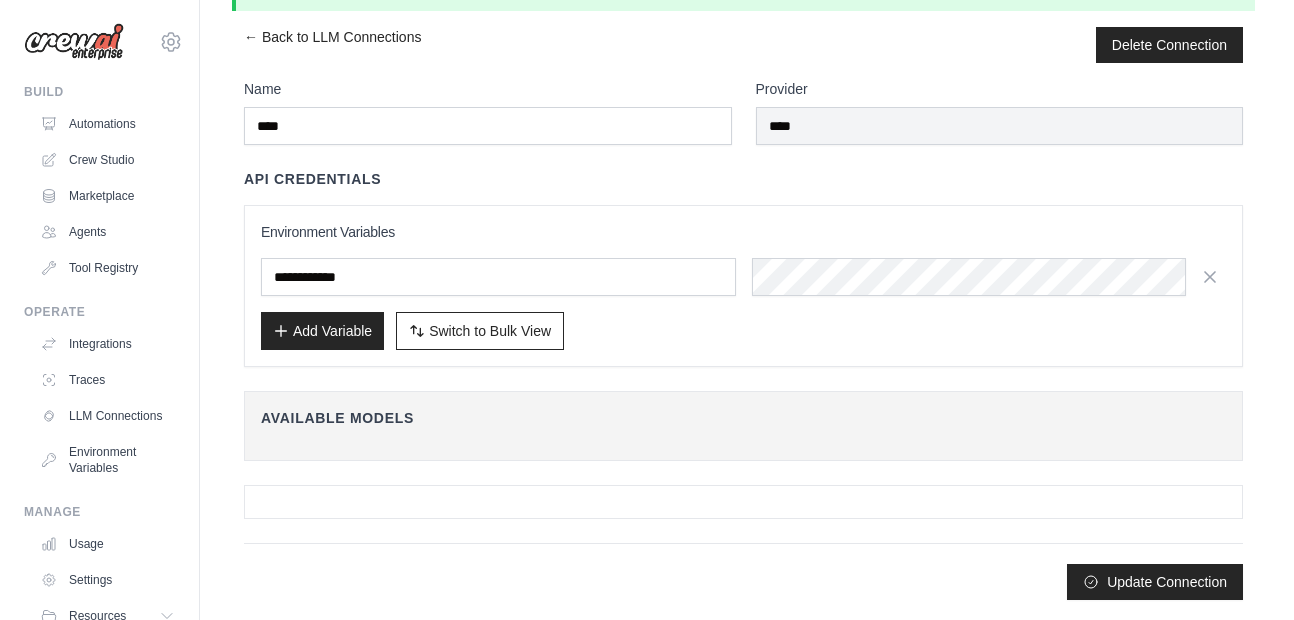 scroll, scrollTop: 0, scrollLeft: 0, axis: both 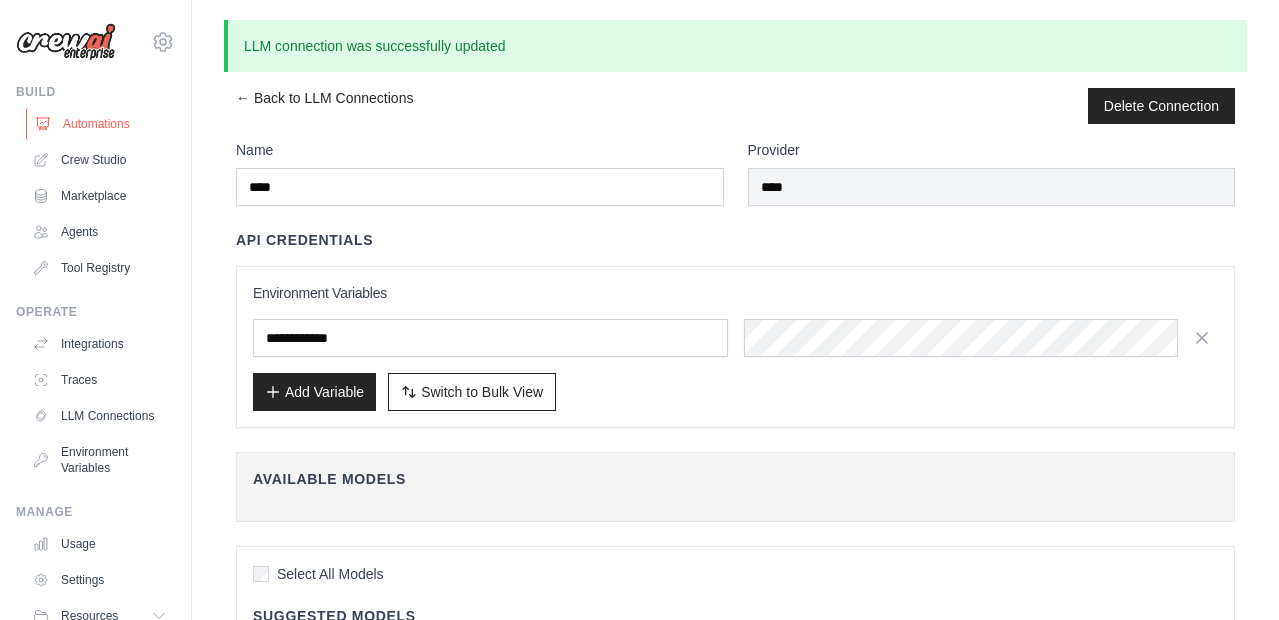 click on "Automations" at bounding box center (101, 124) 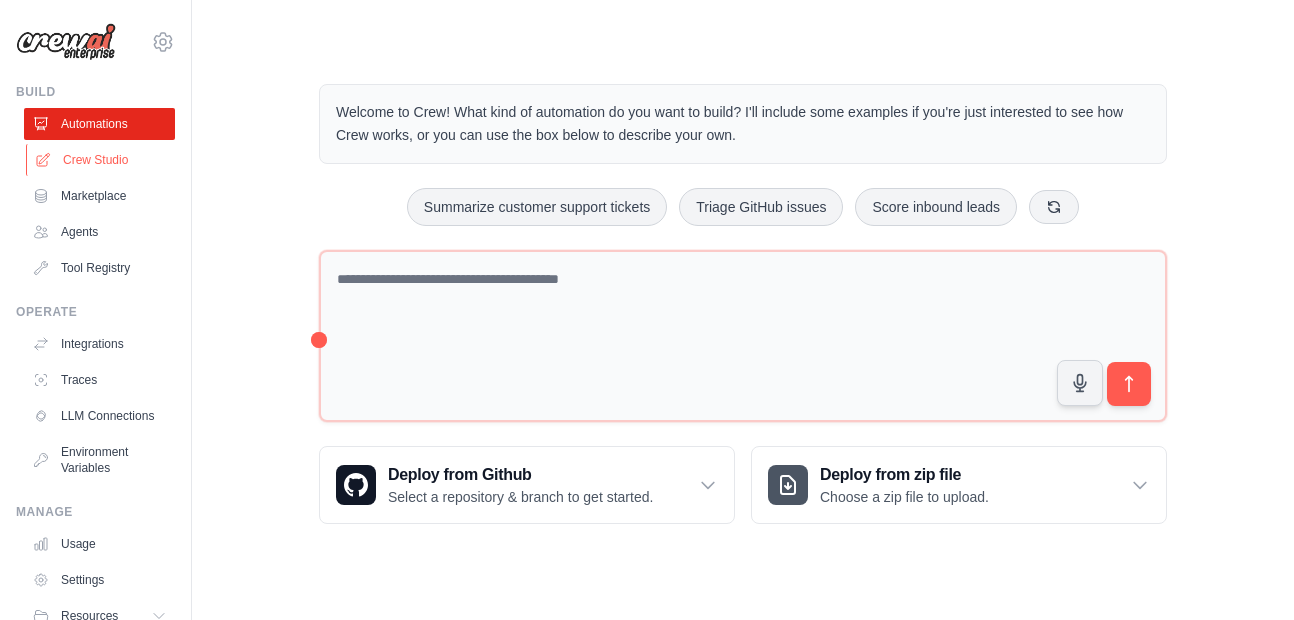 click on "Crew Studio" at bounding box center (101, 160) 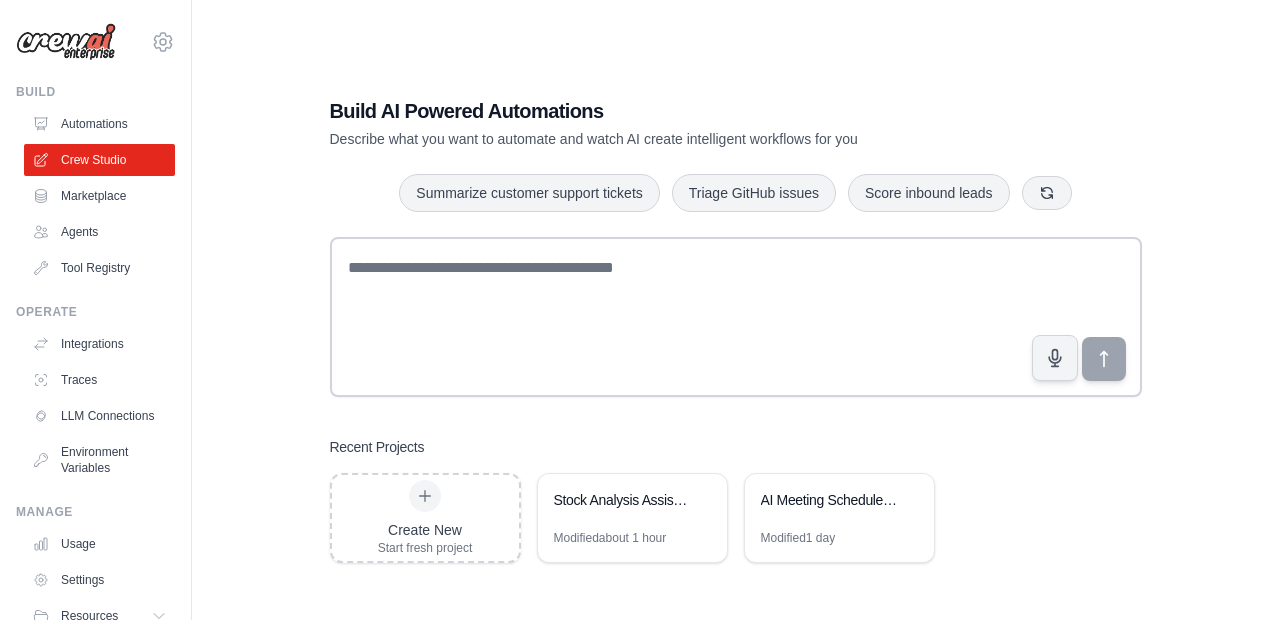 scroll, scrollTop: 0, scrollLeft: 0, axis: both 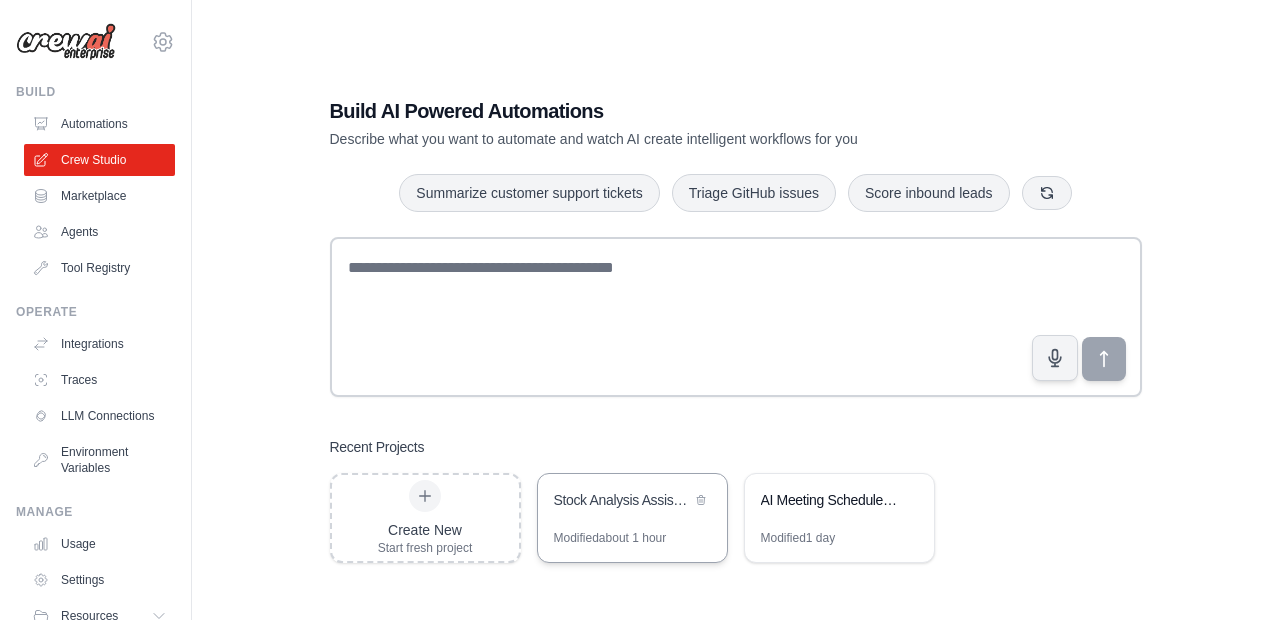 click on "Stock Analysis Assistant" at bounding box center (632, 502) 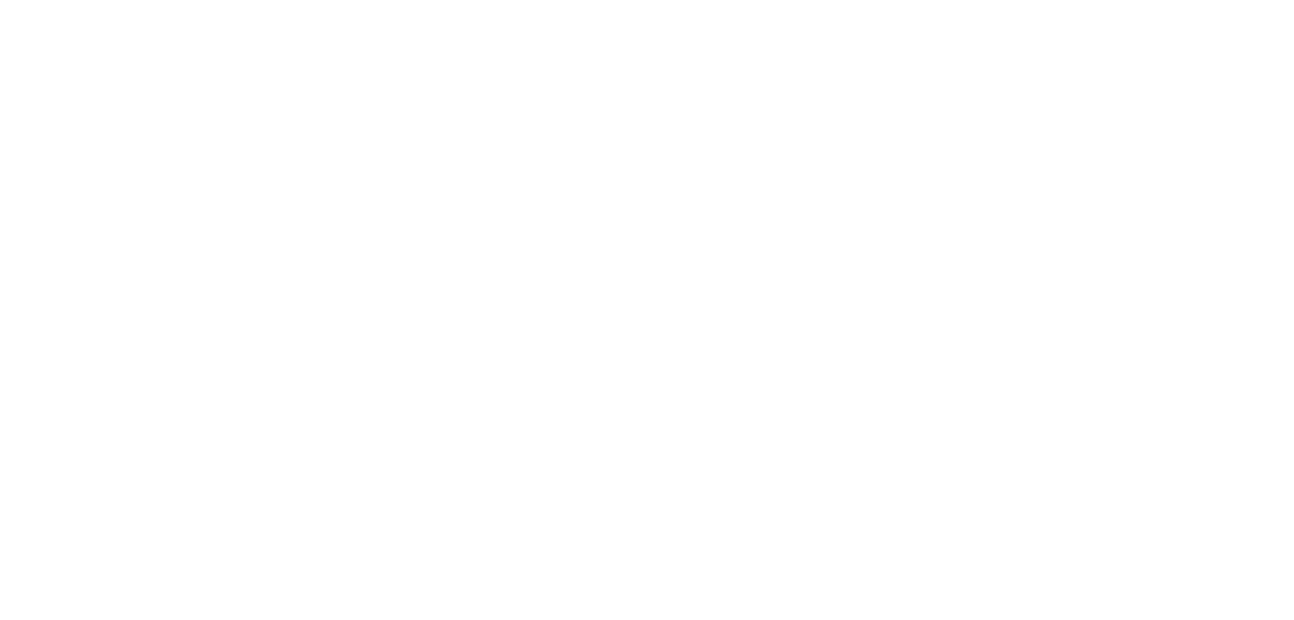 scroll, scrollTop: 0, scrollLeft: 0, axis: both 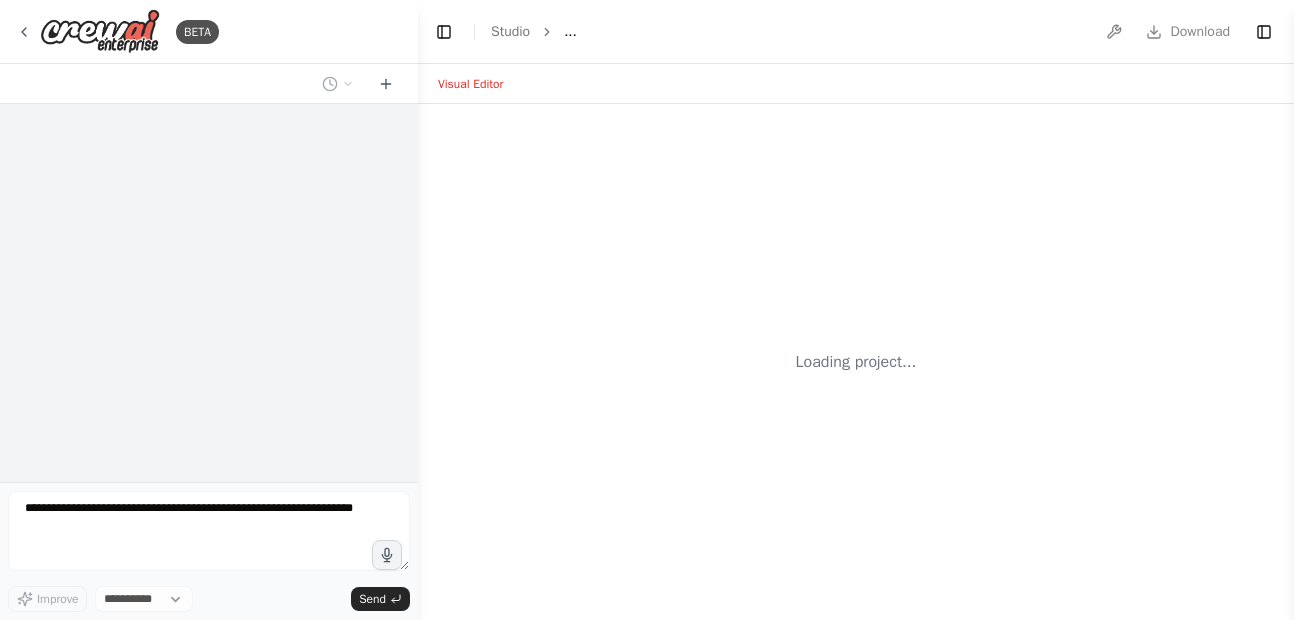select on "****" 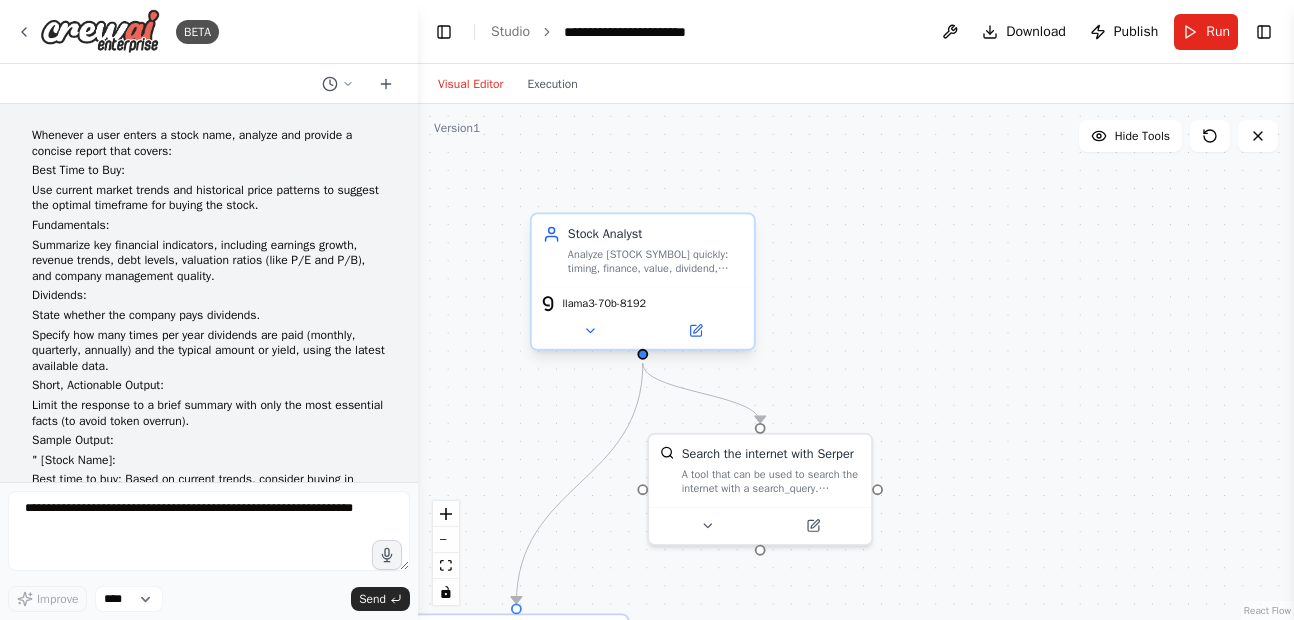 scroll, scrollTop: 5555, scrollLeft: 0, axis: vertical 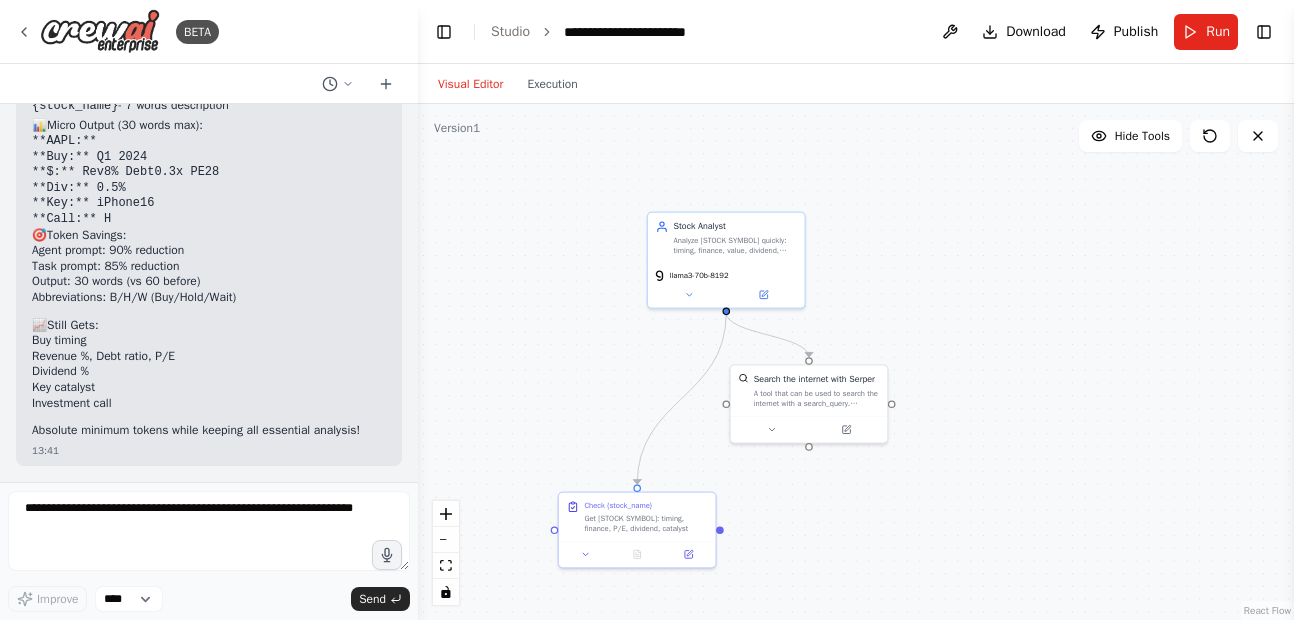drag, startPoint x: 937, startPoint y: 228, endPoint x: 1024, endPoint y: 169, distance: 105.11898 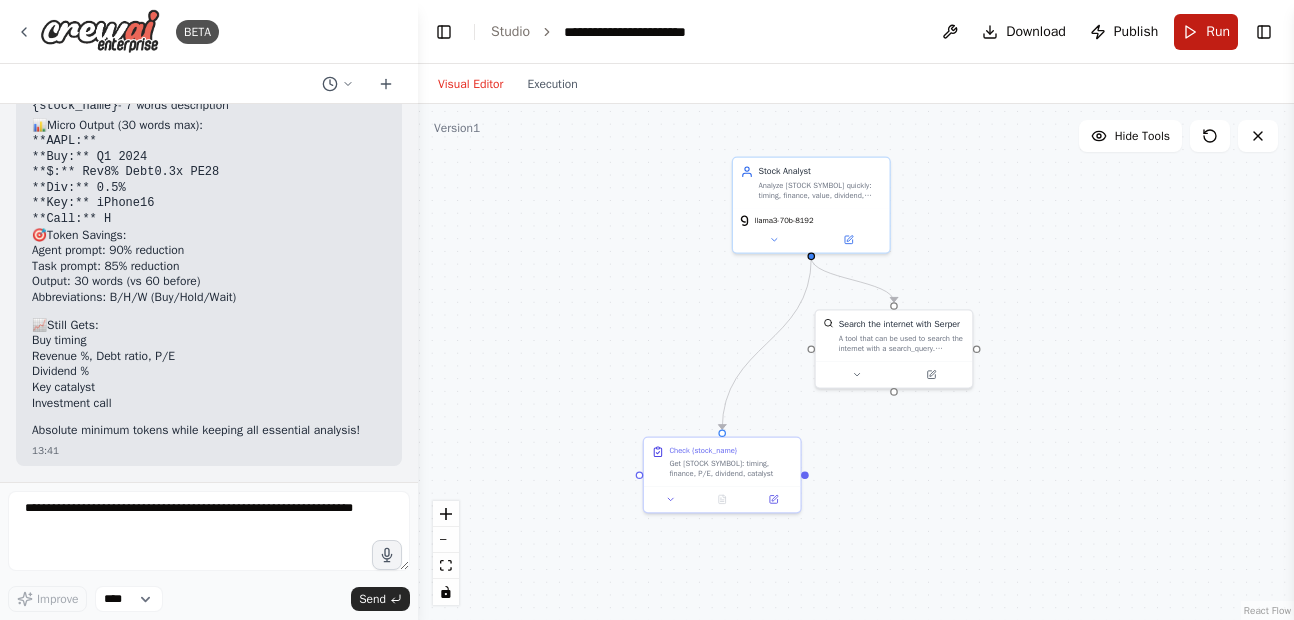 click on "Run" at bounding box center [1206, 32] 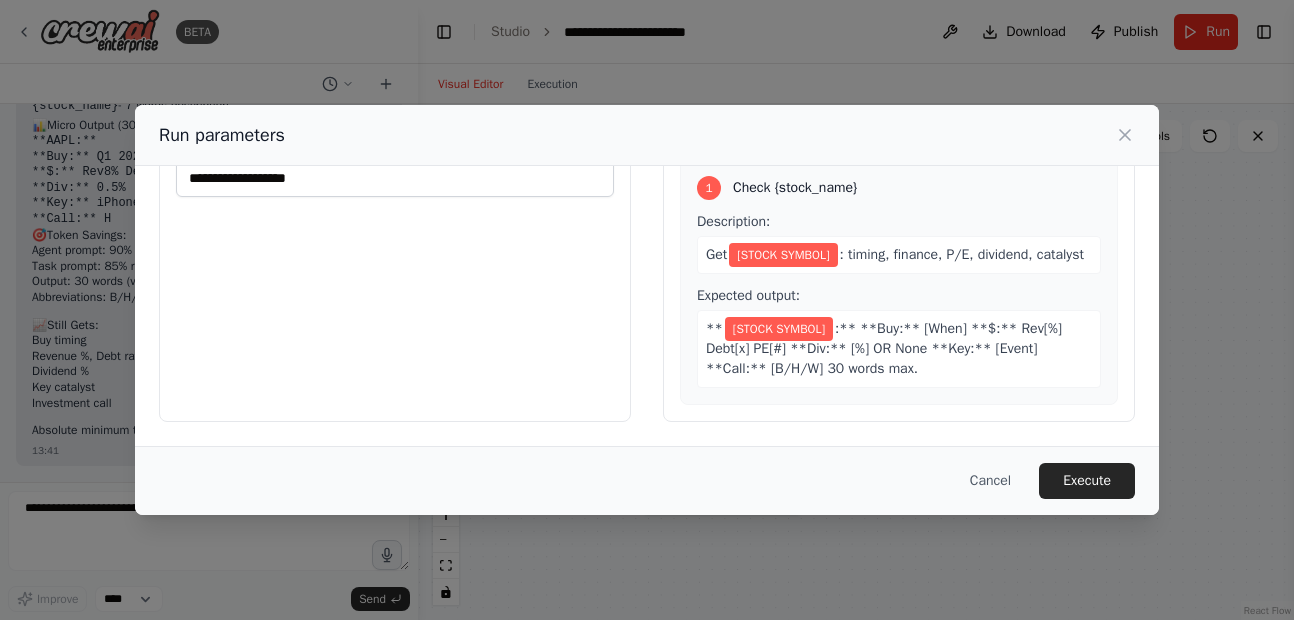 scroll, scrollTop: 41, scrollLeft: 0, axis: vertical 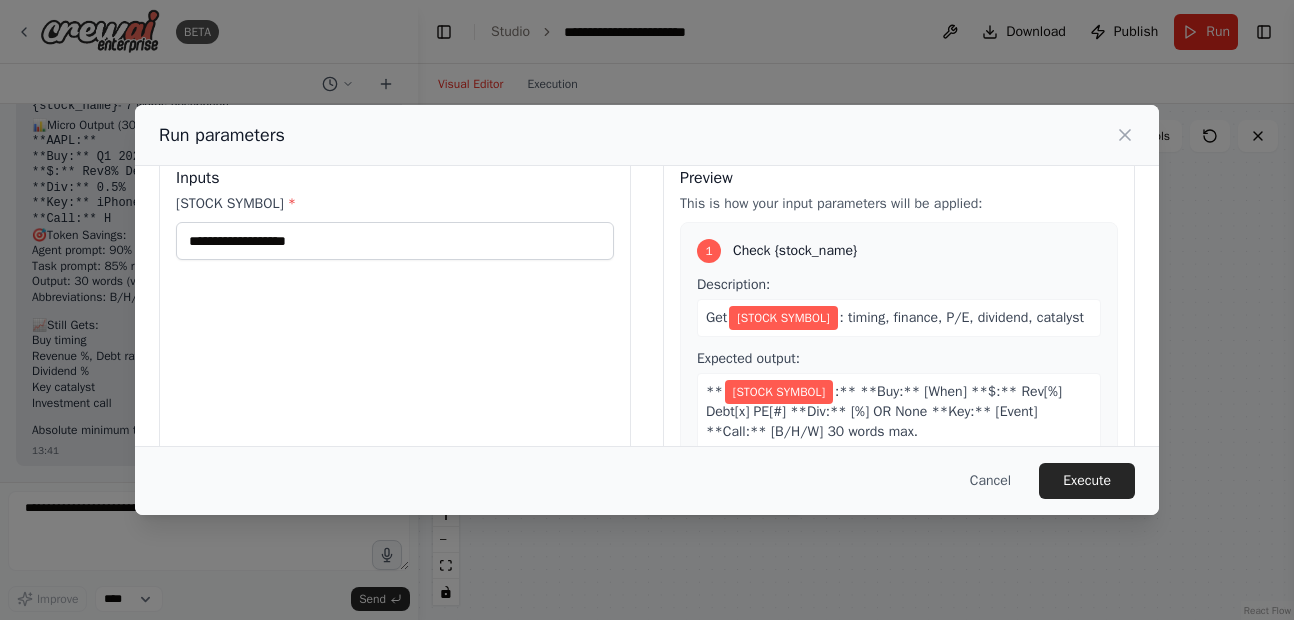 click on "stock_name *" at bounding box center [395, 204] 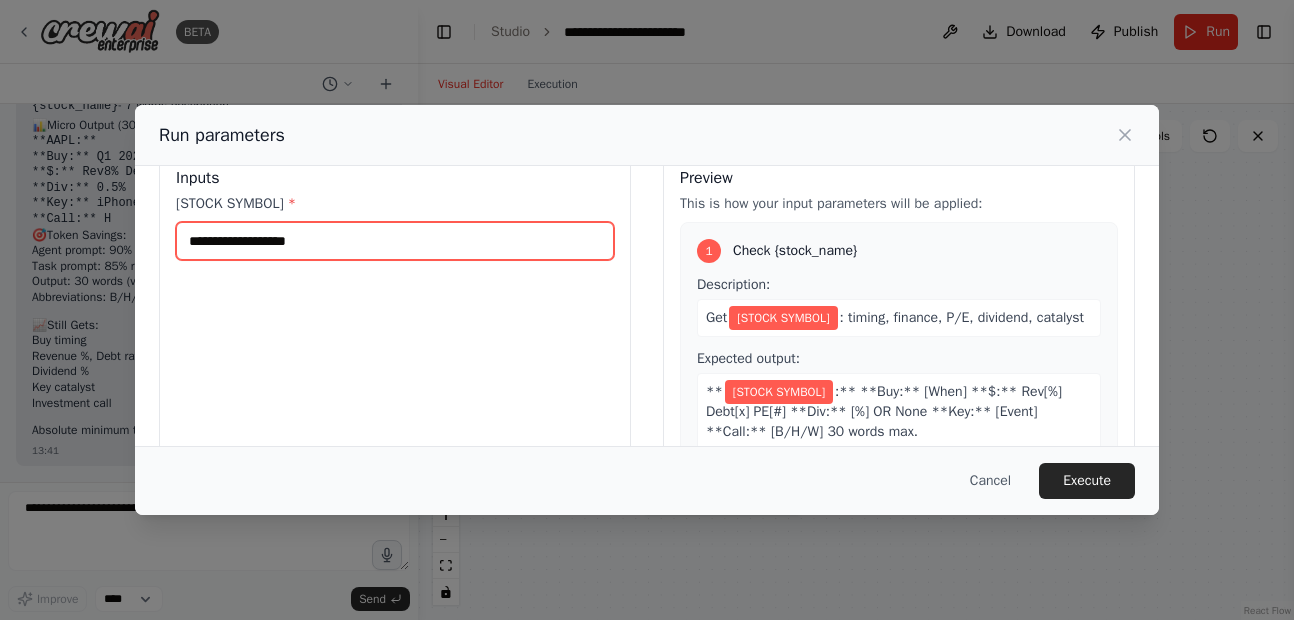 click on "stock_name *" at bounding box center (395, 241) 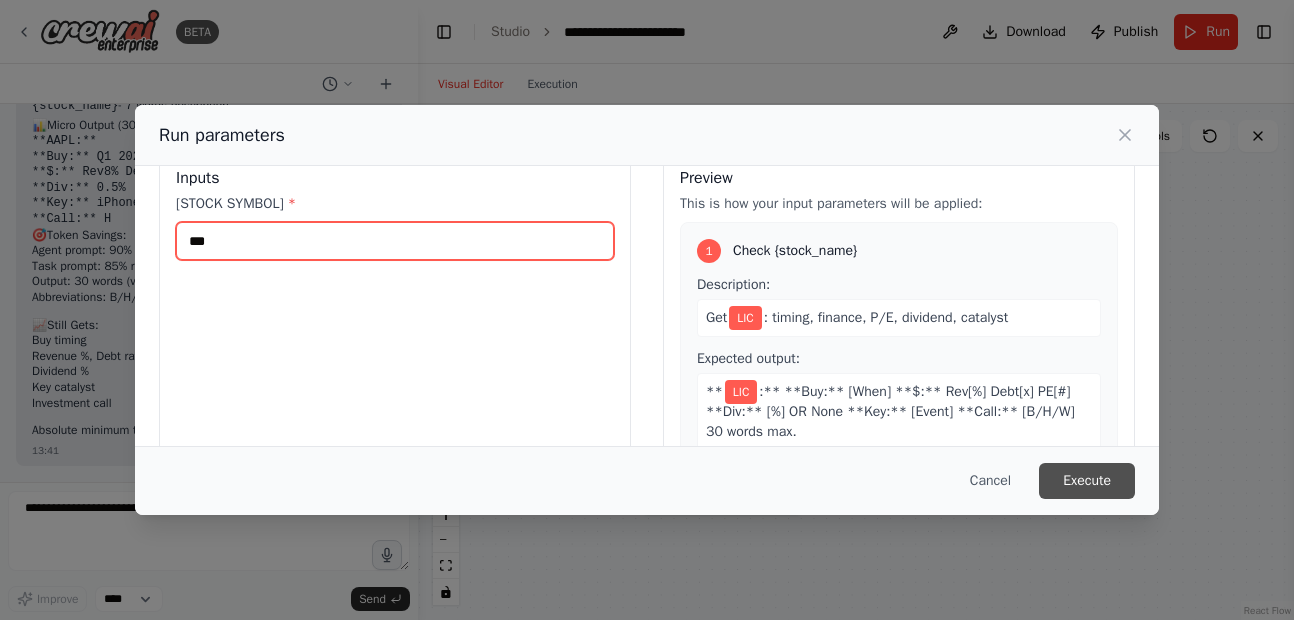 type on "***" 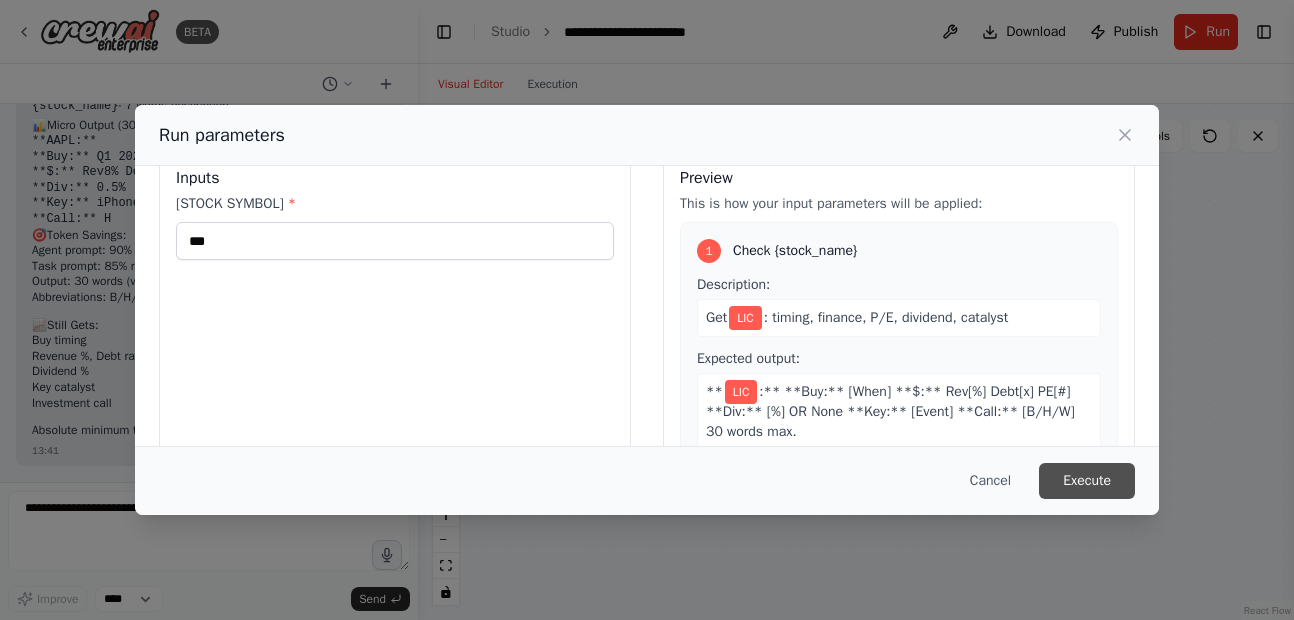 click on "Execute" at bounding box center (1087, 481) 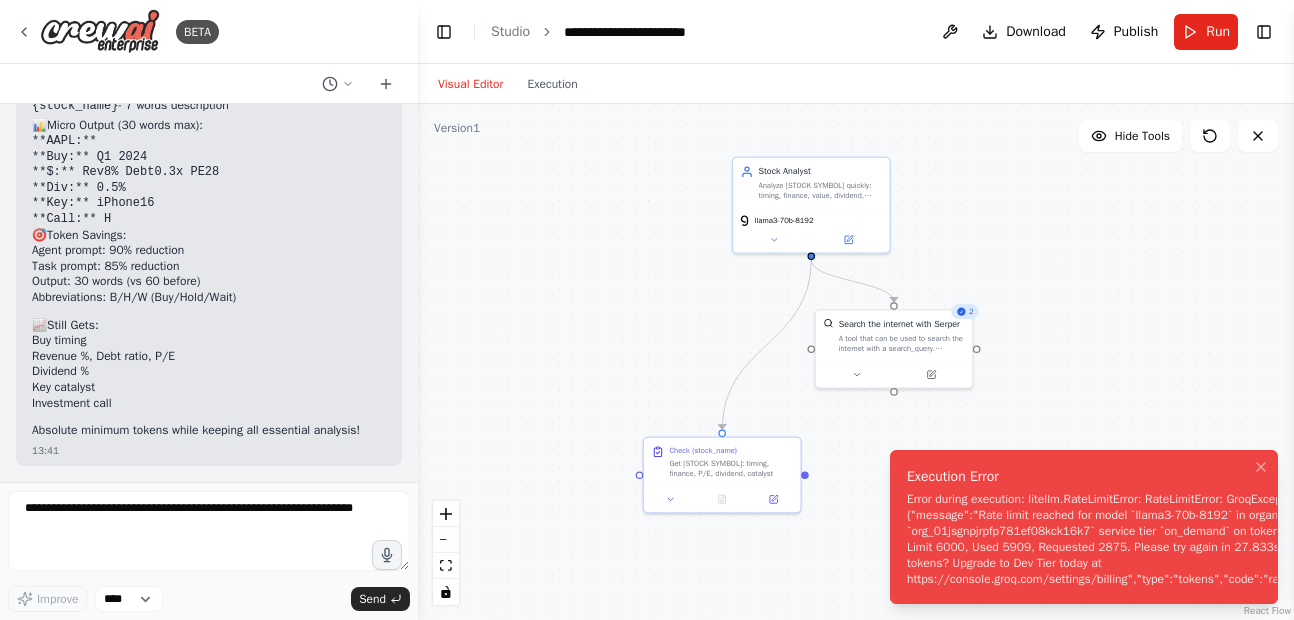 drag, startPoint x: 1065, startPoint y: 456, endPoint x: 945, endPoint y: 458, distance: 120.01666 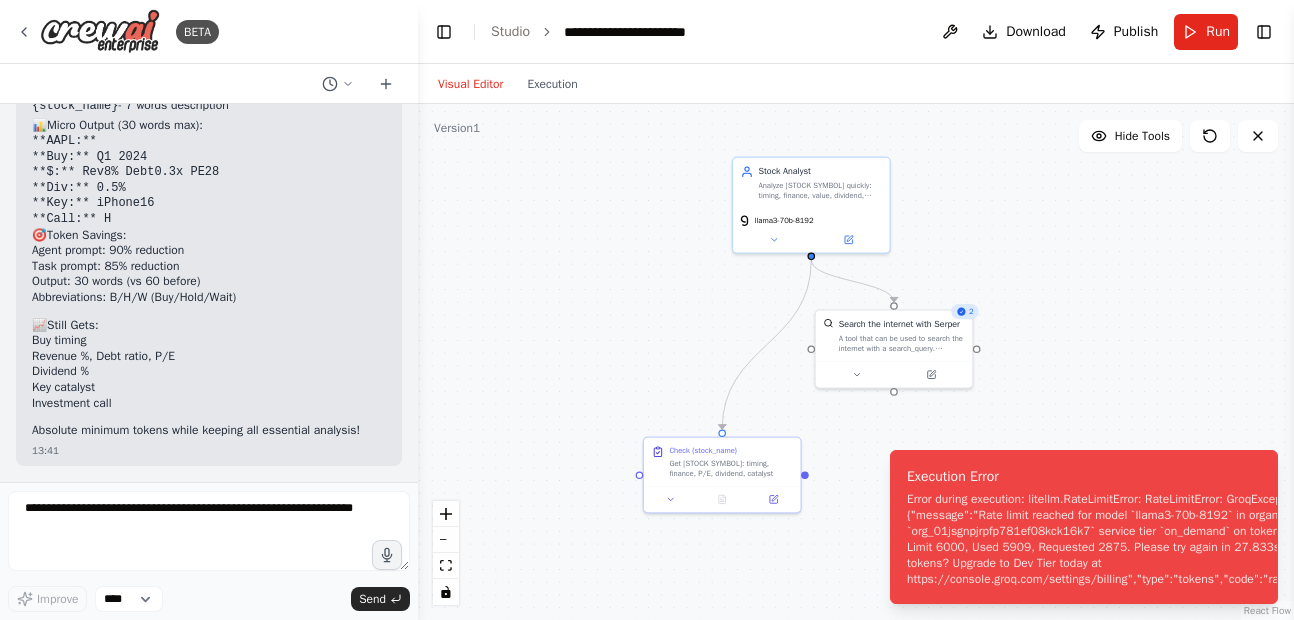 click on ".deletable-edge-delete-btn {
width: 20px;
height: 20px;
border: 0px solid #ffffff;
color: #6b7280;
background-color: #f8fafc;
cursor: pointer;
border-radius: 50%;
font-size: 12px;
padding: 3px;
display: flex;
align-items: center;
justify-content: center;
transition: all 0.2s cubic-bezier(0.4, 0, 0.2, 1);
box-shadow: 0 2px 4px rgba(0, 0, 0, 0.1);
}
.deletable-edge-delete-btn:hover {
background-color: #ef4444;
color: #ffffff;
border-color: #dc2626;
transform: scale(1.1);
box-shadow: 0 4px 12px rgba(239, 68, 68, 0.4);
}
.deletable-edge-delete-btn:active {
transform: scale(0.95);
box-shadow: 0 2px 4px rgba(239, 68, 68, 0.3);
}
Stock Analyst llama3-70b-8192 2 Search the internet with Serper" at bounding box center [856, 362] 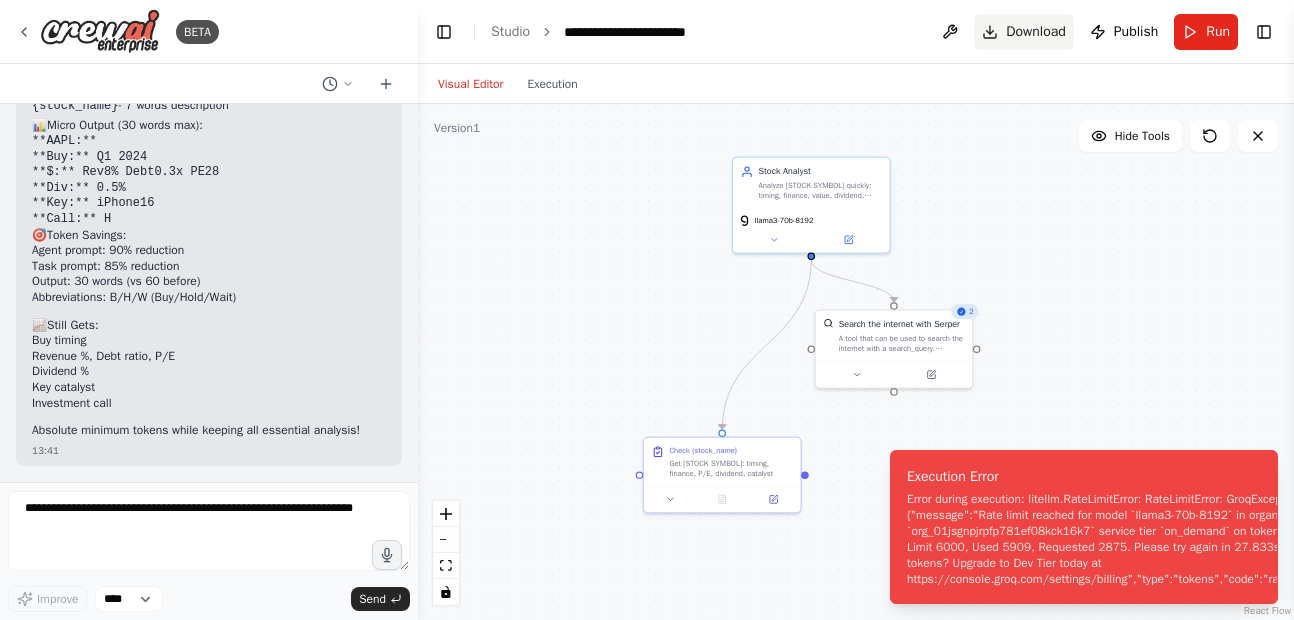 click on "Download" at bounding box center [1036, 32] 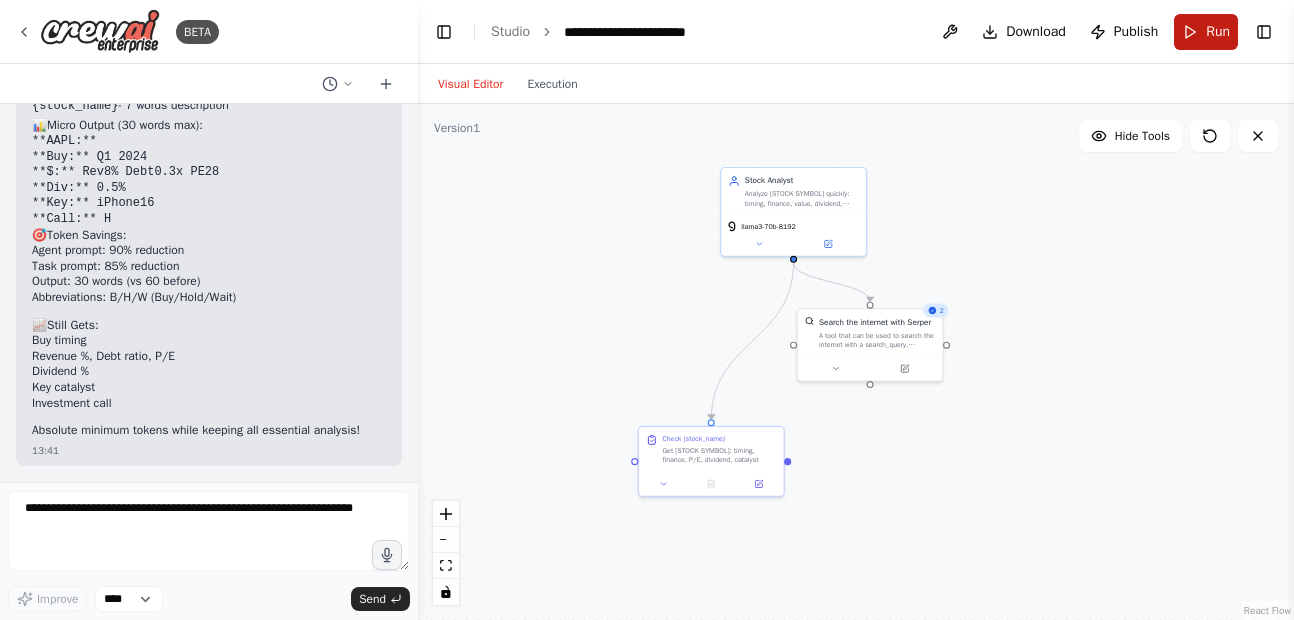 click on "Run" at bounding box center (1206, 32) 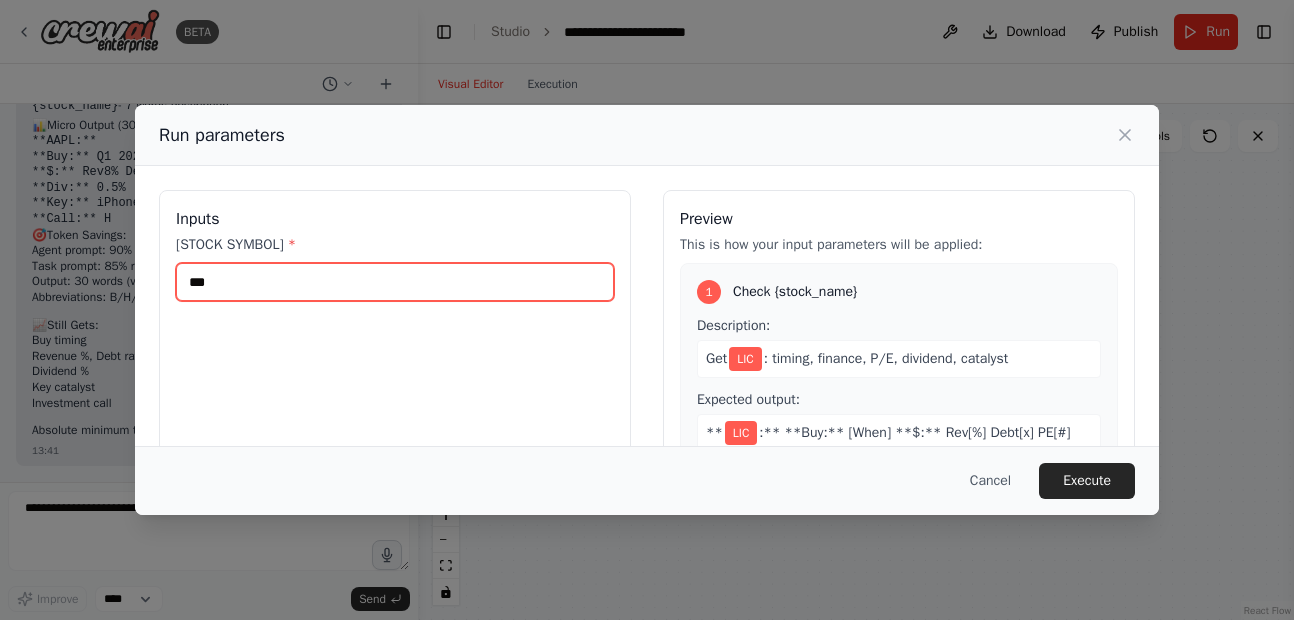 click on "***" at bounding box center [395, 282] 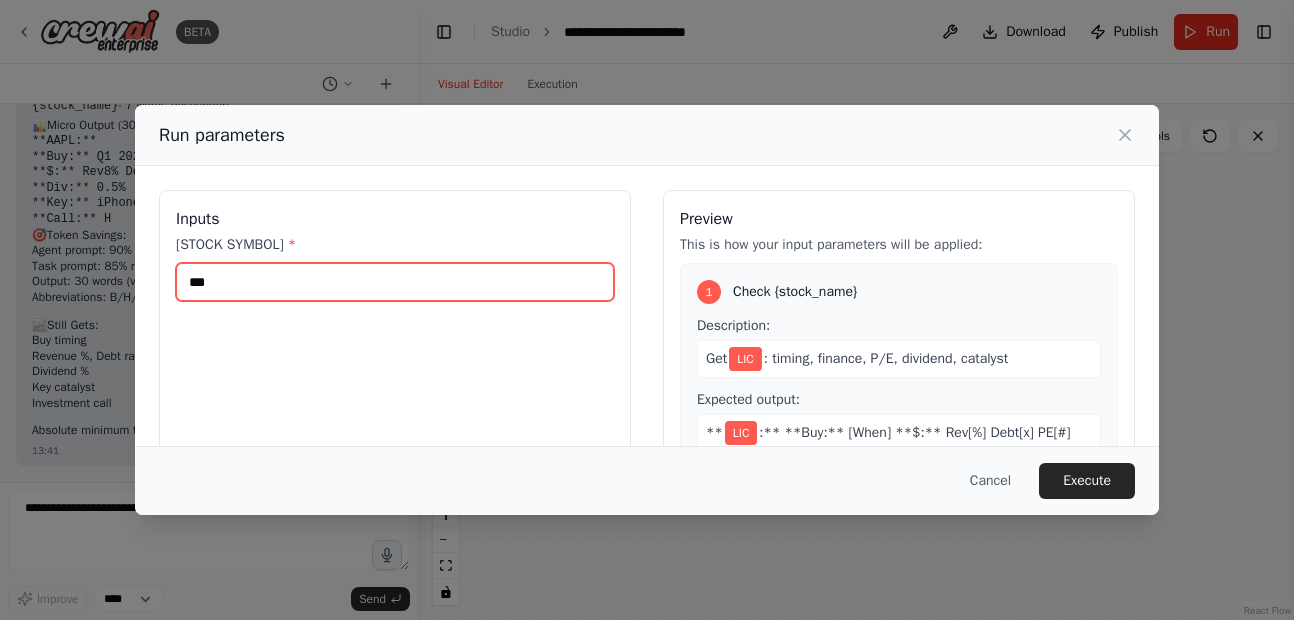 scroll, scrollTop: 104, scrollLeft: 0, axis: vertical 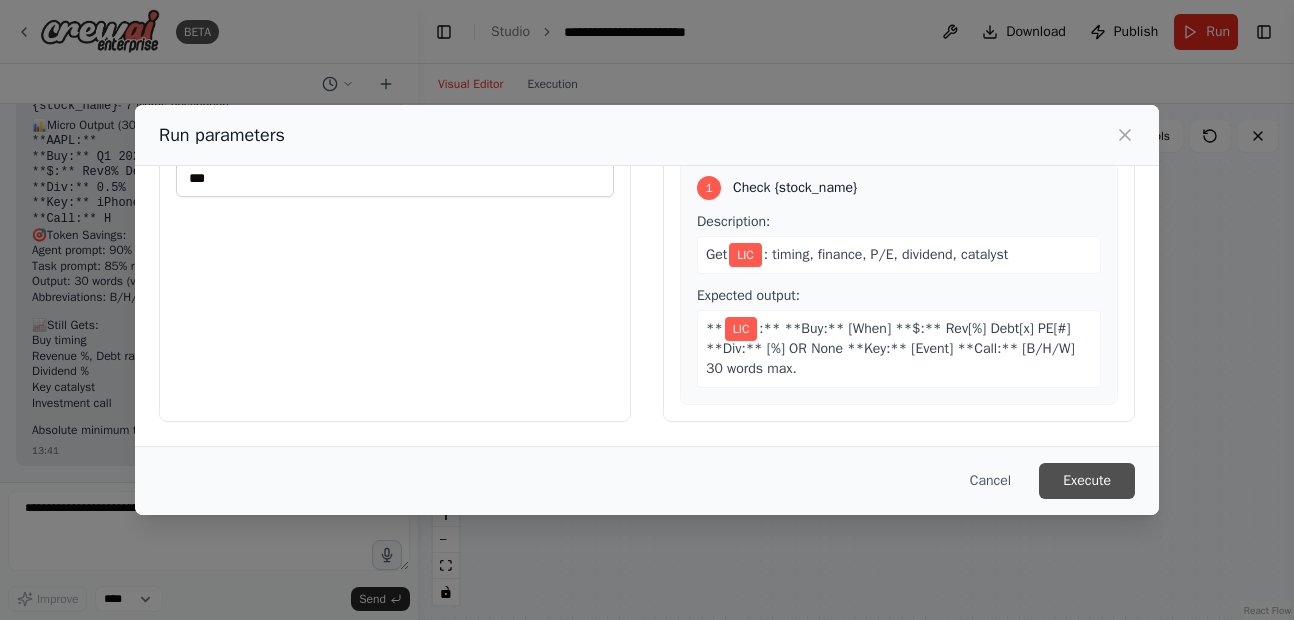 click on "Execute" at bounding box center (1087, 481) 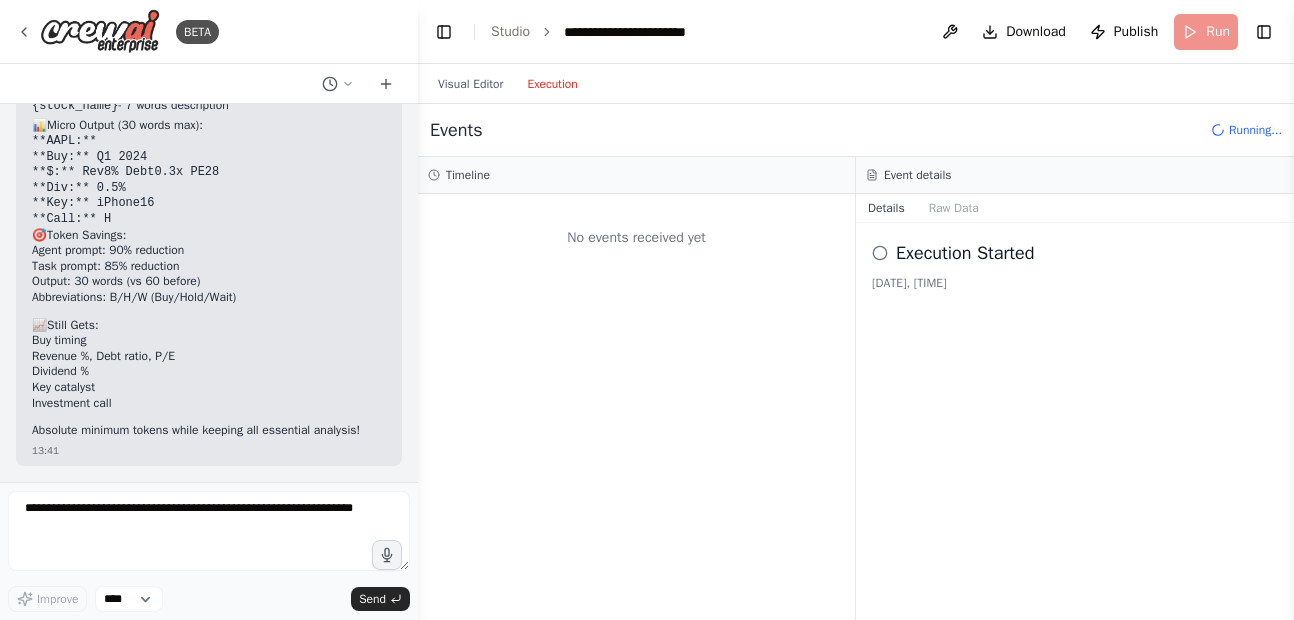 click on "Execution" at bounding box center (552, 84) 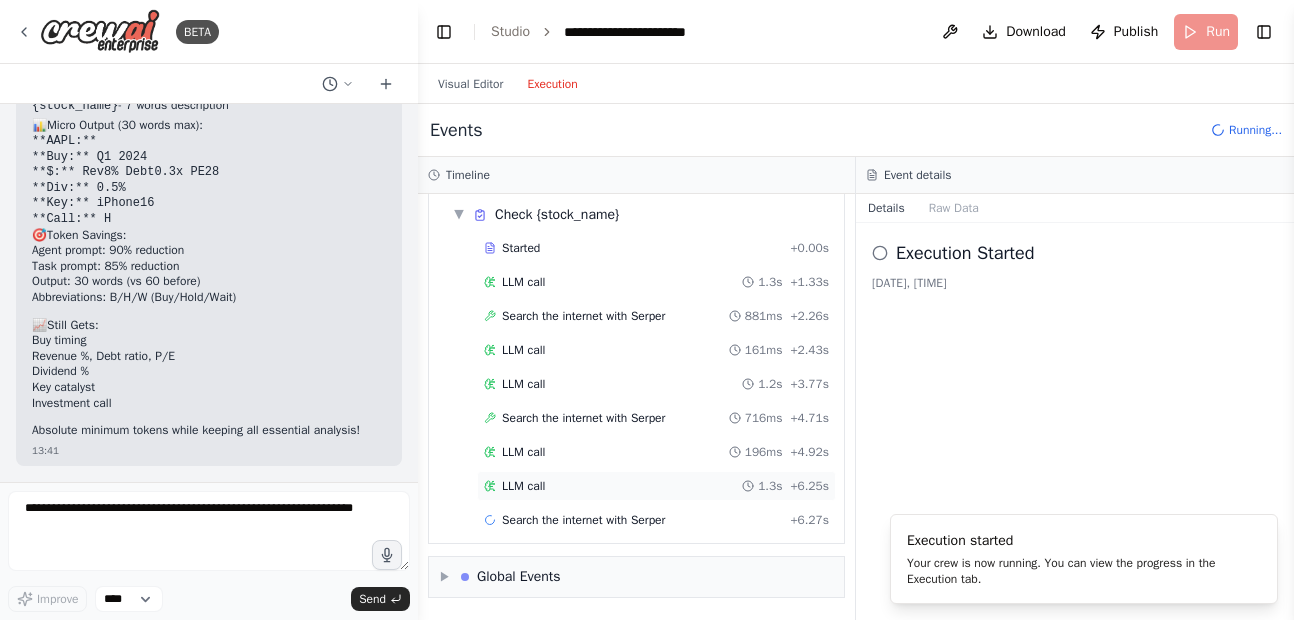 scroll, scrollTop: 102, scrollLeft: 0, axis: vertical 